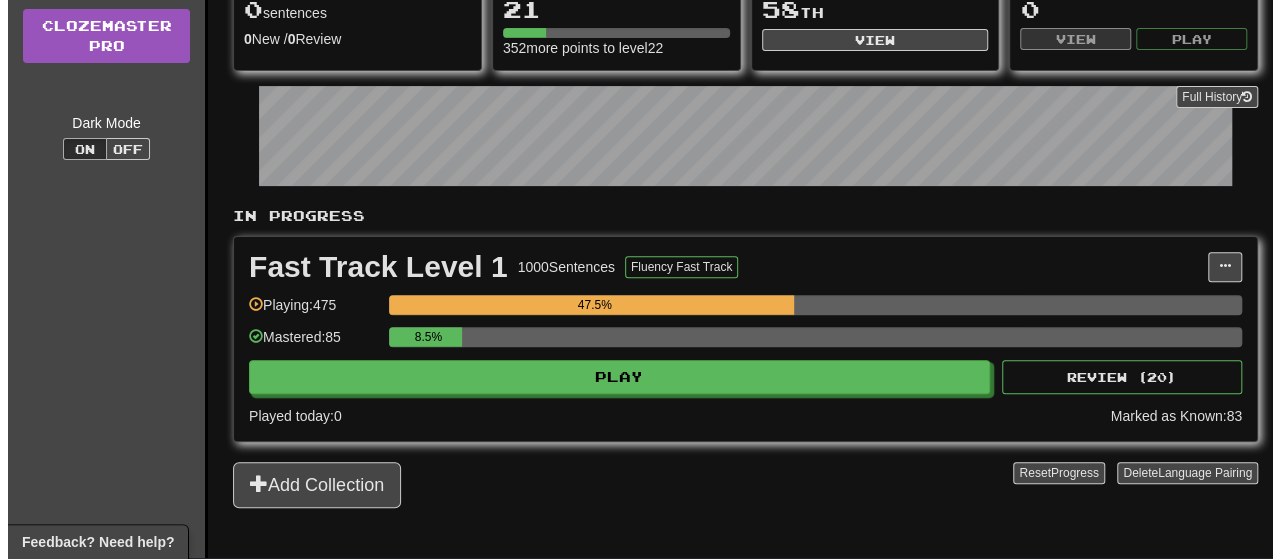 scroll, scrollTop: 226, scrollLeft: 0, axis: vertical 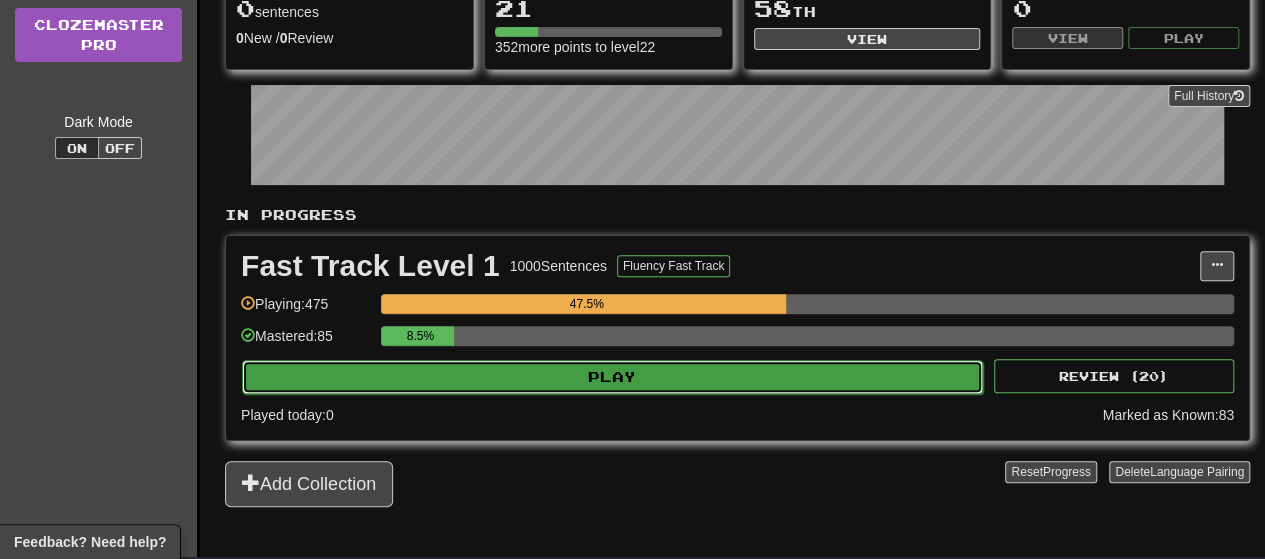 click on "Play" at bounding box center (612, 377) 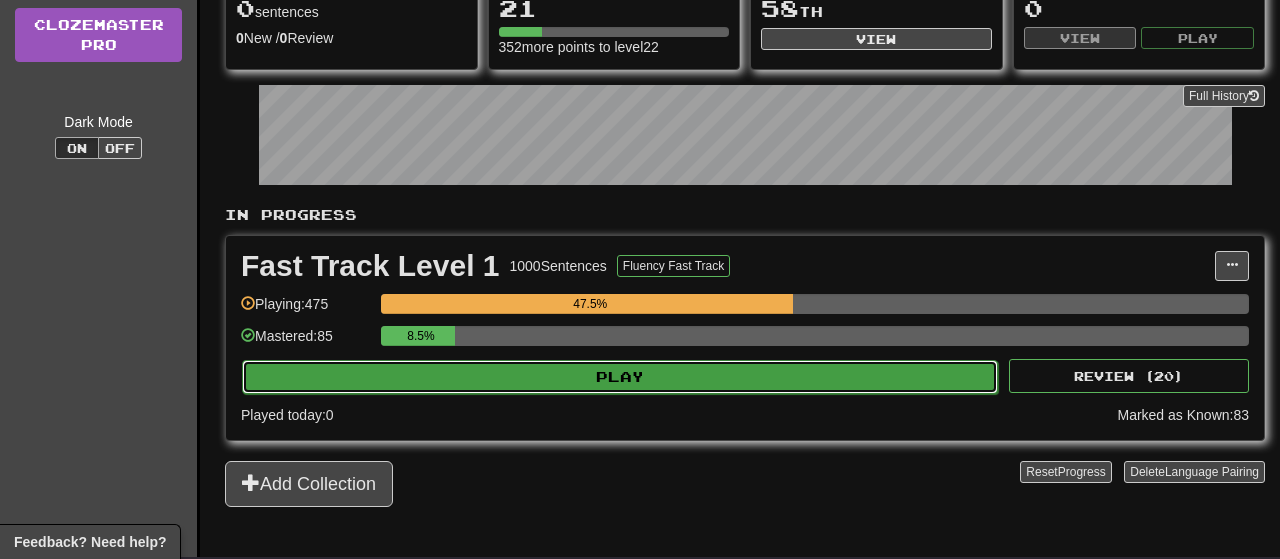 select on "**" 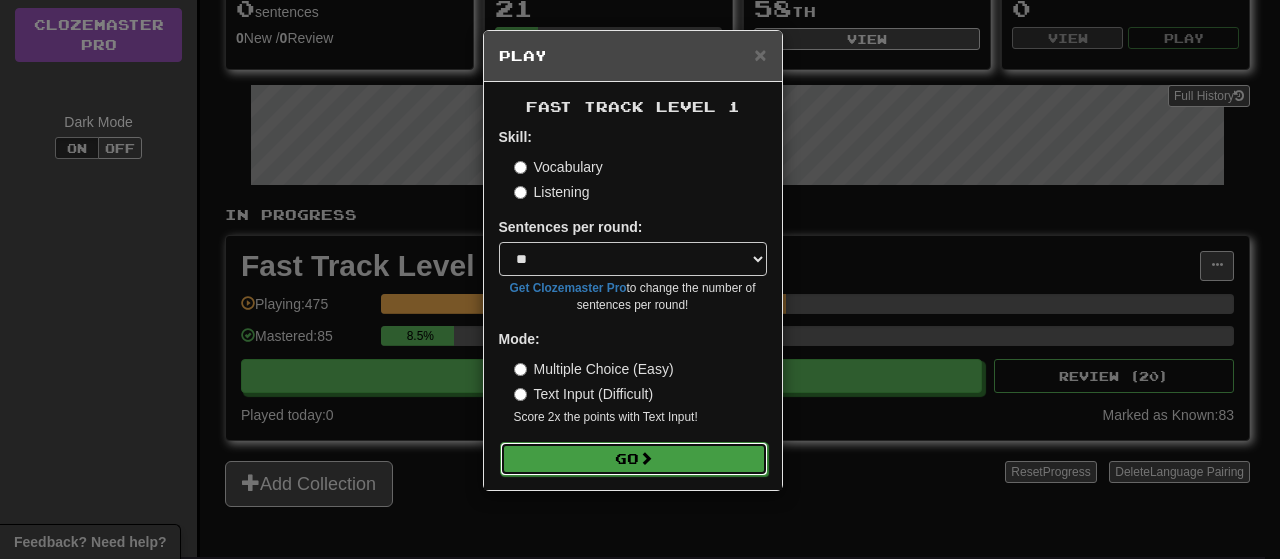 click on "Go" at bounding box center [634, 459] 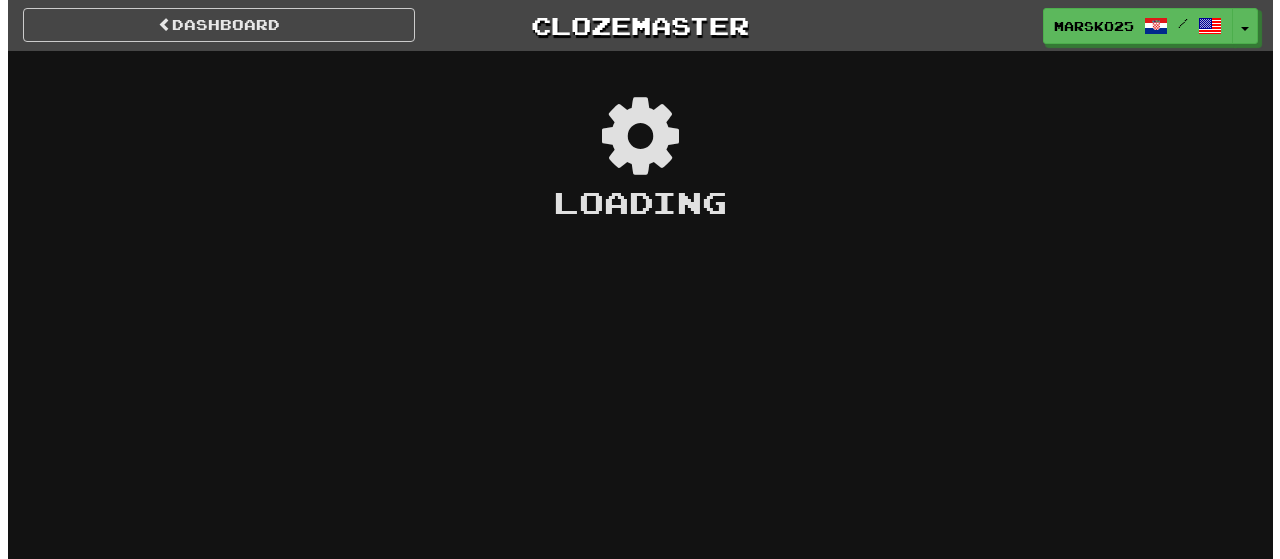 scroll, scrollTop: 0, scrollLeft: 0, axis: both 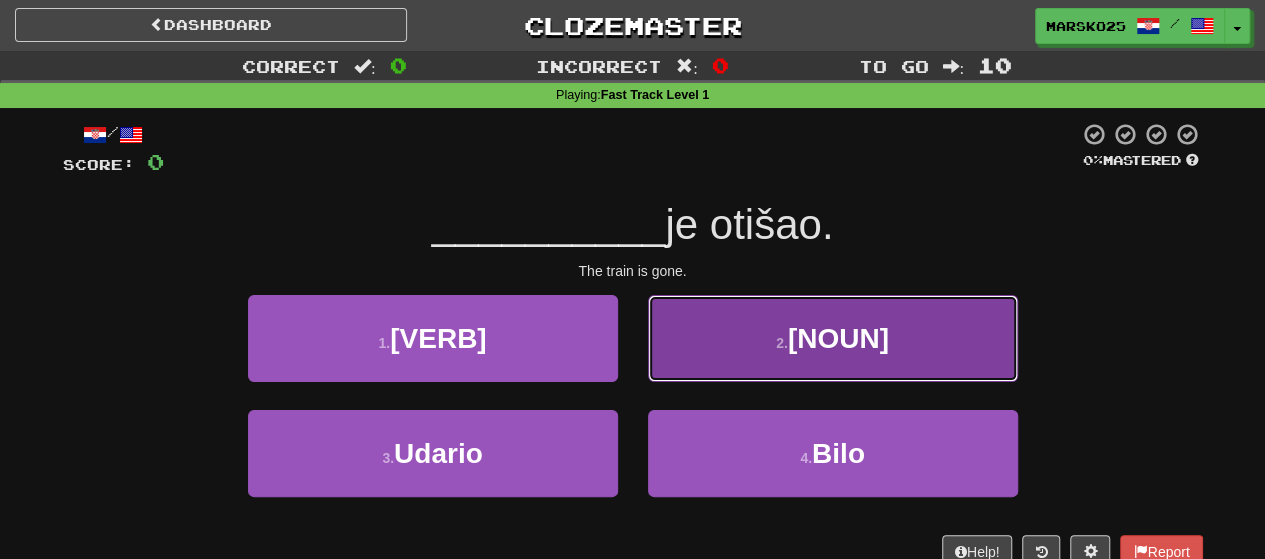 click on "2 ." at bounding box center (782, 343) 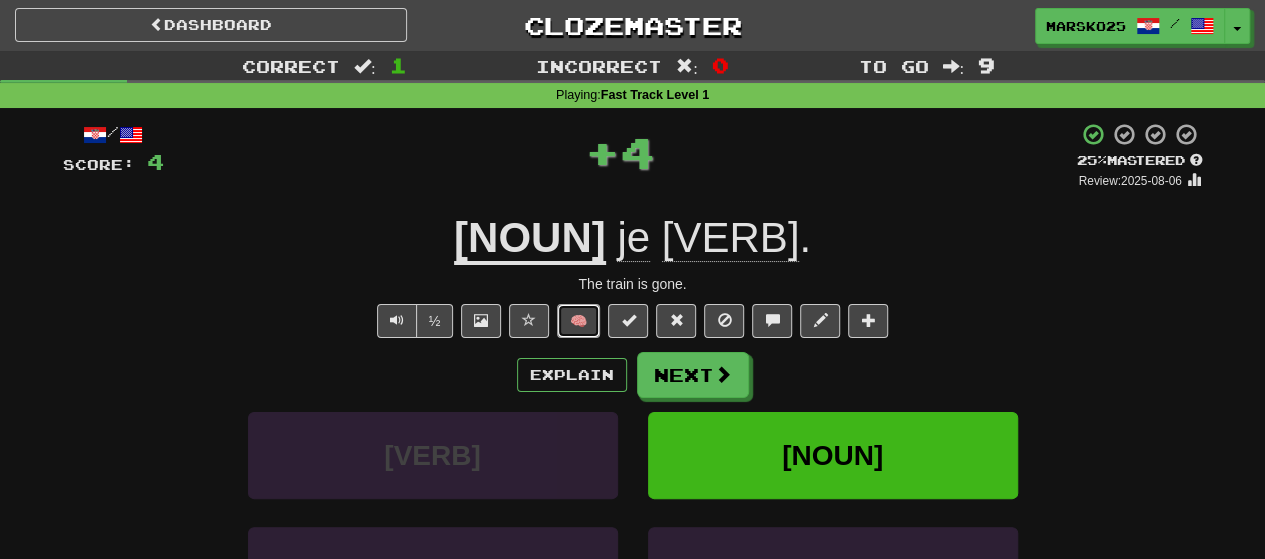 click on "🧠" at bounding box center (578, 321) 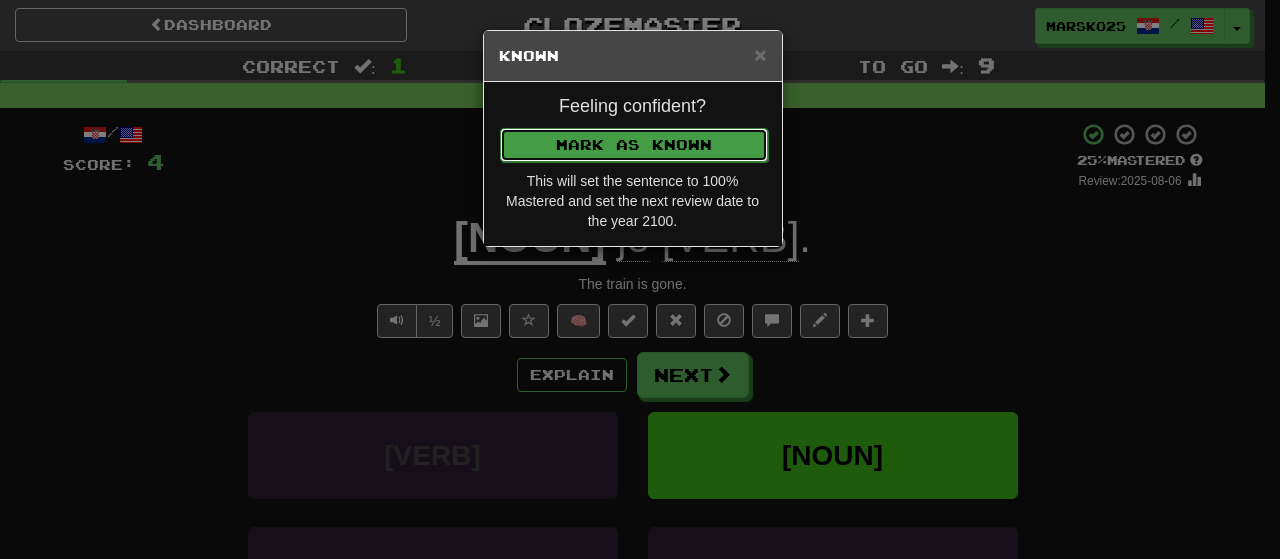 click on "Mark as Known" at bounding box center (634, 145) 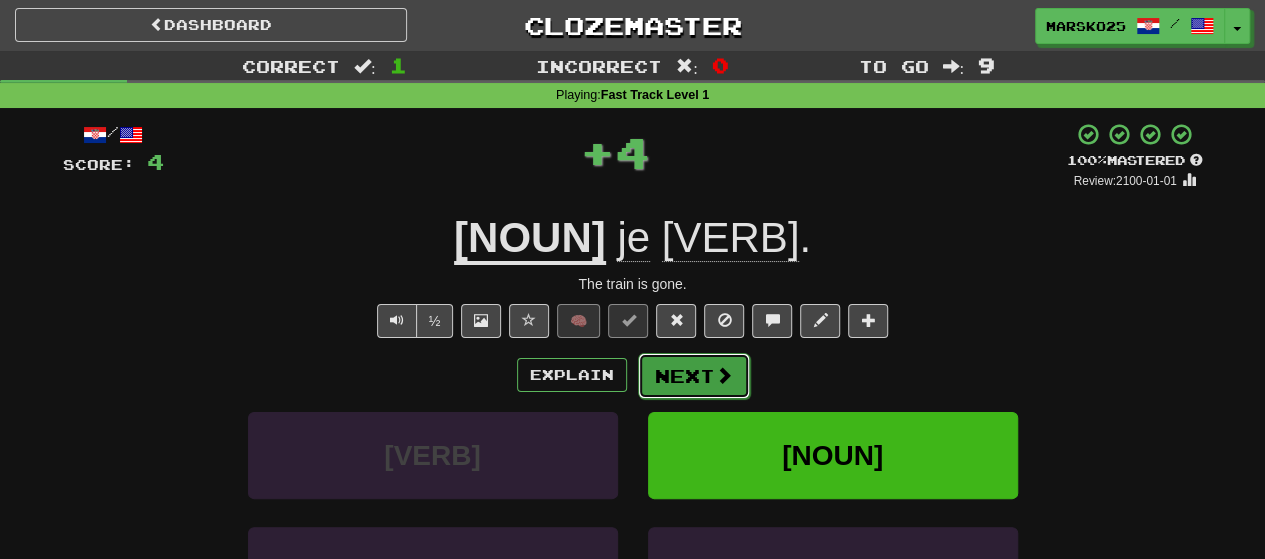 click at bounding box center (724, 375) 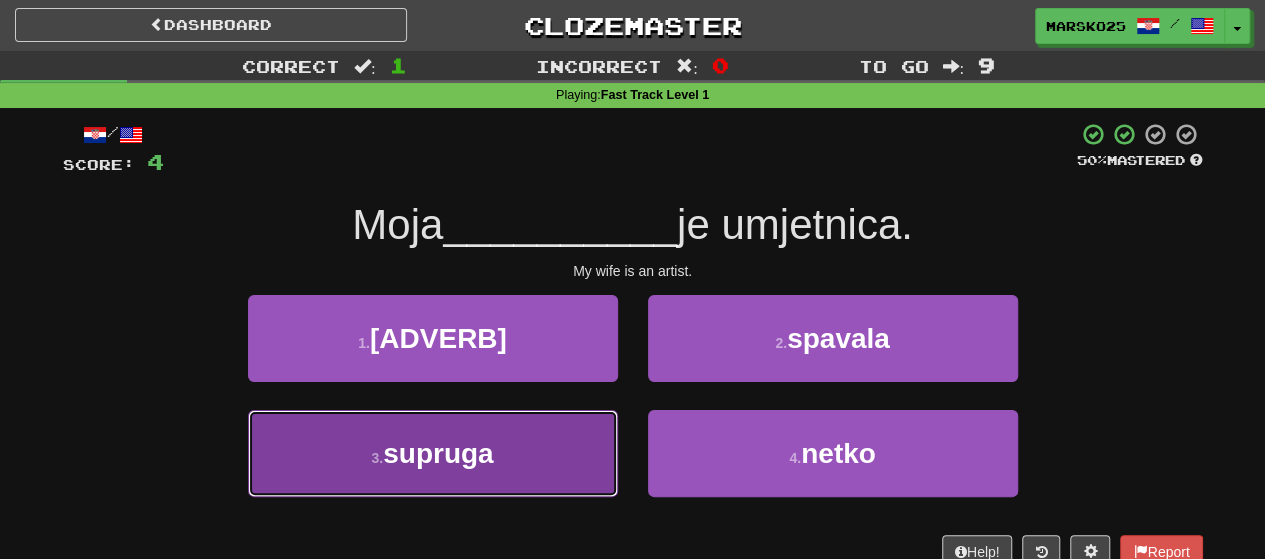 click on "3 .  [NOUN]" at bounding box center (433, 453) 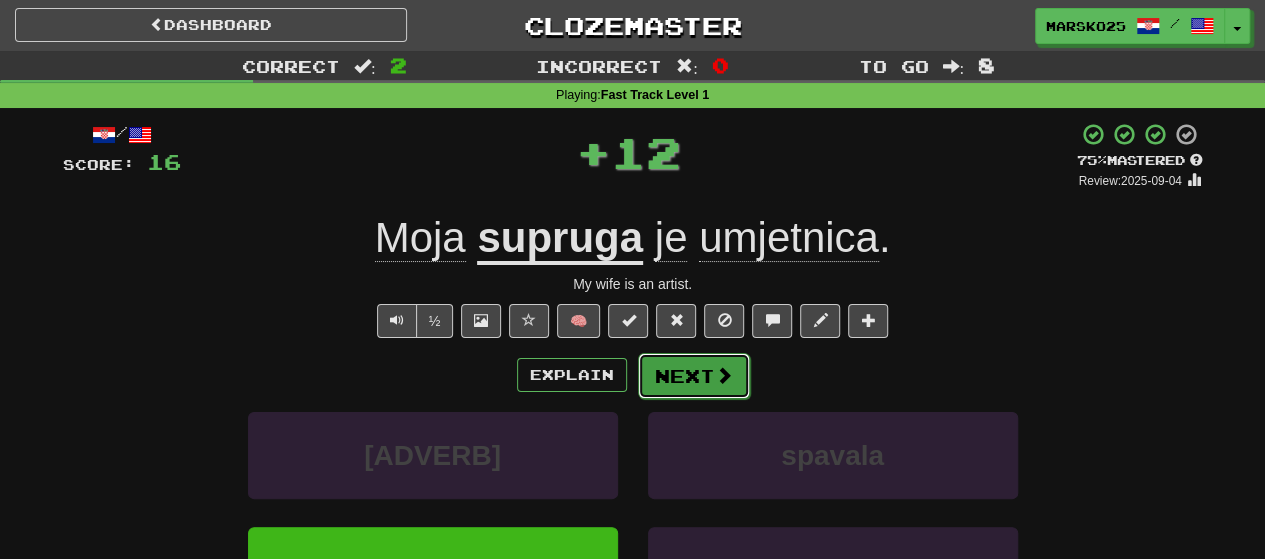 click at bounding box center (724, 375) 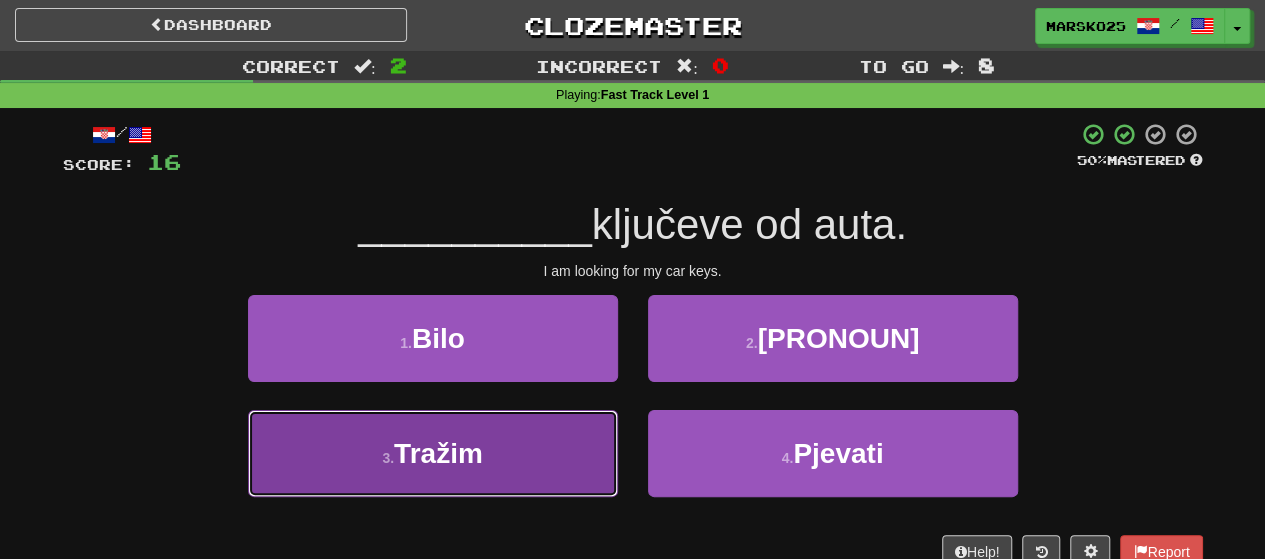 click on "3 .  Tražim" at bounding box center (433, 453) 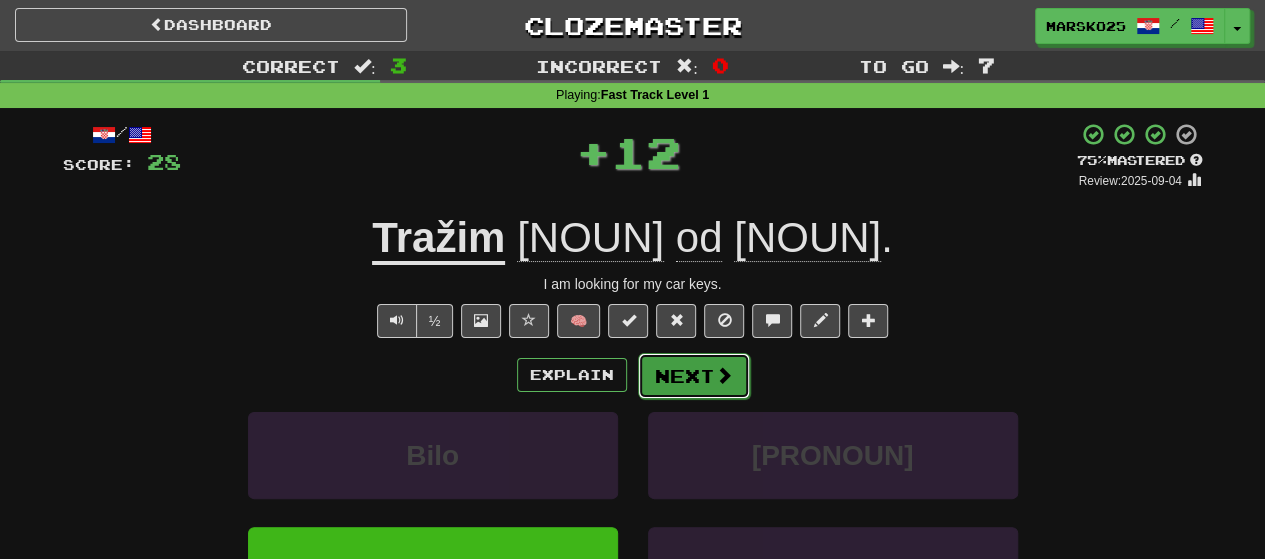 click on "Next" at bounding box center (694, 376) 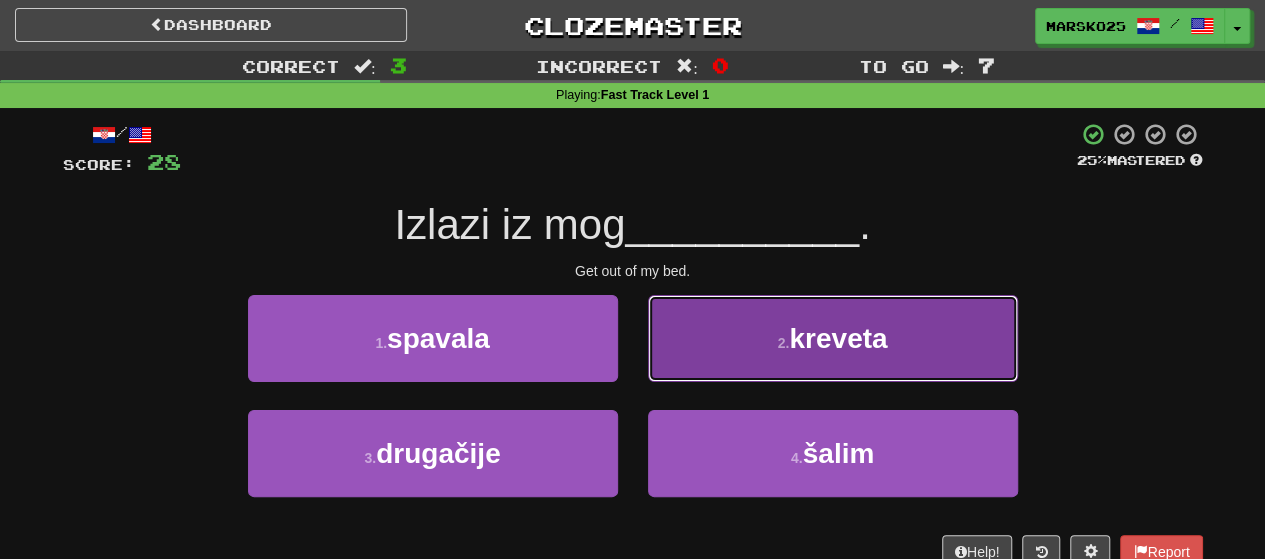 click on "2 .  kreveta" at bounding box center [833, 338] 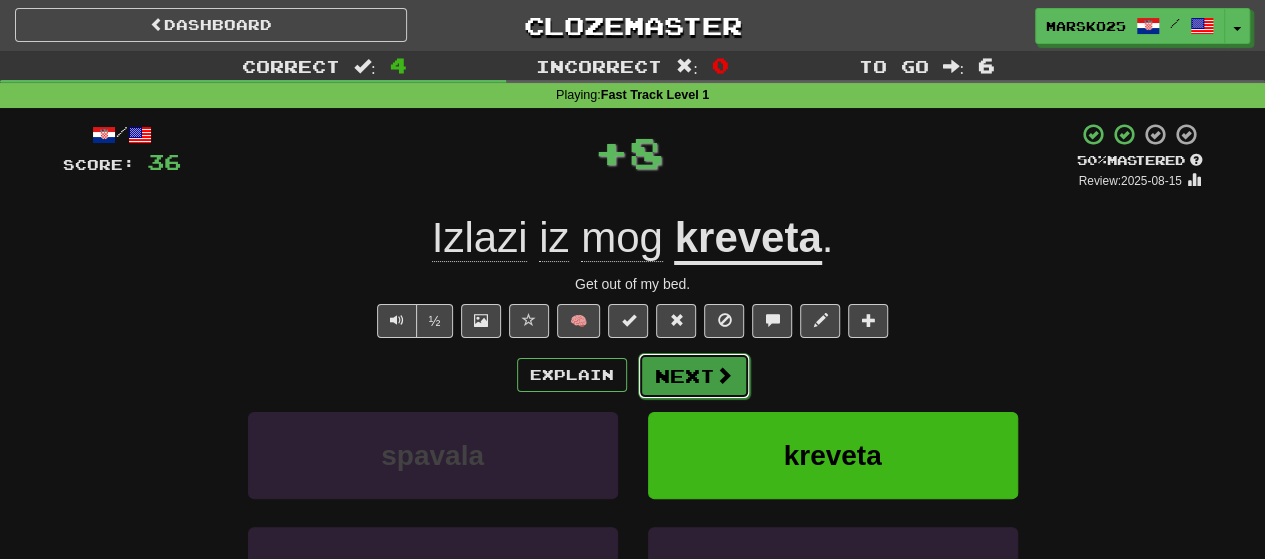click on "Next" at bounding box center (694, 376) 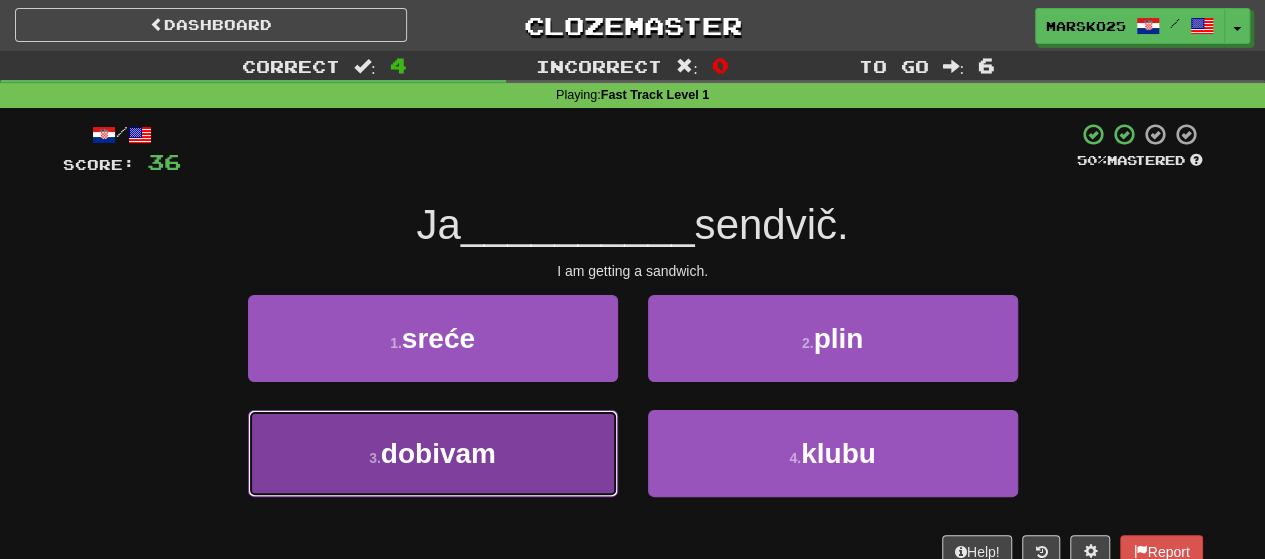 click on "3 .  dobivam" at bounding box center [433, 453] 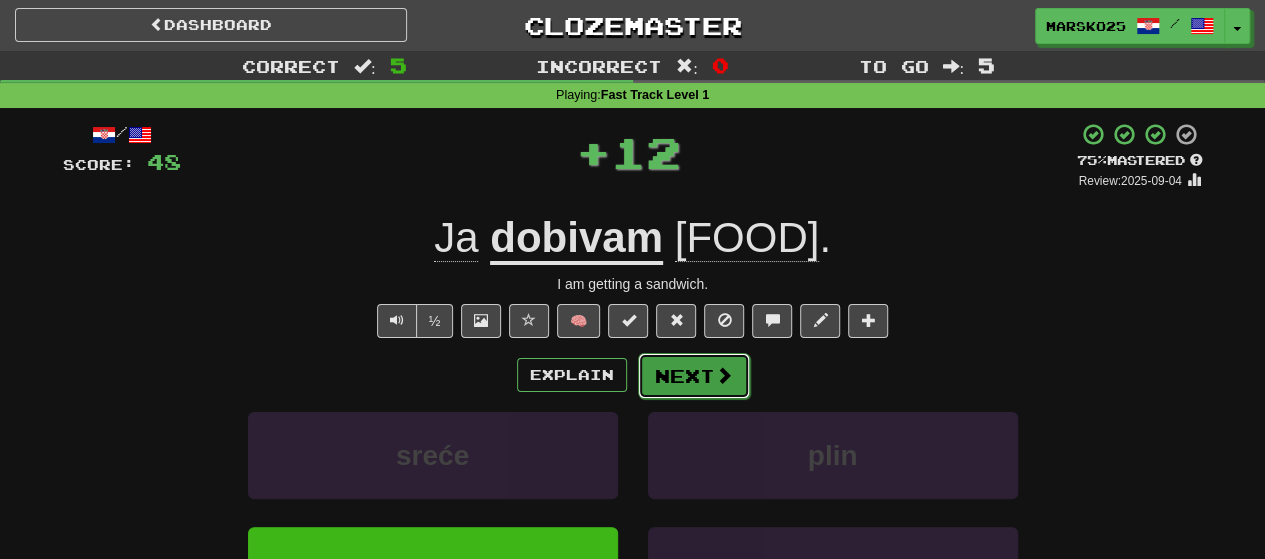 click on "Next" at bounding box center [694, 376] 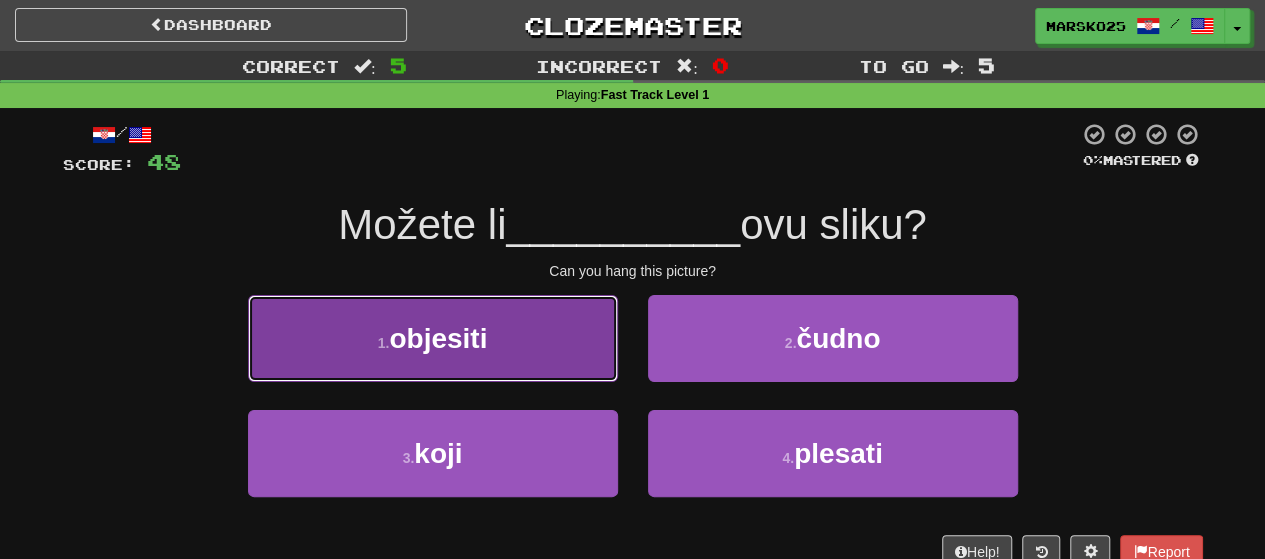 click on "1 .  objesiti" at bounding box center [433, 338] 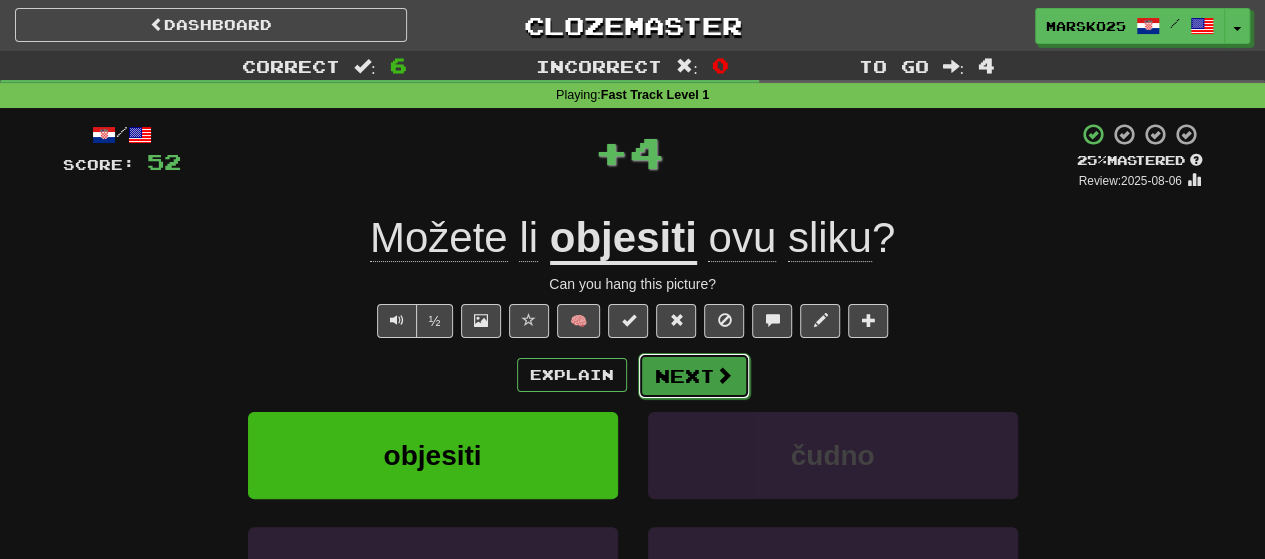 click on "Next" at bounding box center [694, 376] 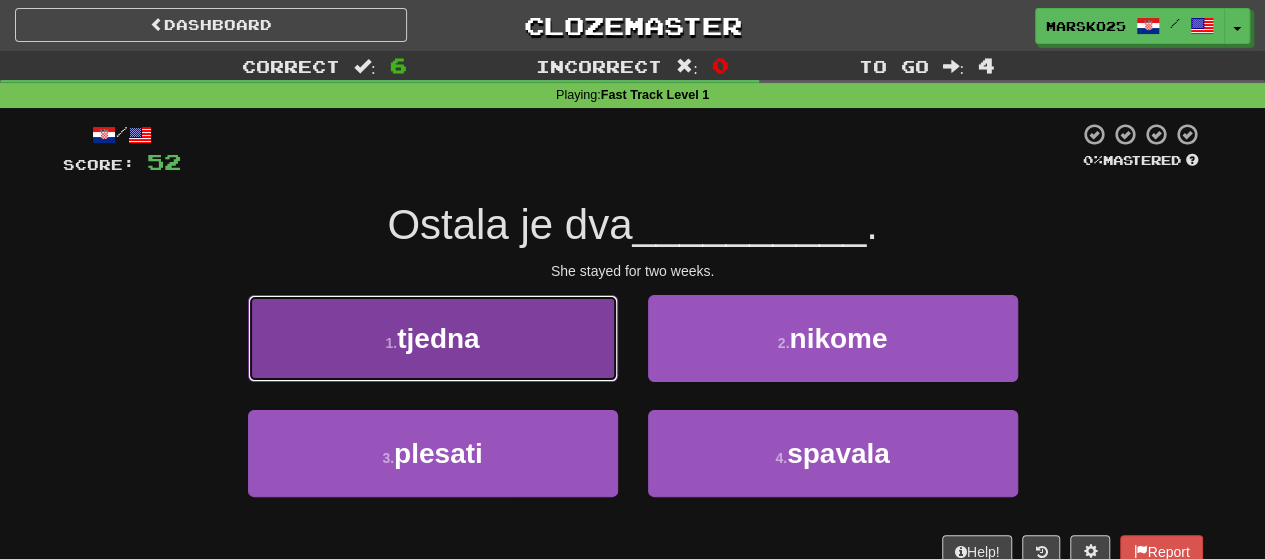 click on "1 .  tjedna" at bounding box center [433, 338] 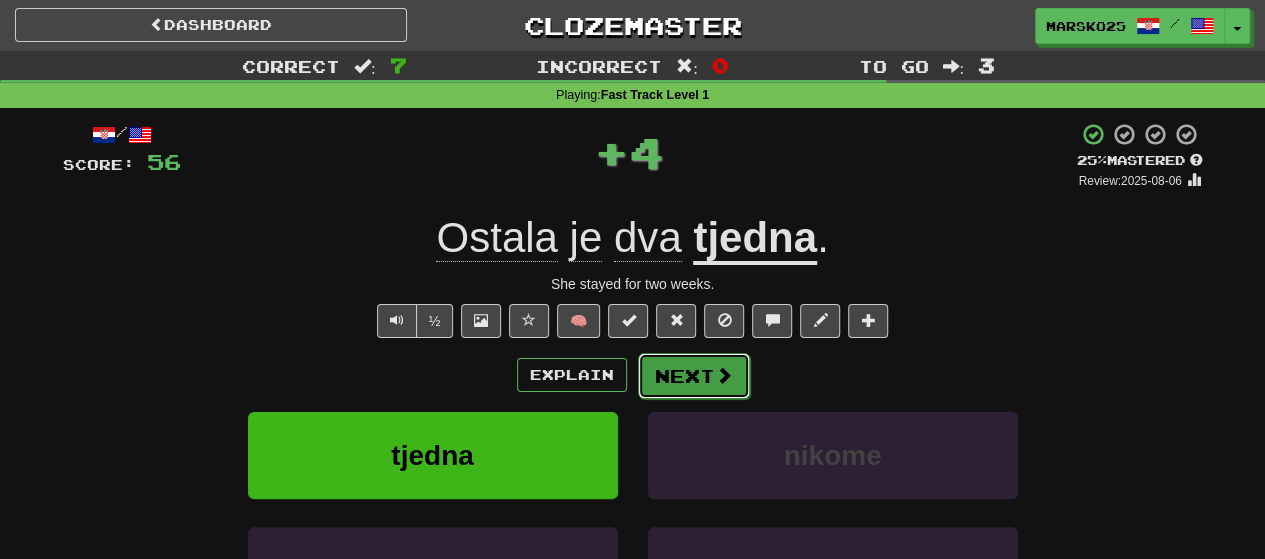 click on "Next" at bounding box center (694, 376) 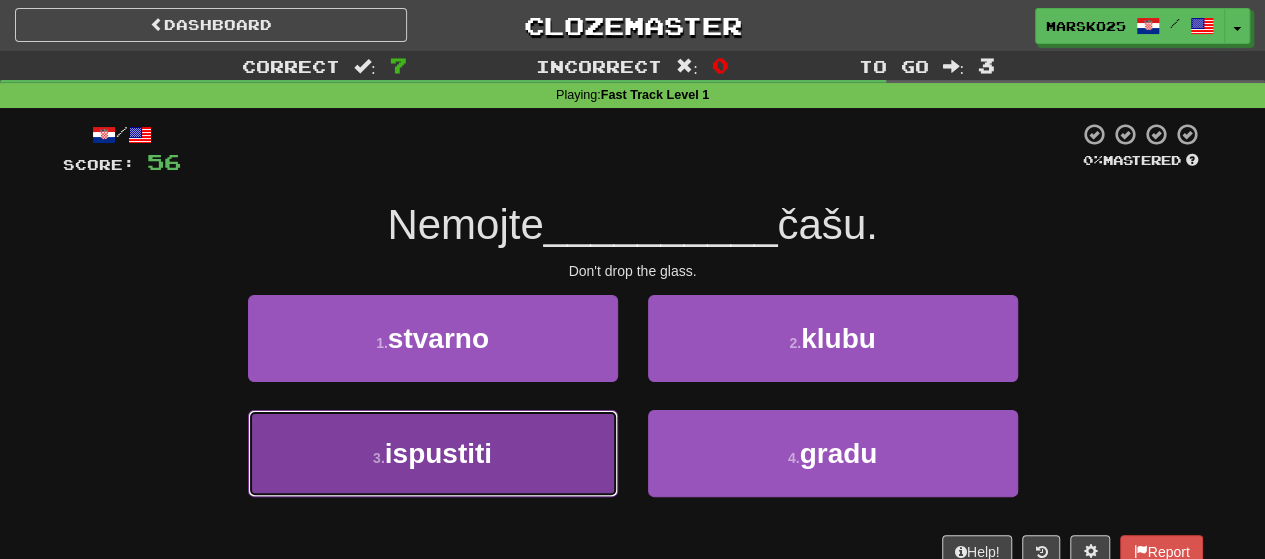 click on "3 .  ispustiti" at bounding box center [433, 453] 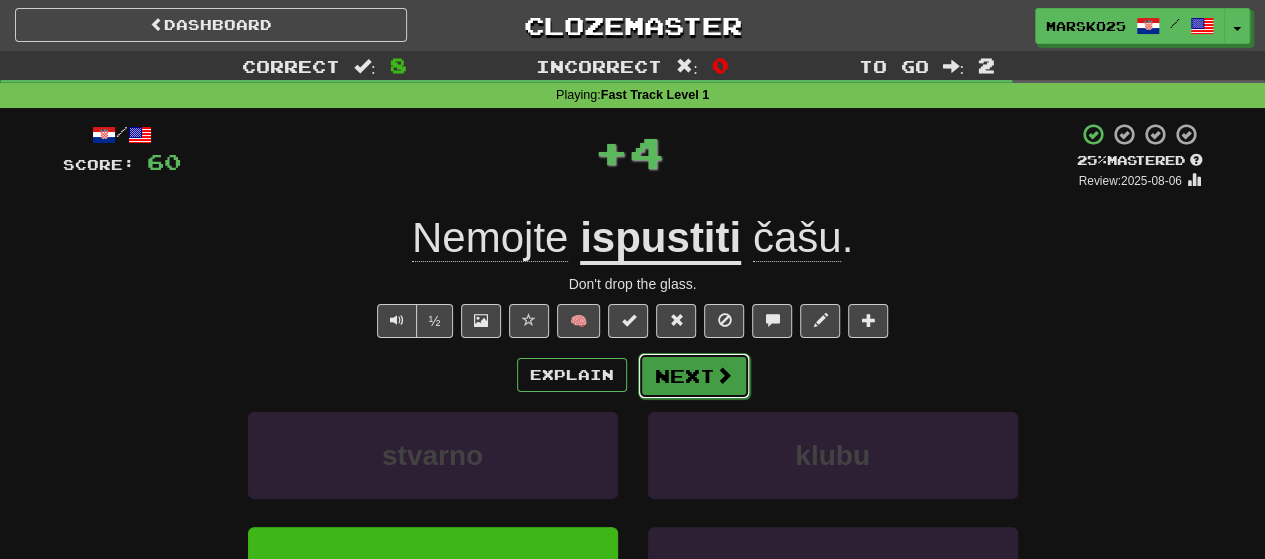 click on "Next" at bounding box center (694, 376) 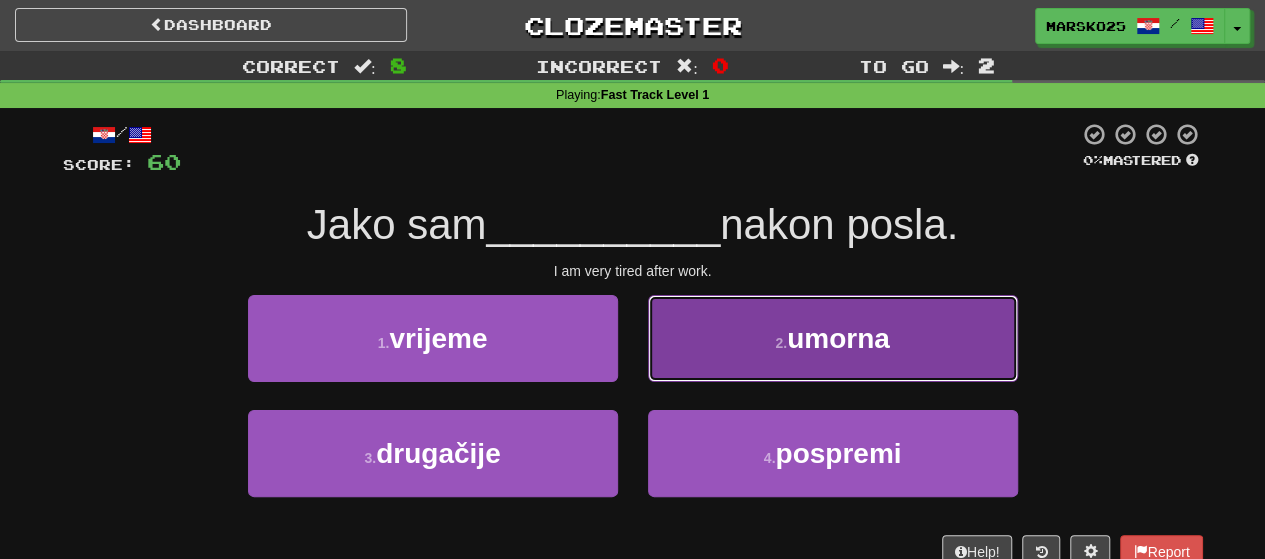 click on "2 .  umorna" at bounding box center [833, 338] 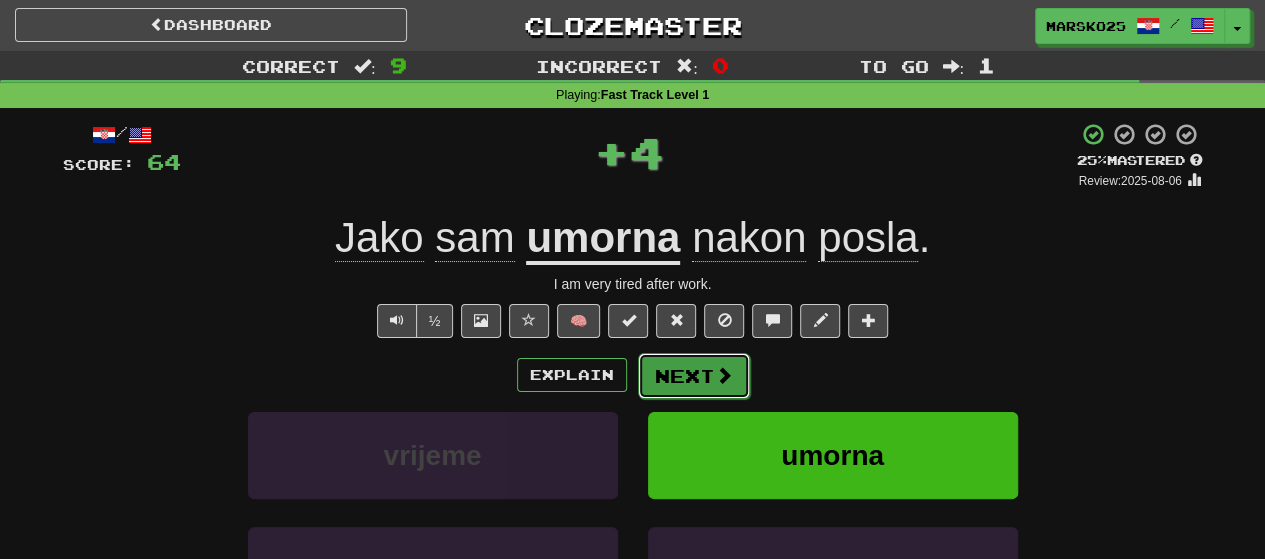 click on "Next" at bounding box center (694, 376) 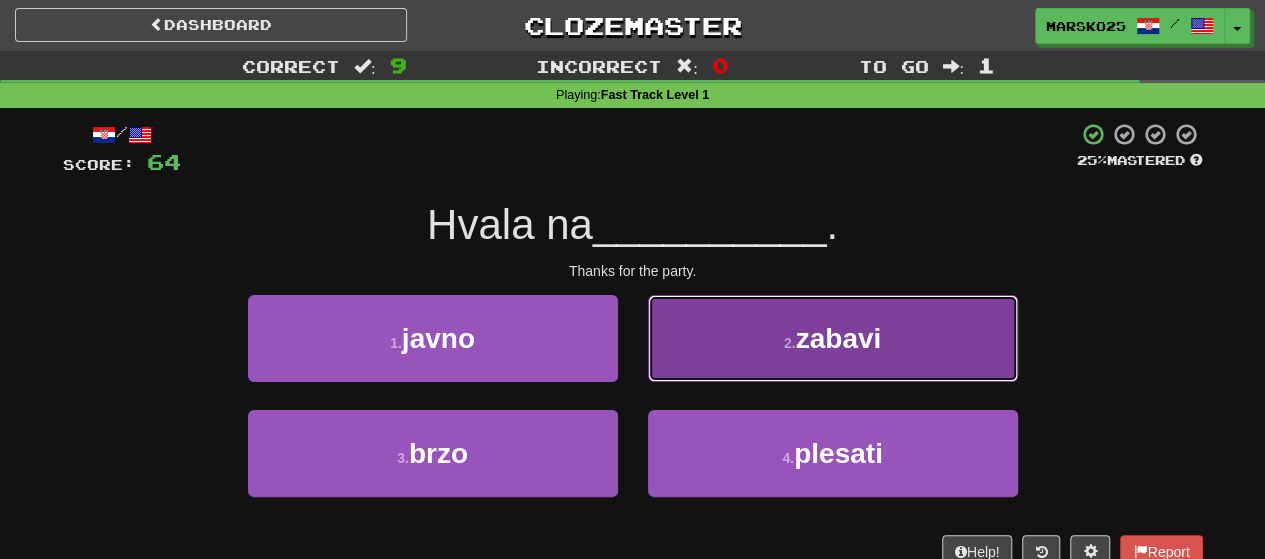 click on "2 .  zabavi" at bounding box center (833, 338) 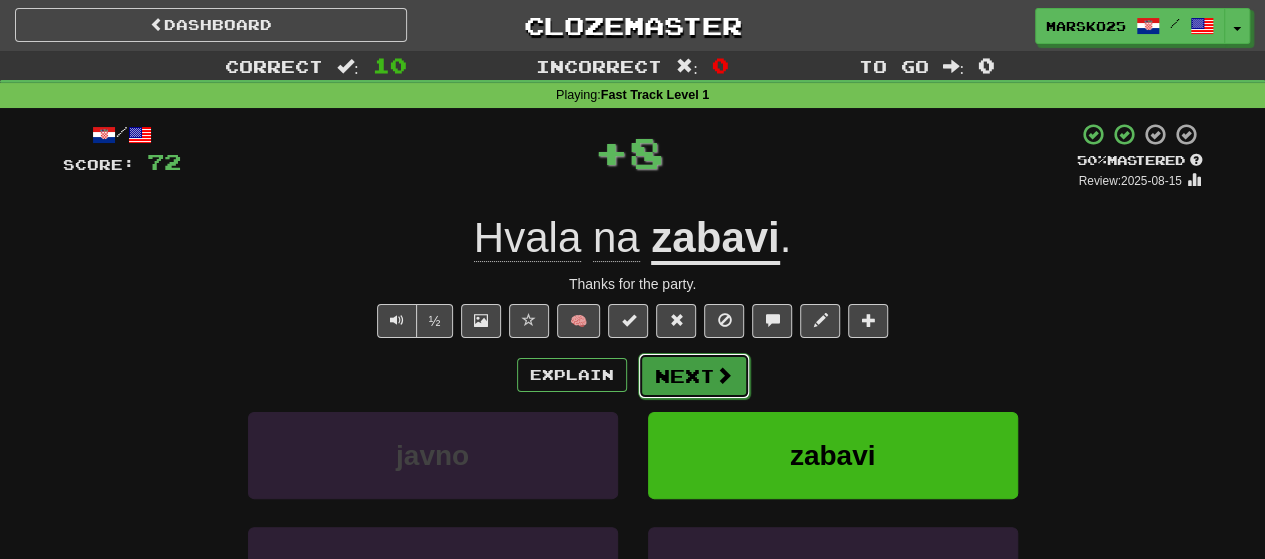 click on "Next" at bounding box center [694, 376] 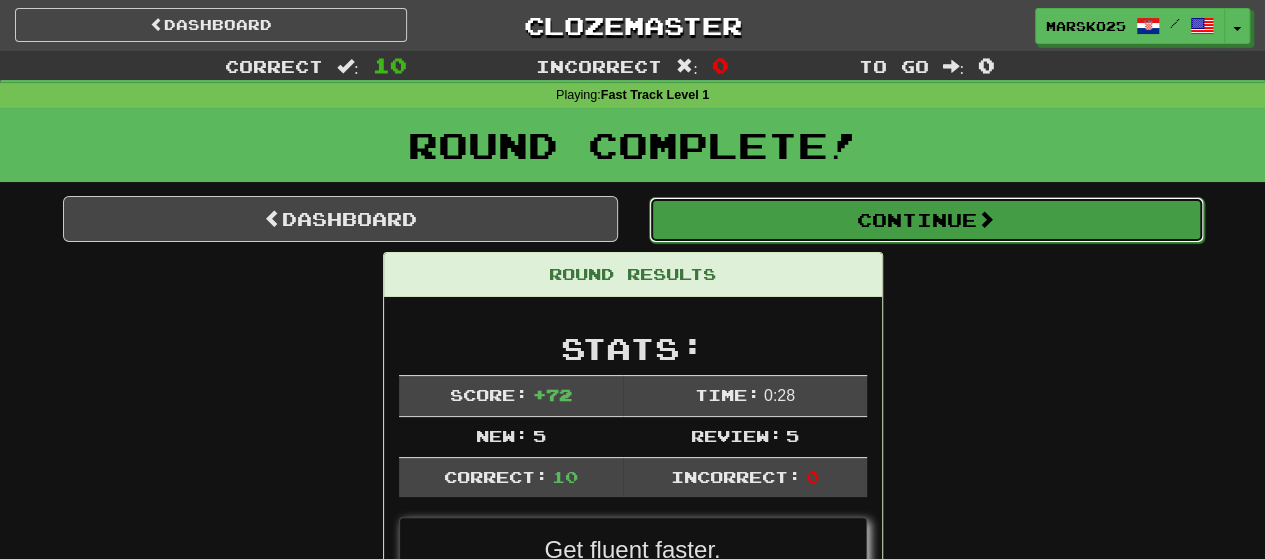 click on "Continue" at bounding box center [926, 220] 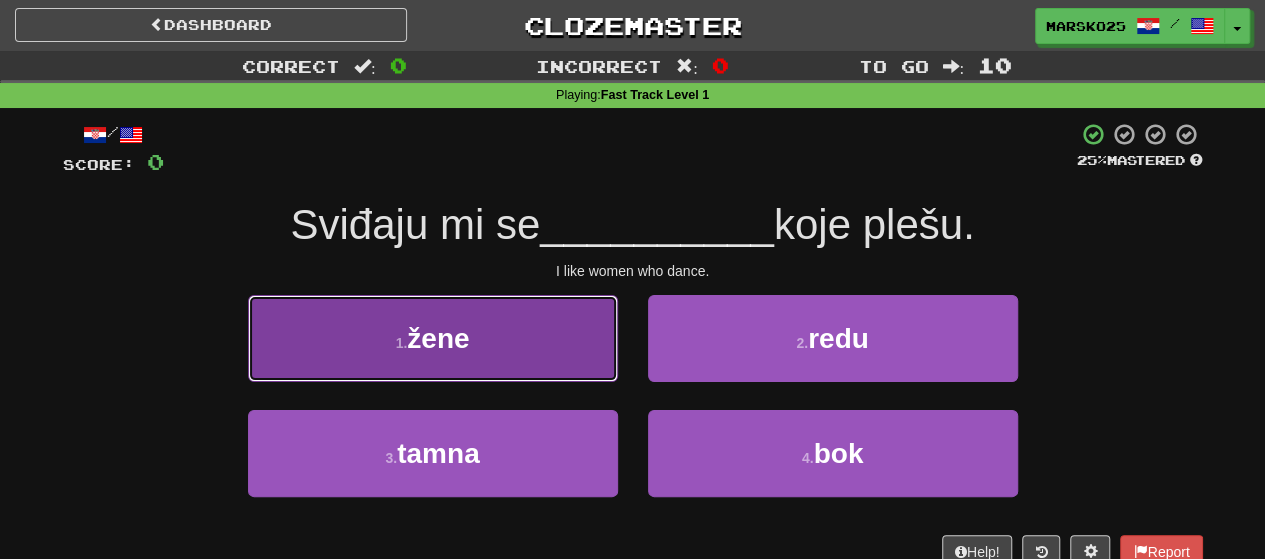click on "1 .  žene" at bounding box center (433, 338) 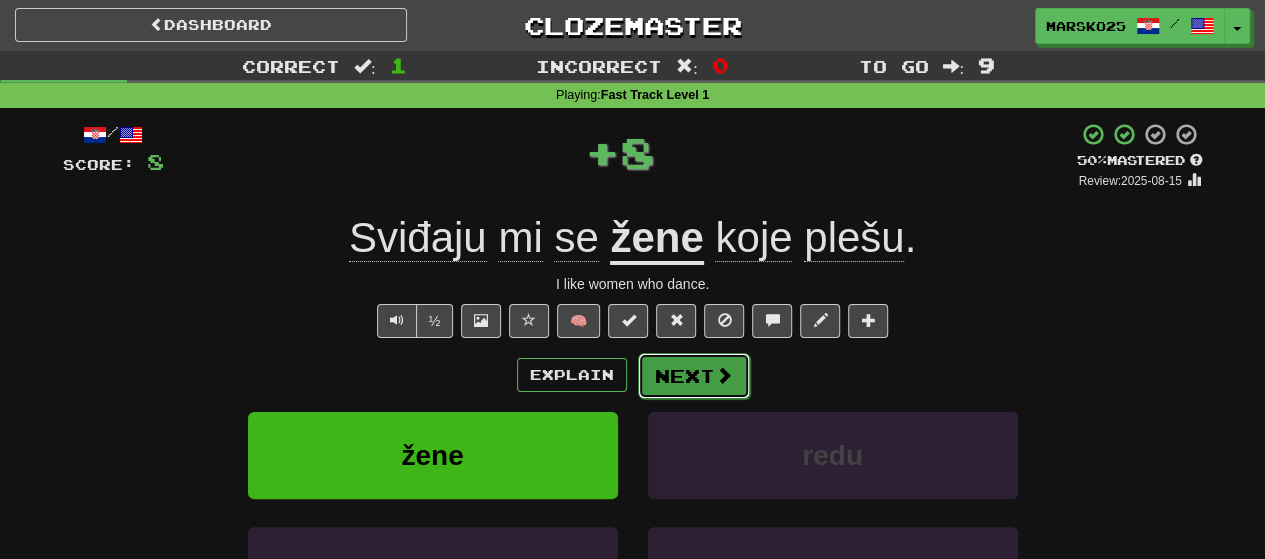 click on "Next" at bounding box center [694, 376] 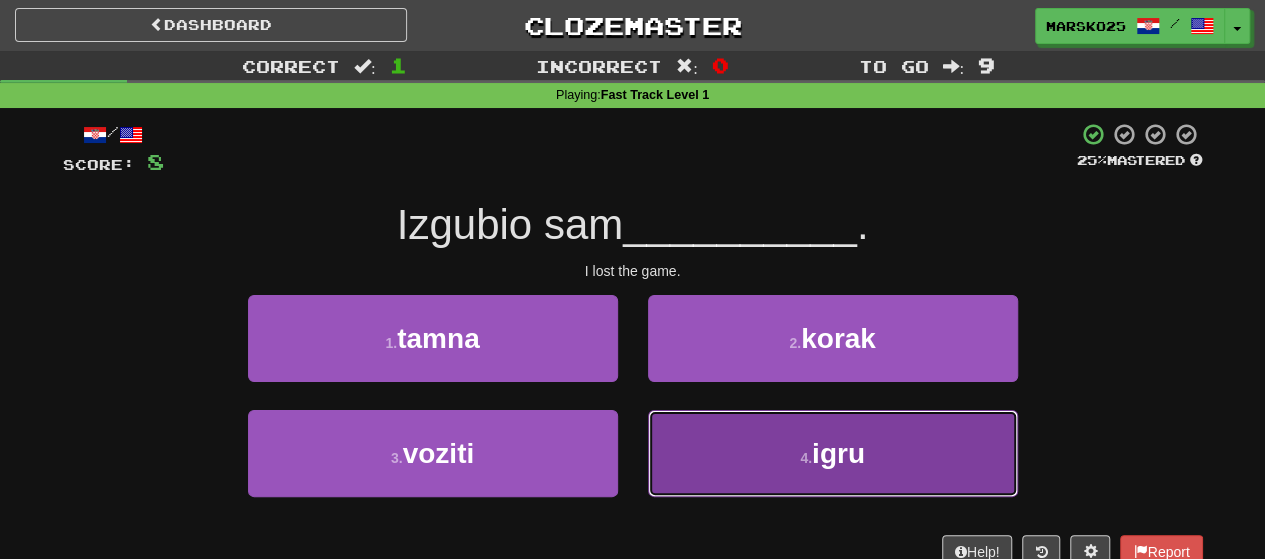 click on "4 .  igru" at bounding box center (833, 453) 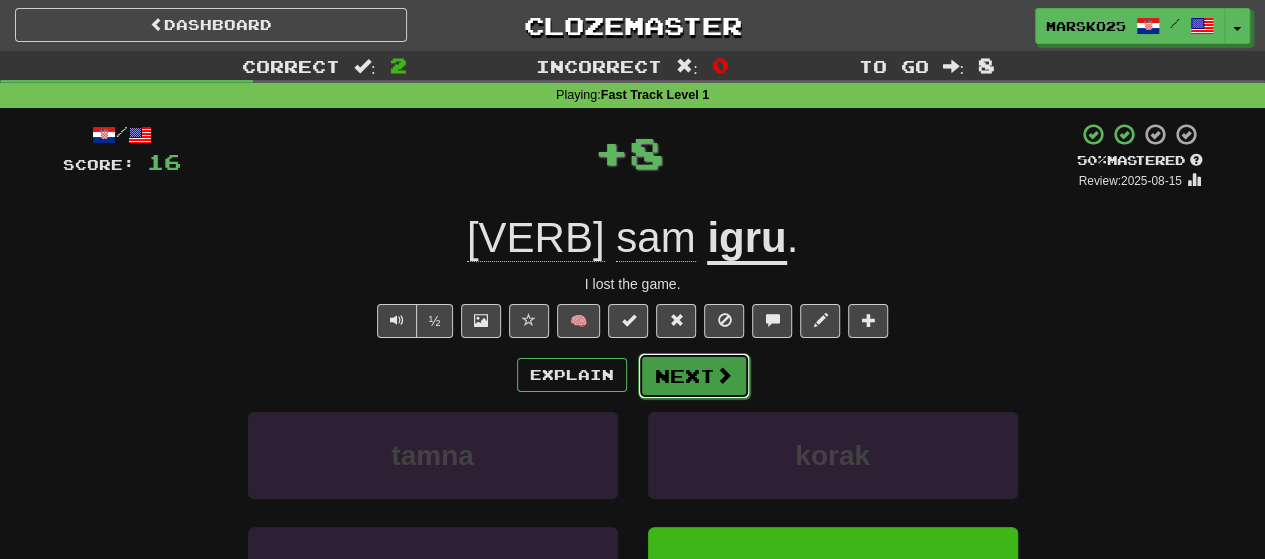 click on "Next" at bounding box center (694, 376) 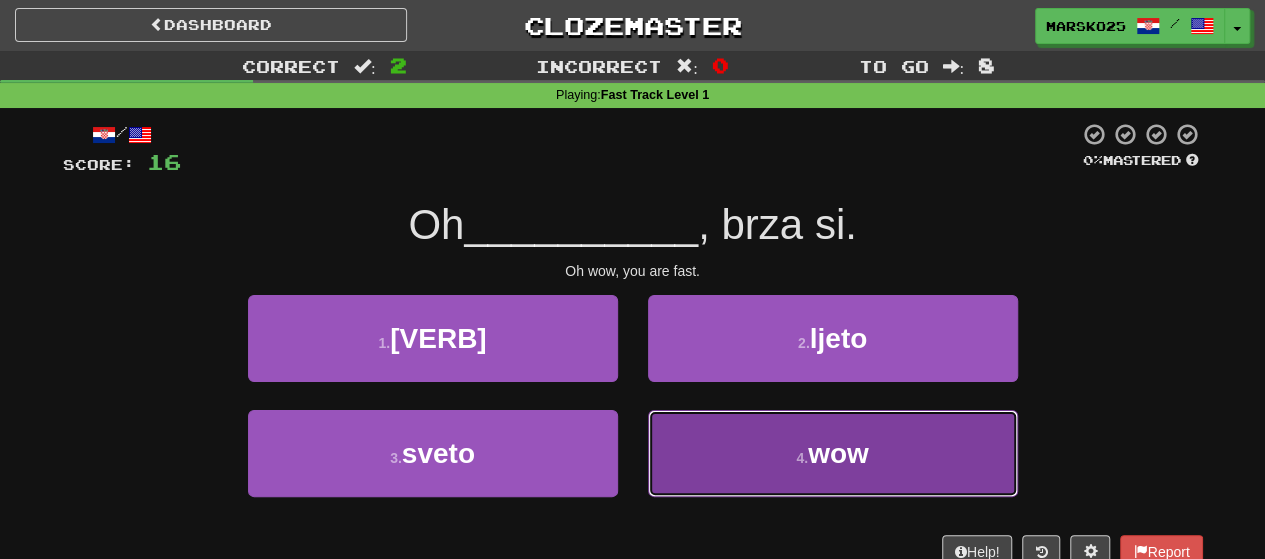 click on "4 .  wow" at bounding box center [833, 453] 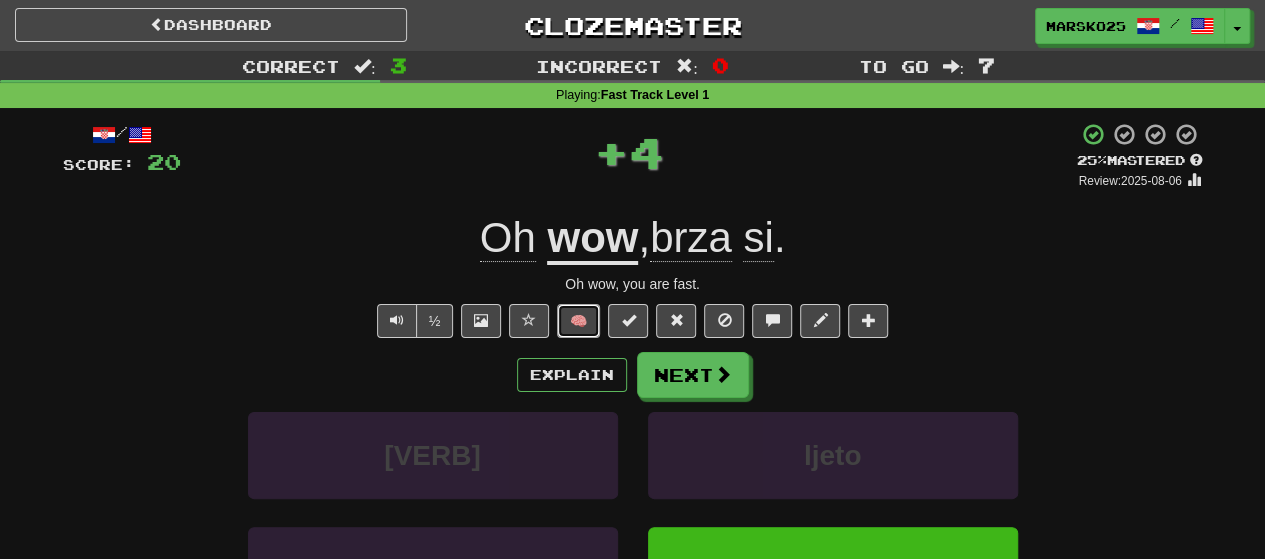 click on "🧠" at bounding box center [578, 321] 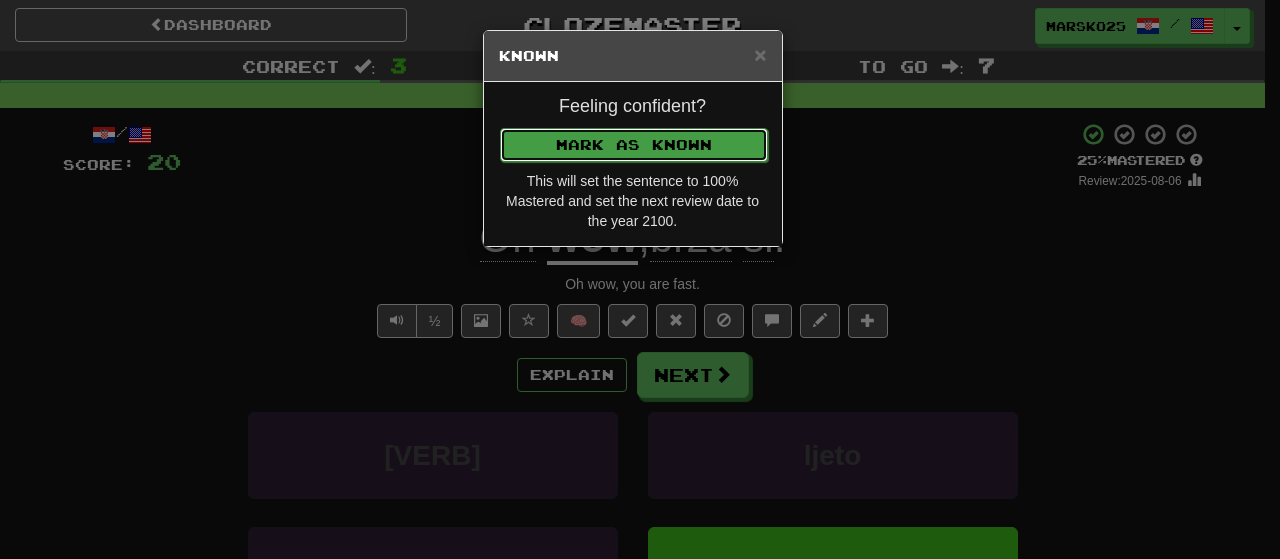 click on "Mark as Known" at bounding box center [634, 145] 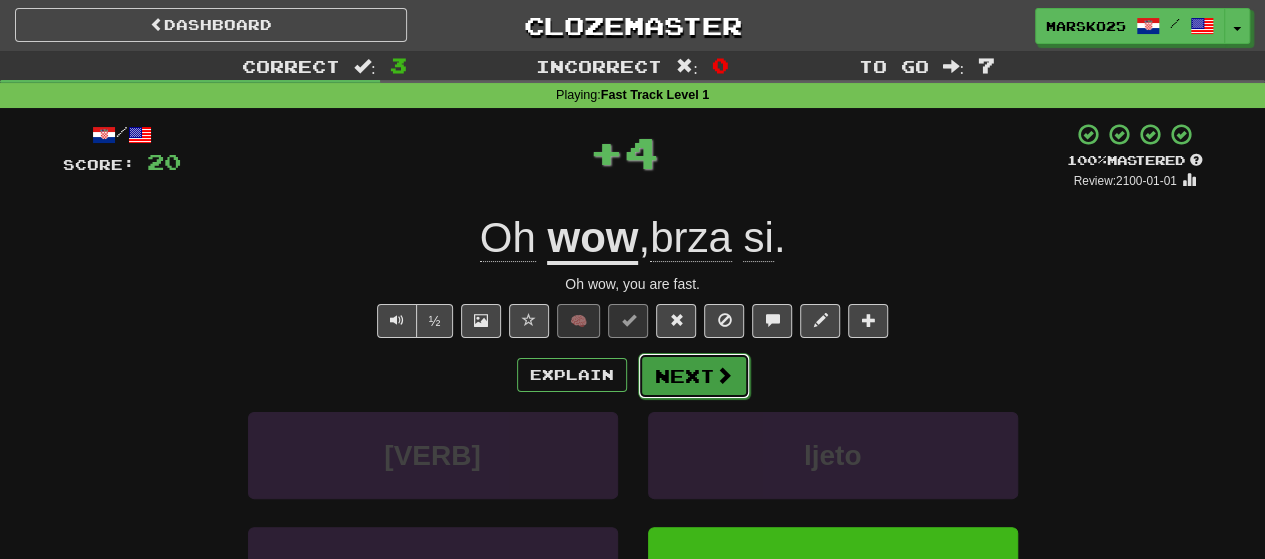 click on "Next" at bounding box center [694, 376] 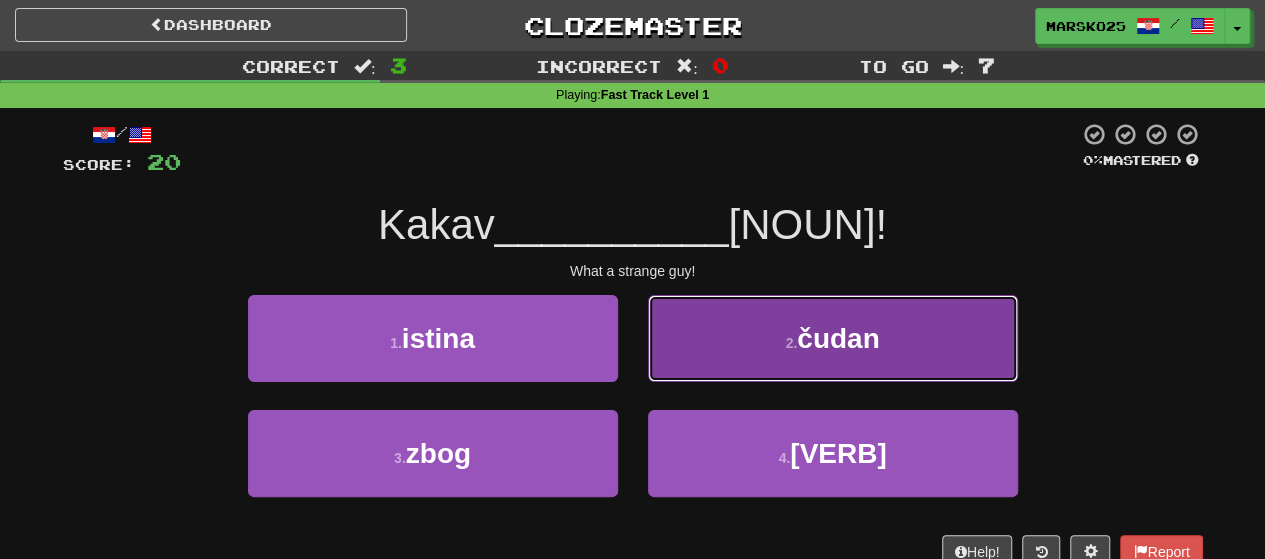 click on "2 .  čudan" at bounding box center [833, 338] 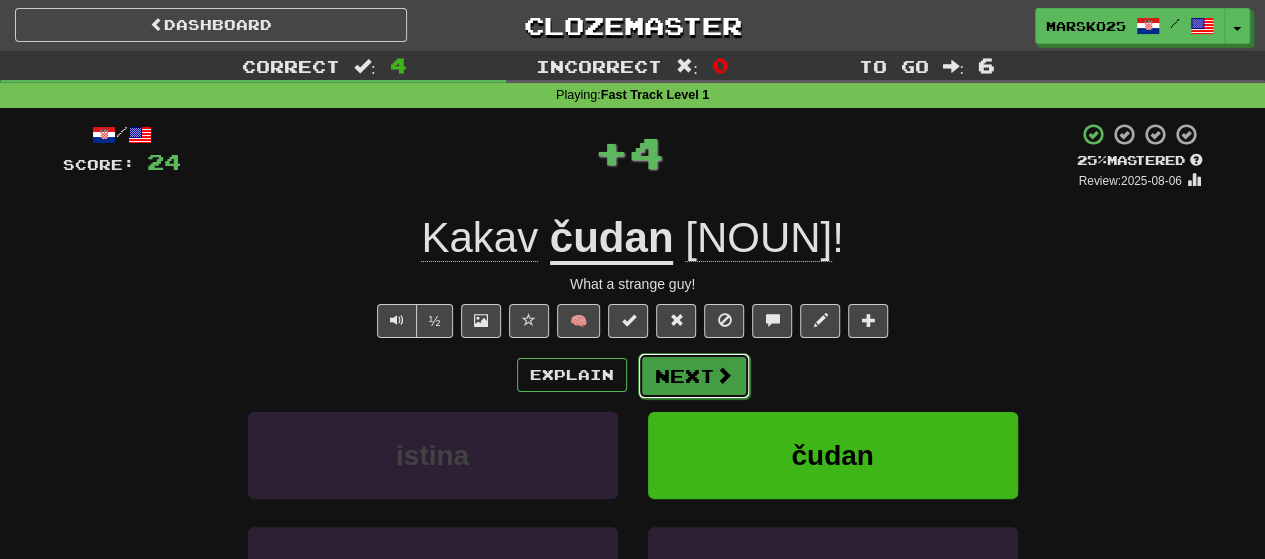 click on "Next" at bounding box center [694, 376] 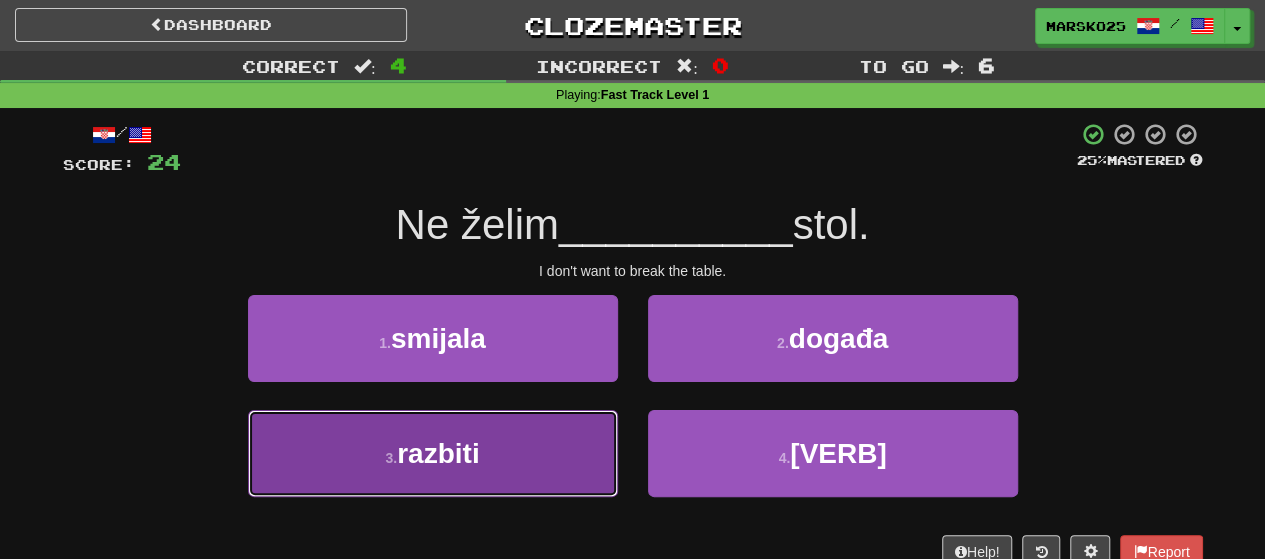 click on "3 .  razbiti" at bounding box center (433, 453) 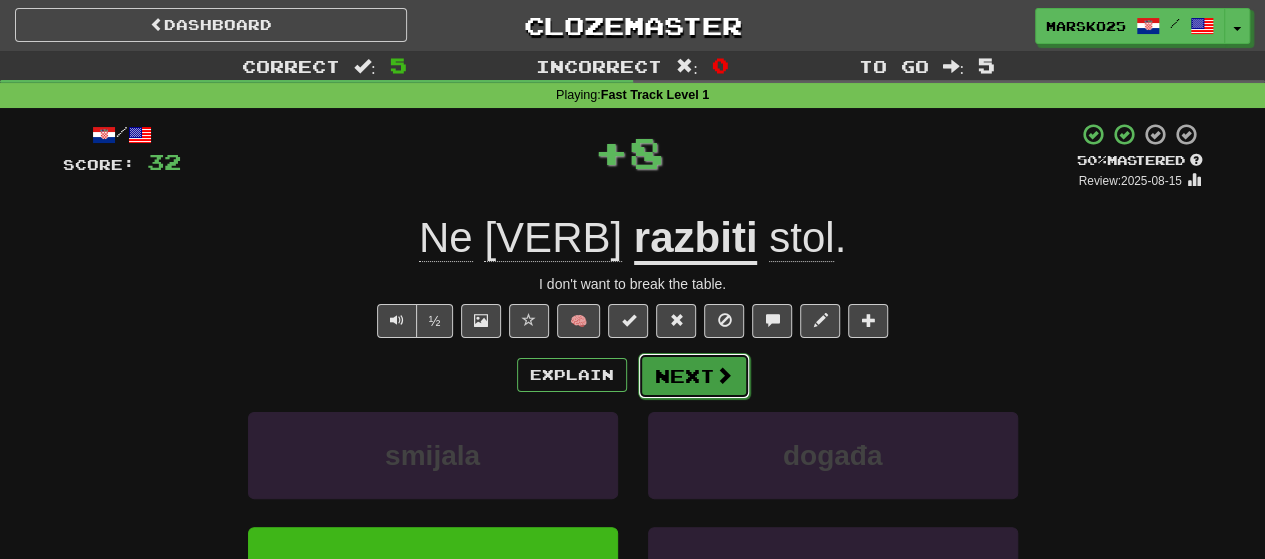 click on "Next" at bounding box center (694, 376) 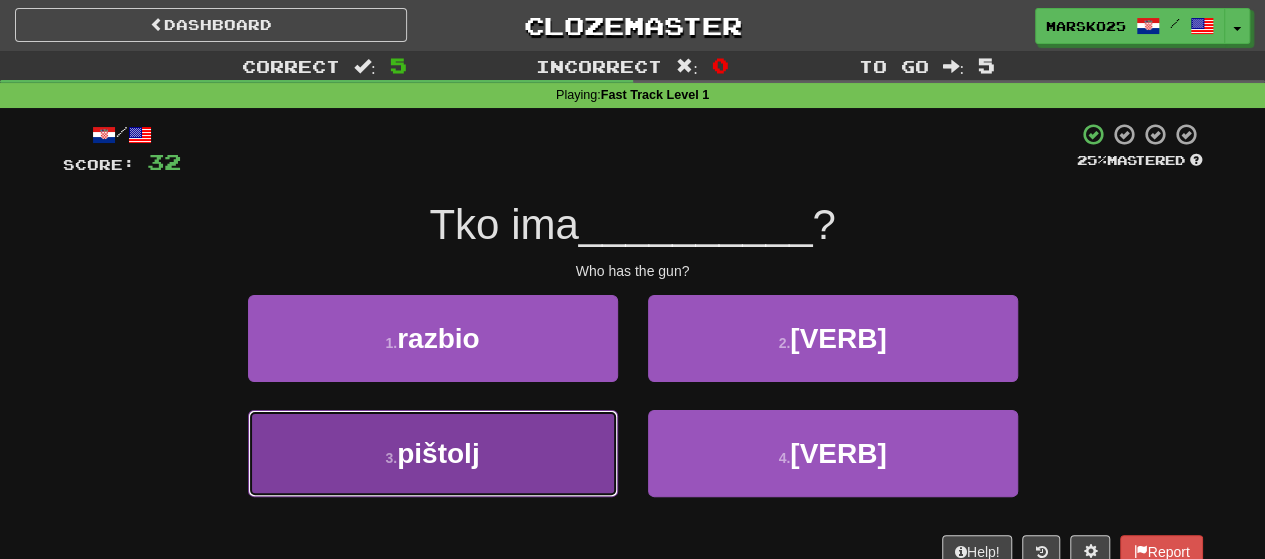 click on "3 .  pištolj" at bounding box center (433, 453) 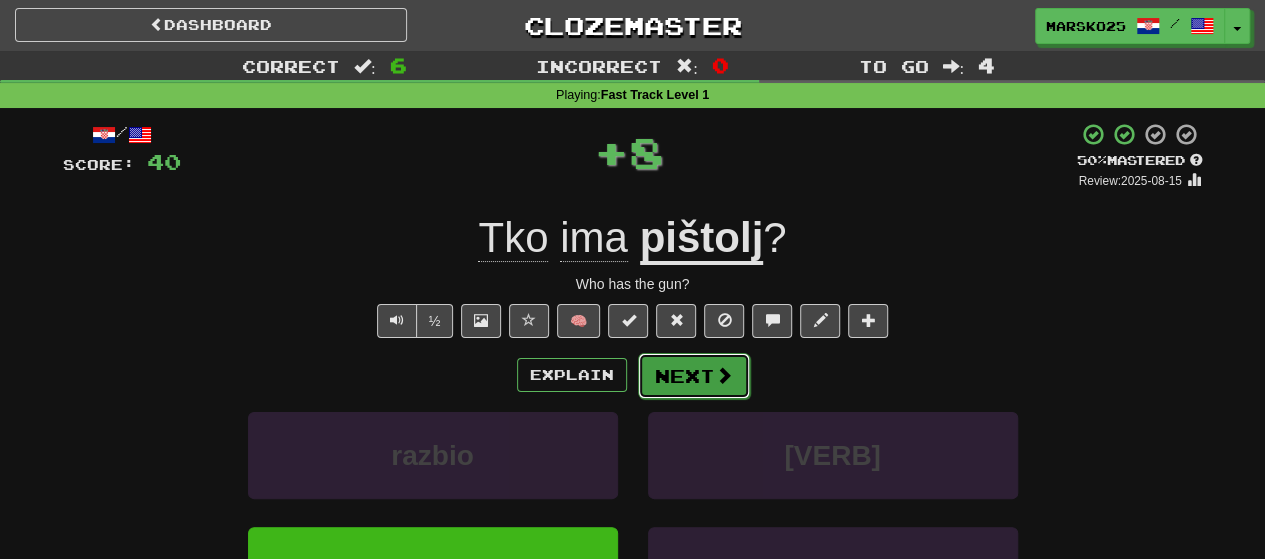 click on "Next" at bounding box center [694, 376] 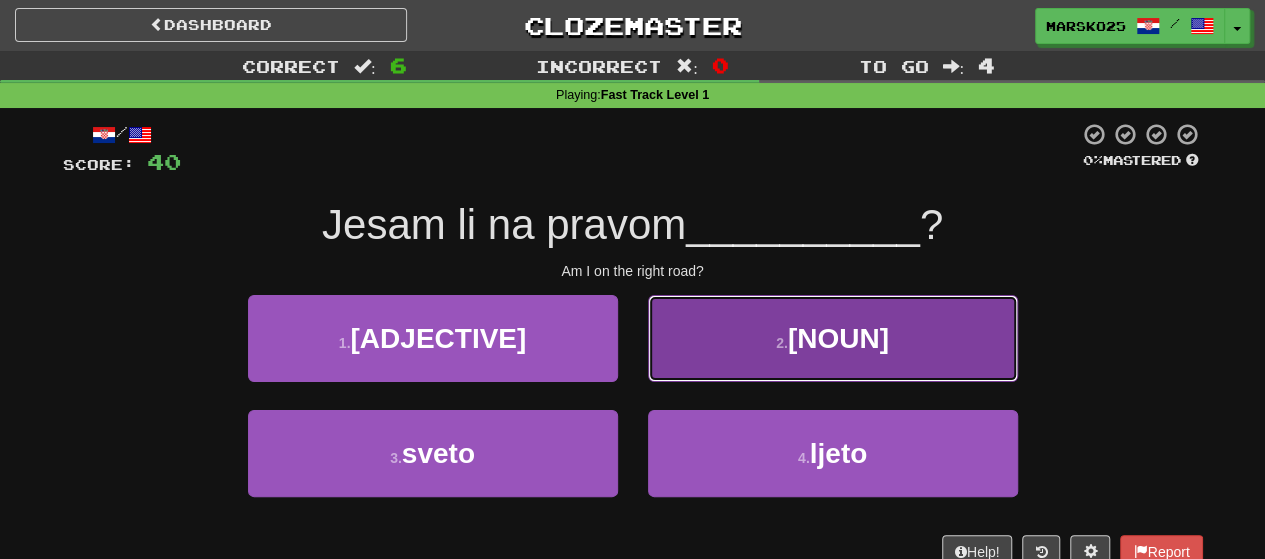 click on "2 .  putu" at bounding box center [833, 338] 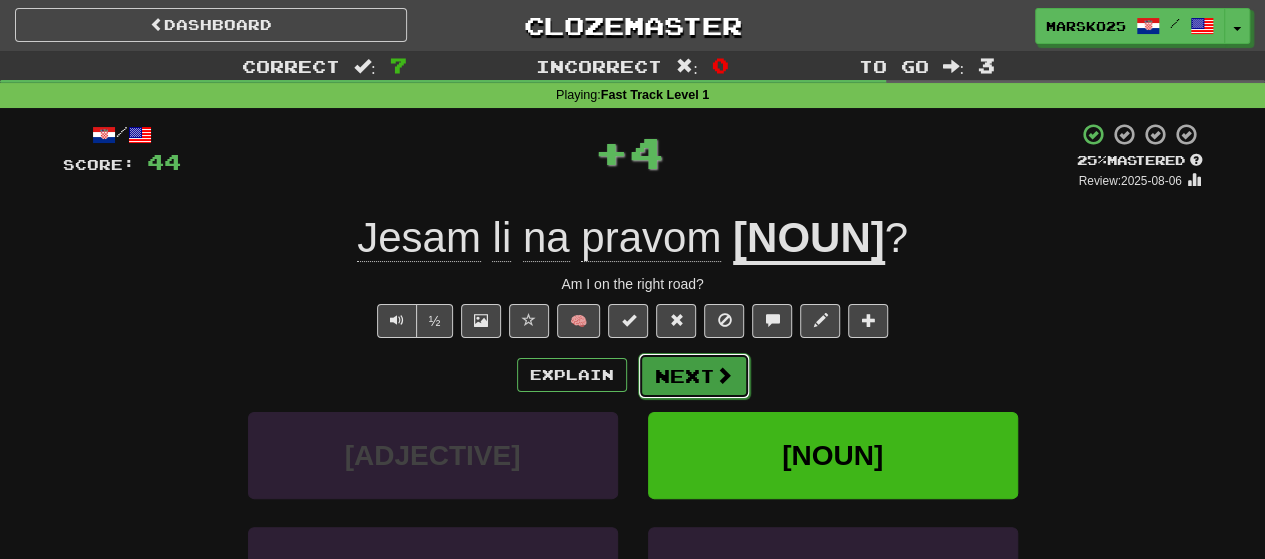 click on "Next" at bounding box center [694, 376] 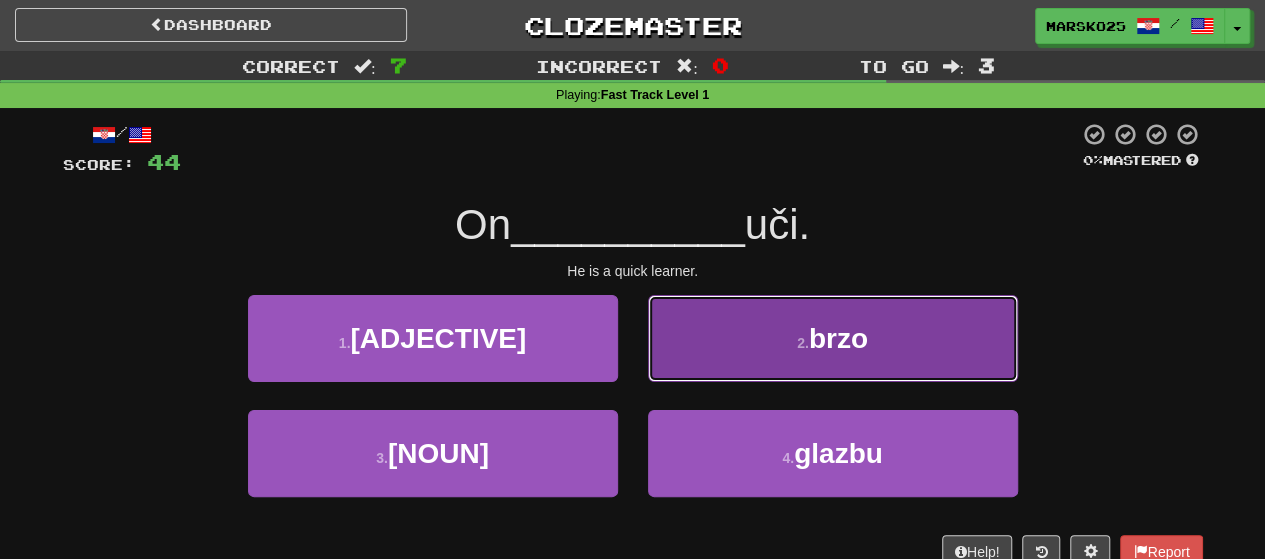 click on "2 .  brzo" at bounding box center [833, 338] 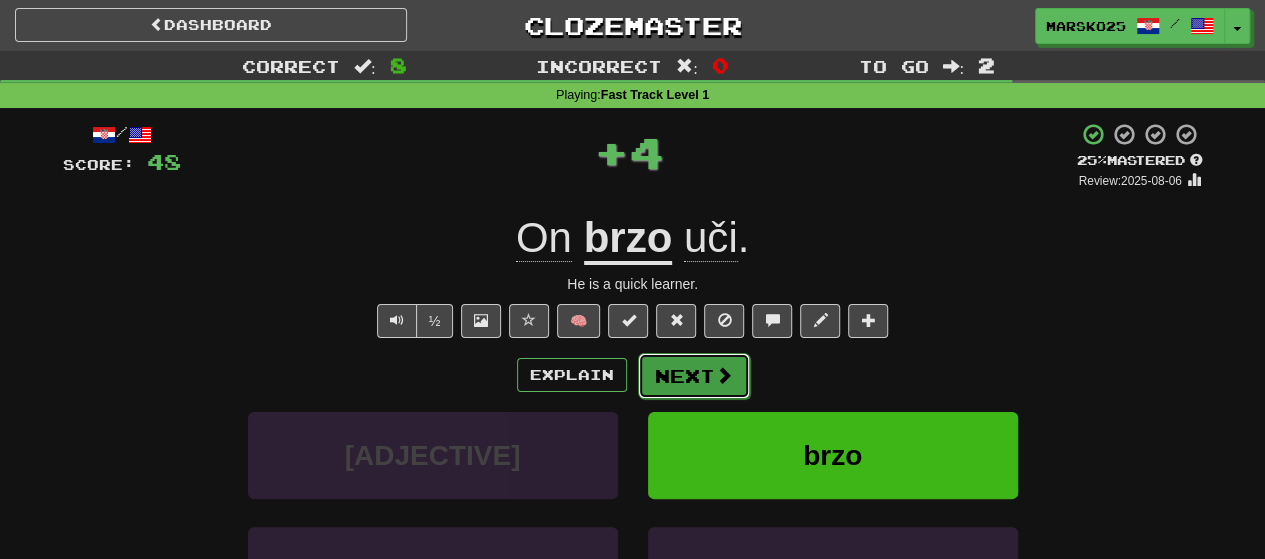 click on "Next" at bounding box center [694, 376] 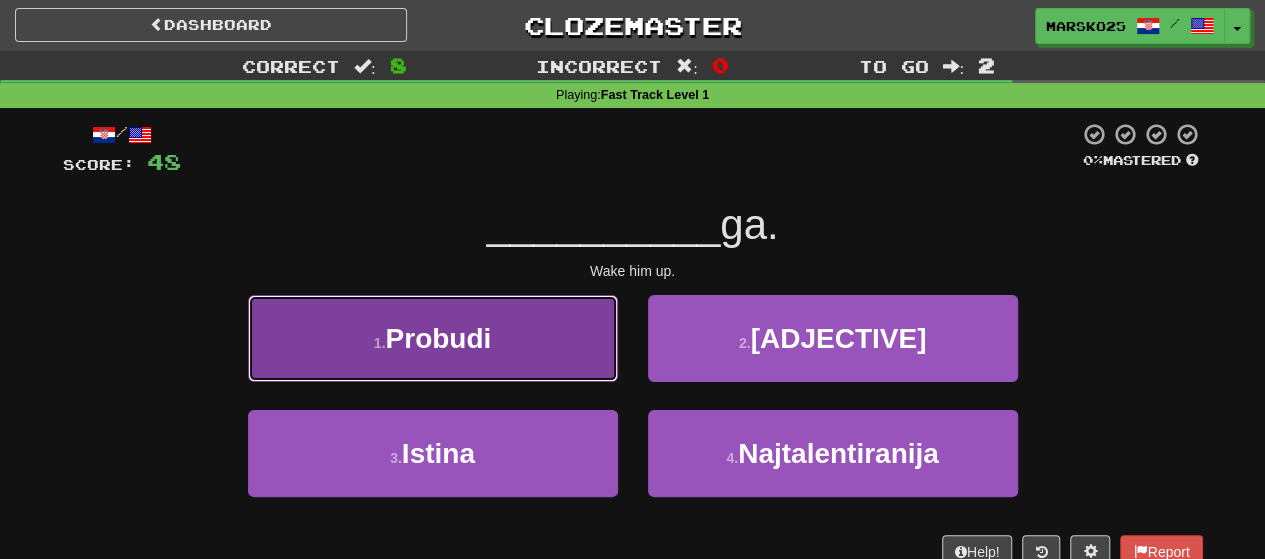 click on "1 .  Probudi" at bounding box center [433, 338] 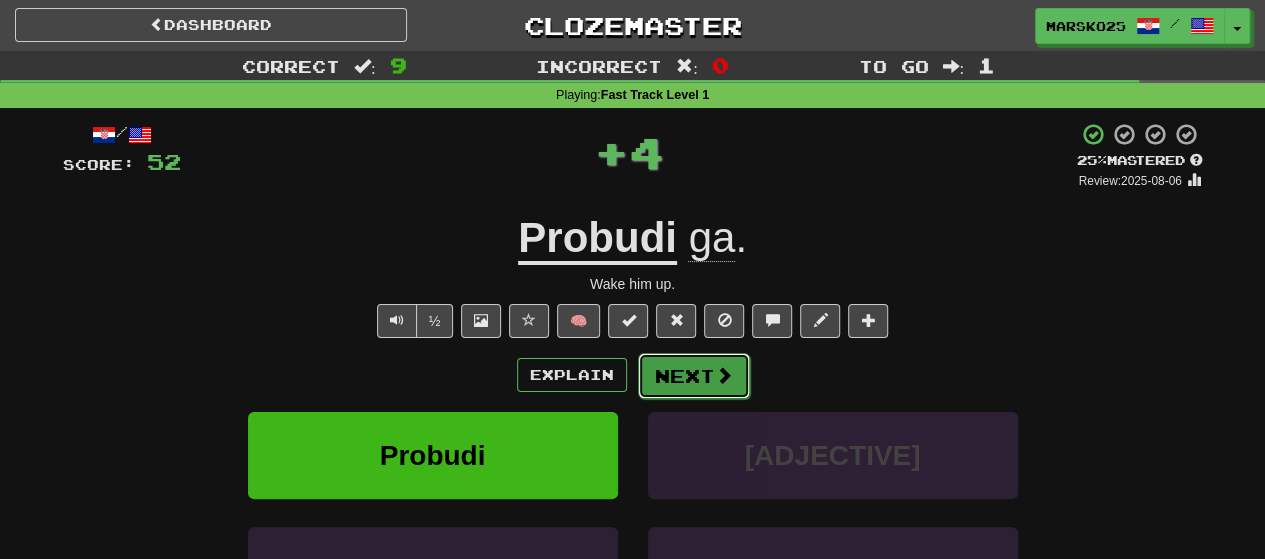 click on "Next" at bounding box center (694, 376) 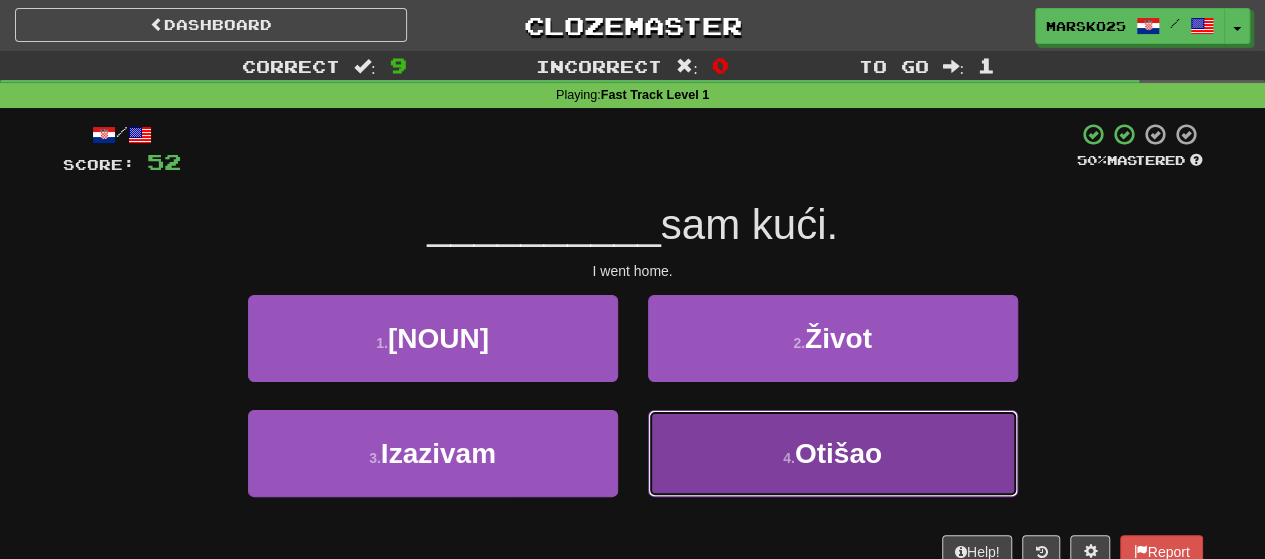 click on "4 .  Otišao" at bounding box center [833, 453] 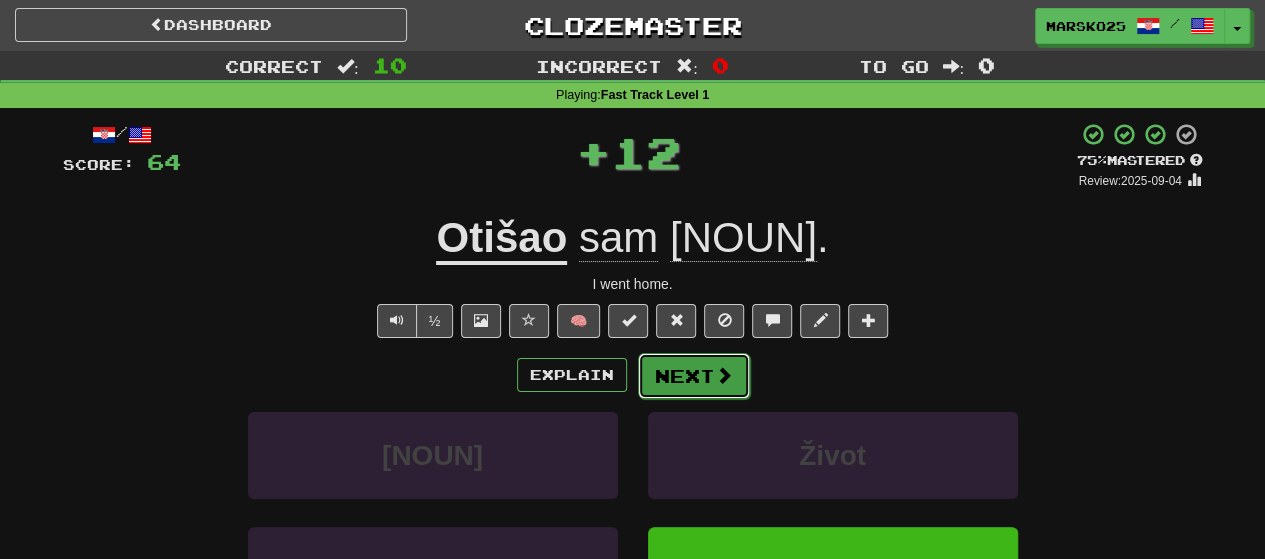 click on "Next" at bounding box center (694, 376) 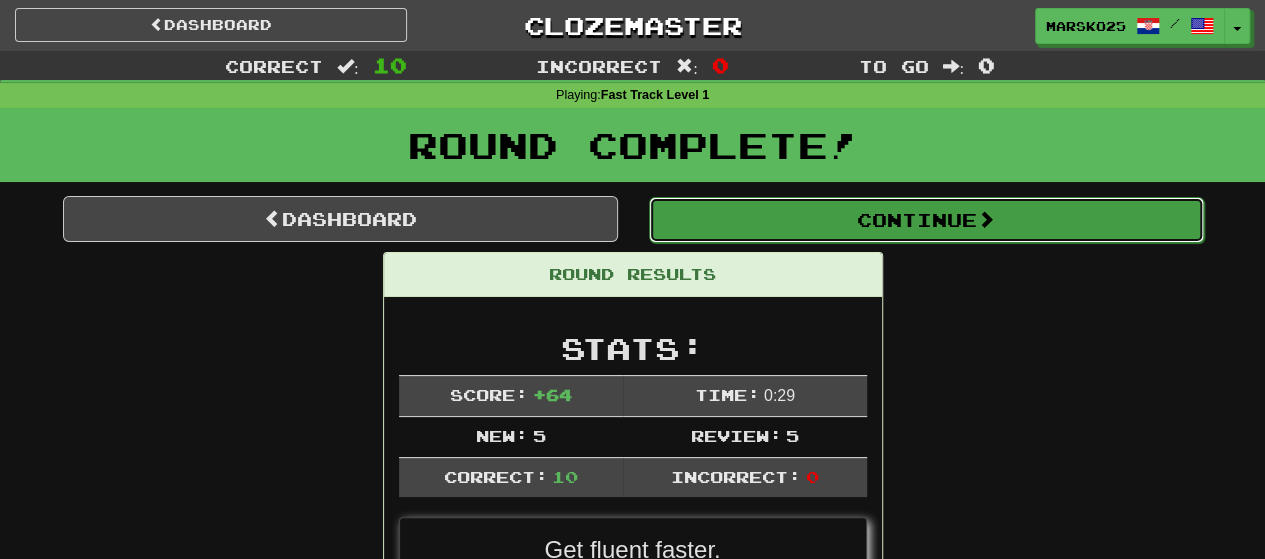 click on "Continue" at bounding box center (926, 220) 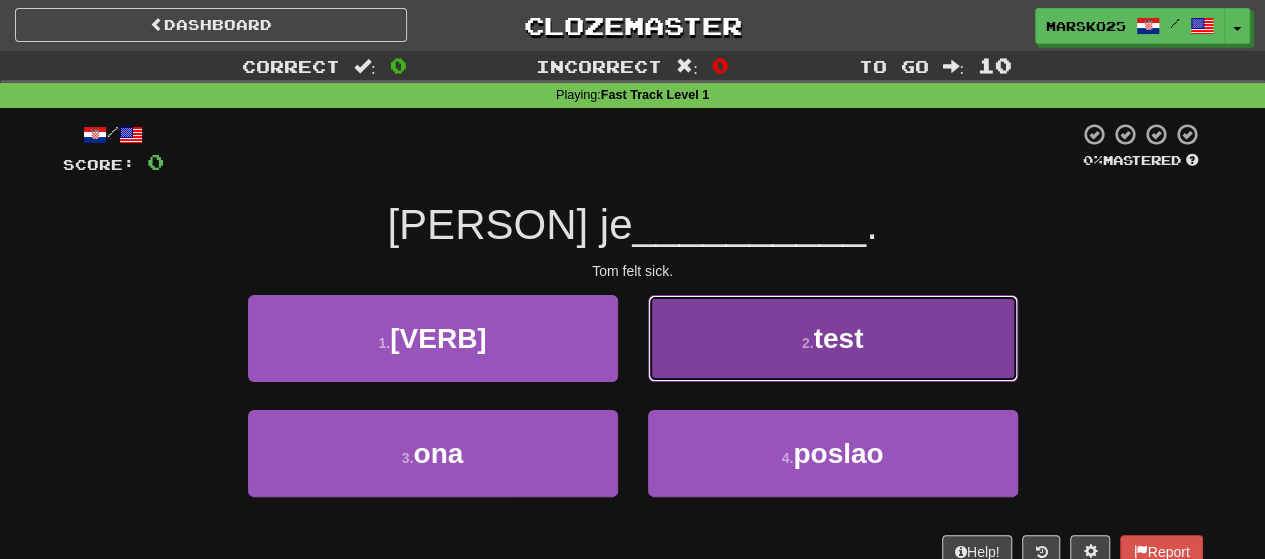 click on "2 .  test" at bounding box center (833, 338) 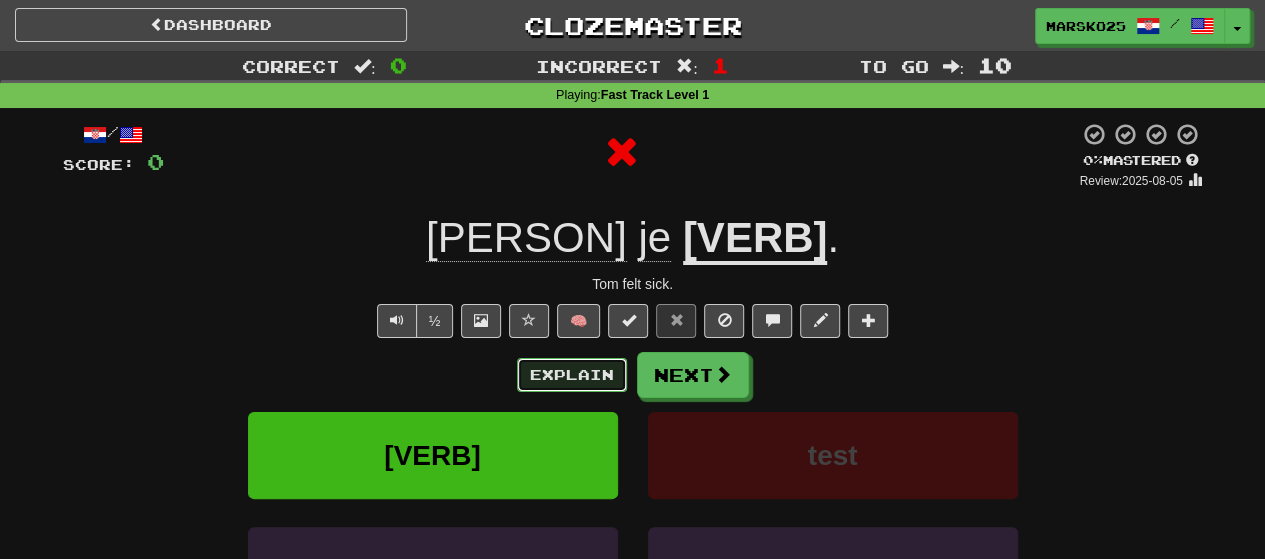 click on "Explain" at bounding box center (572, 375) 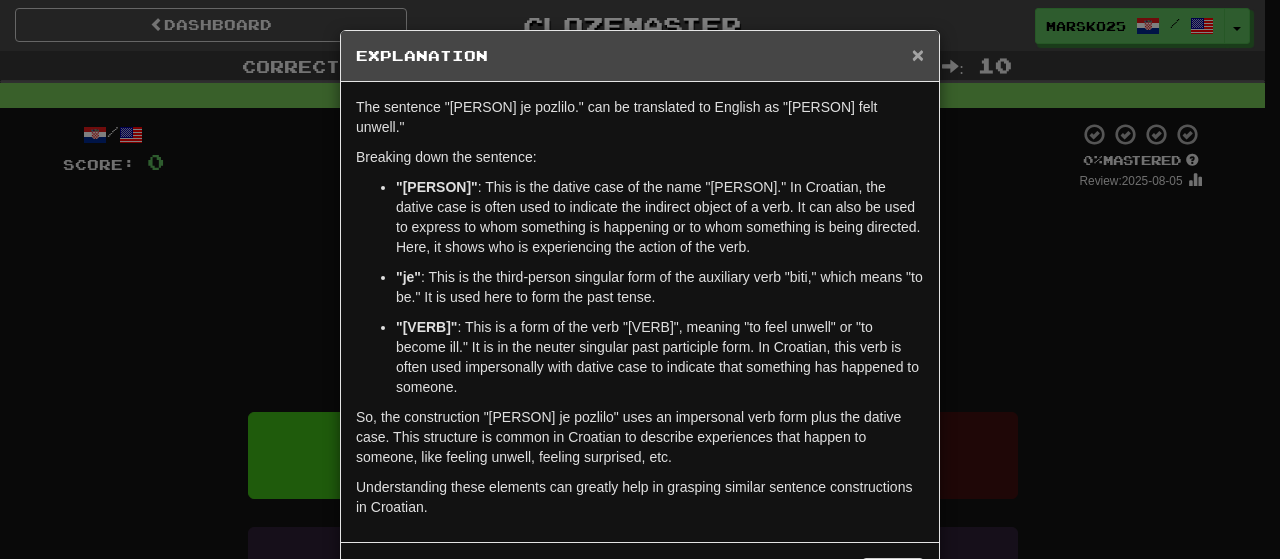 click on "×" at bounding box center (918, 54) 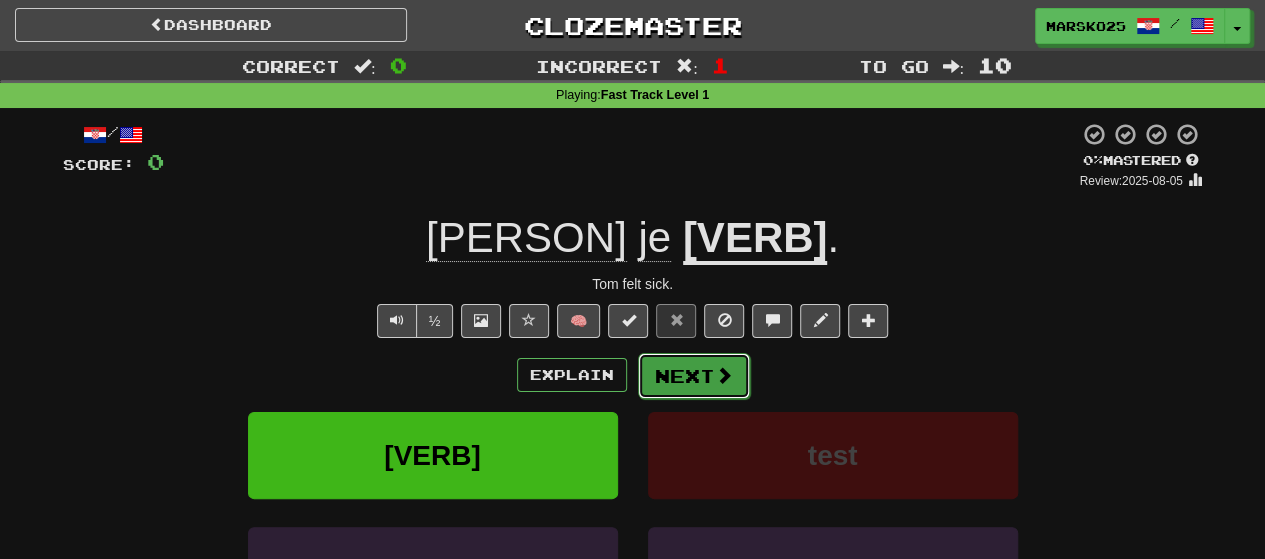 click on "Next" at bounding box center (694, 376) 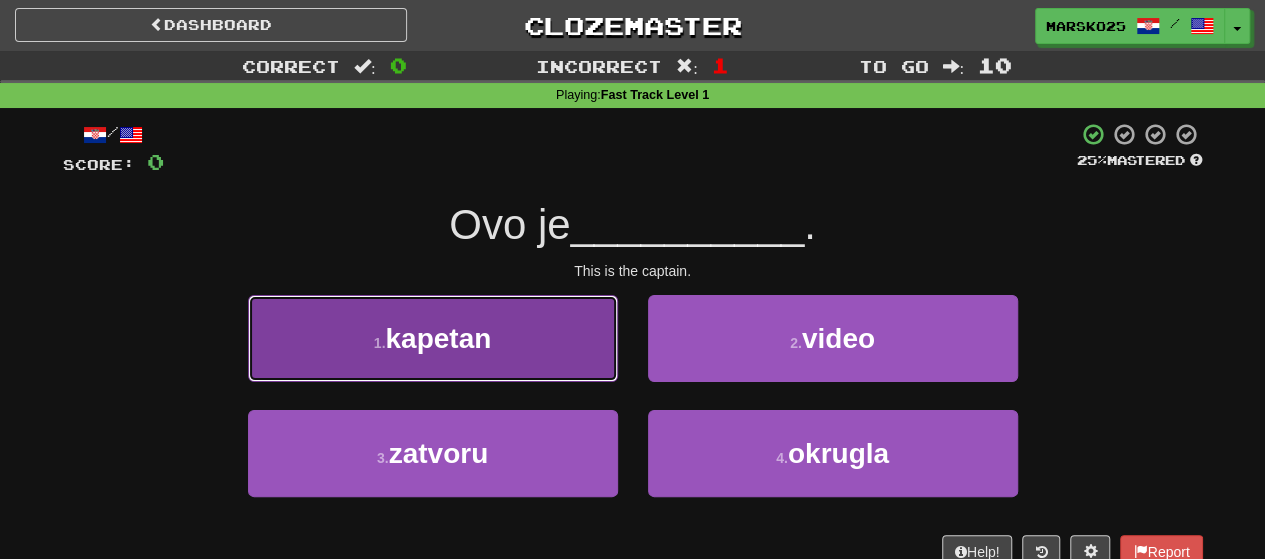 click on "1 .  kapetan" at bounding box center (433, 338) 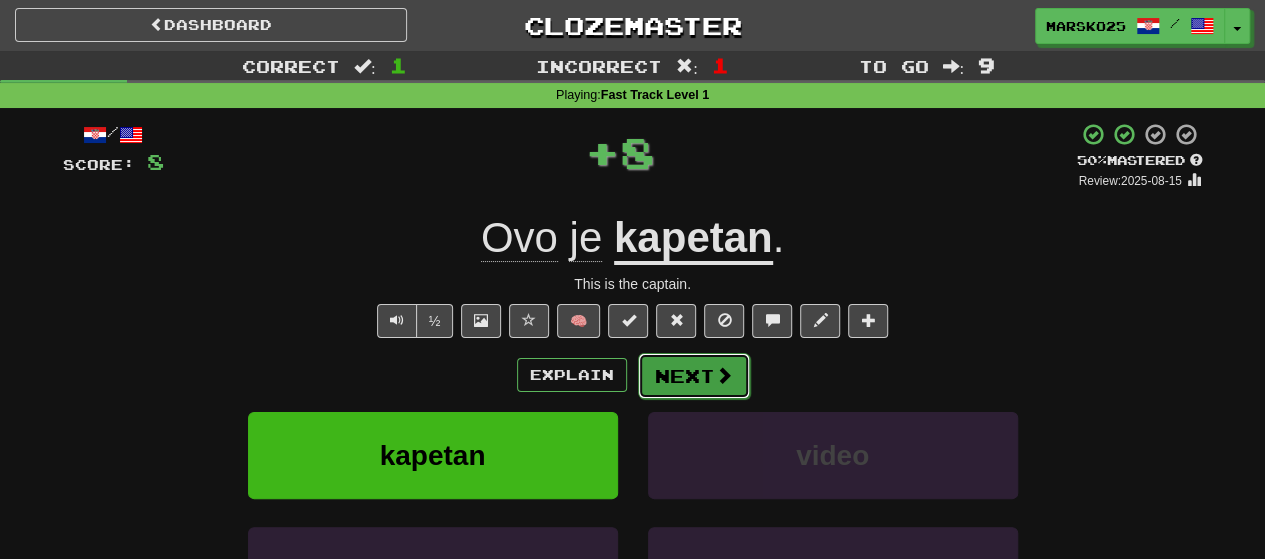 click on "Next" at bounding box center (694, 376) 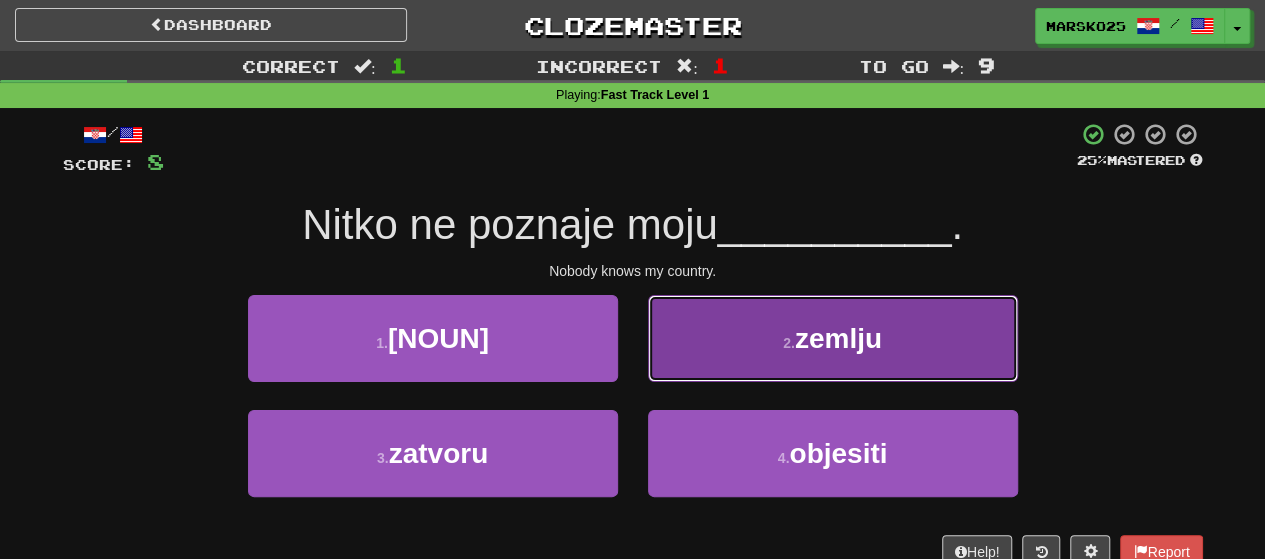 click on "2 .  zemlju" at bounding box center [833, 338] 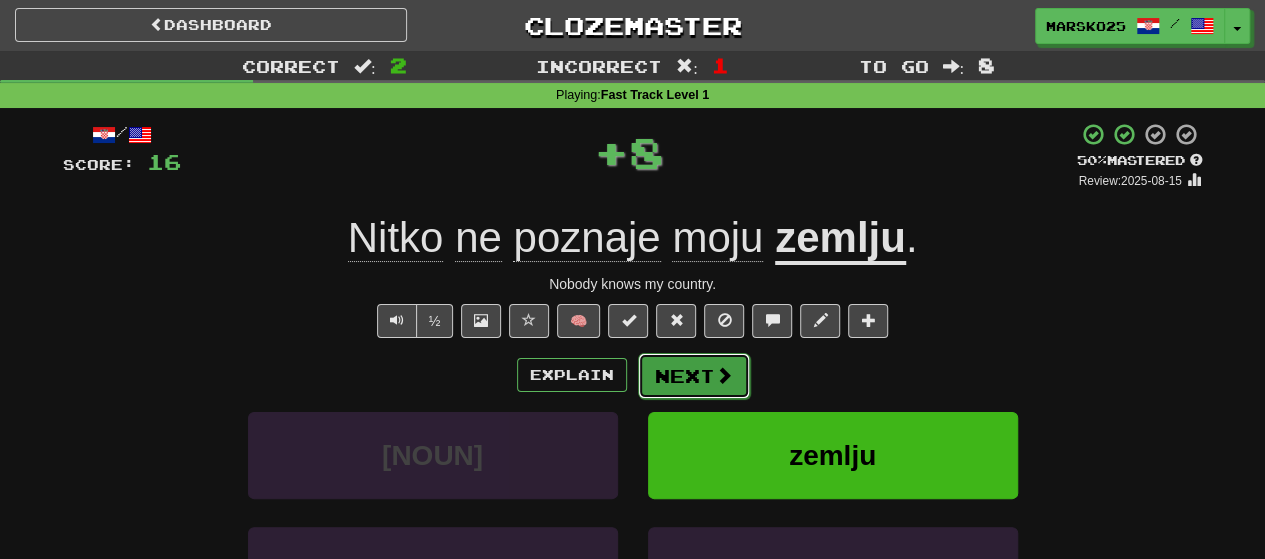 click on "Next" at bounding box center [694, 376] 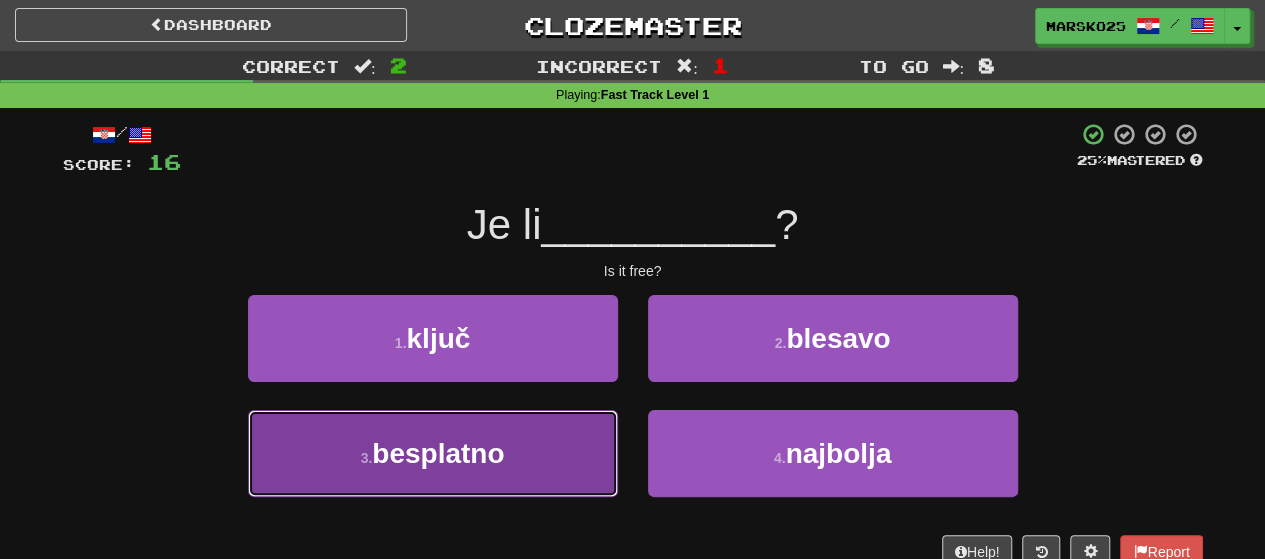 click on "3 .  besplatno" at bounding box center [433, 453] 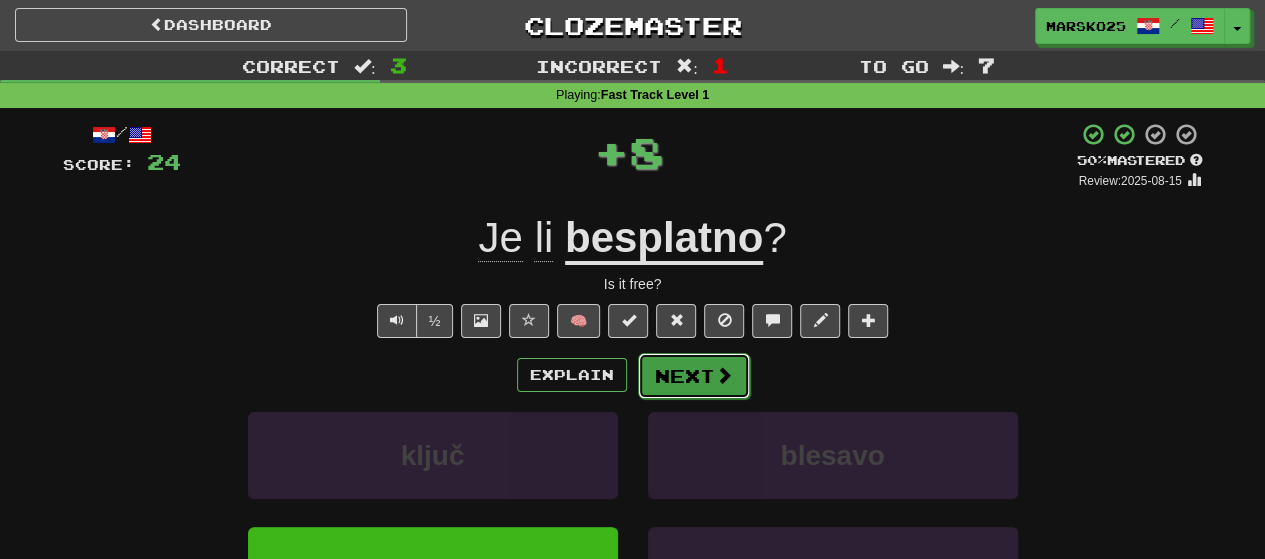click on "Next" at bounding box center [694, 376] 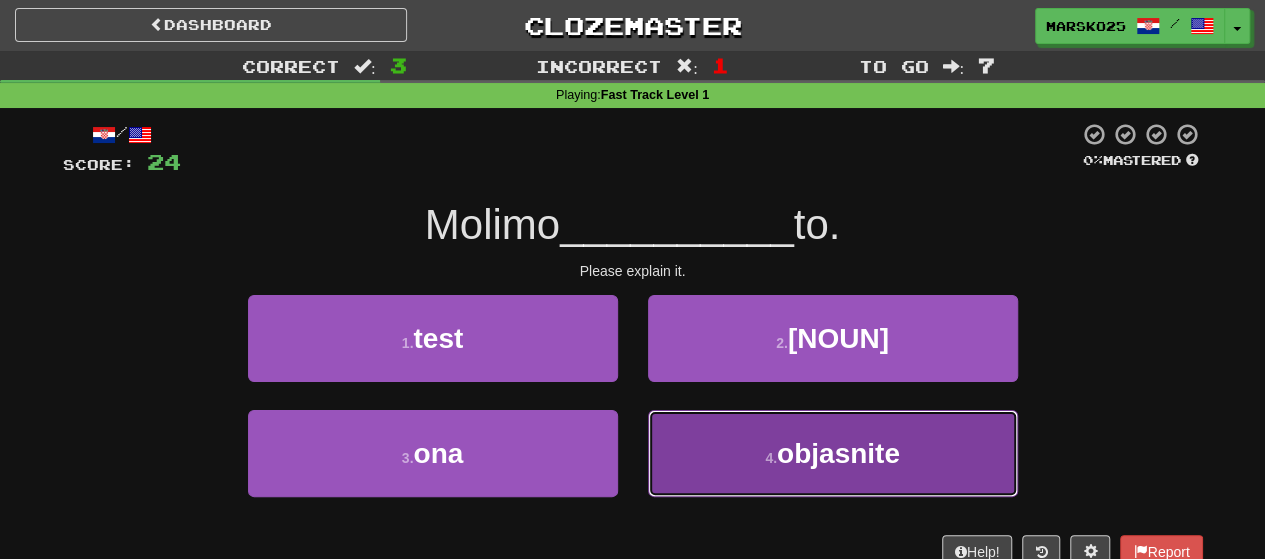 click on "4 .  objasnite" at bounding box center [833, 453] 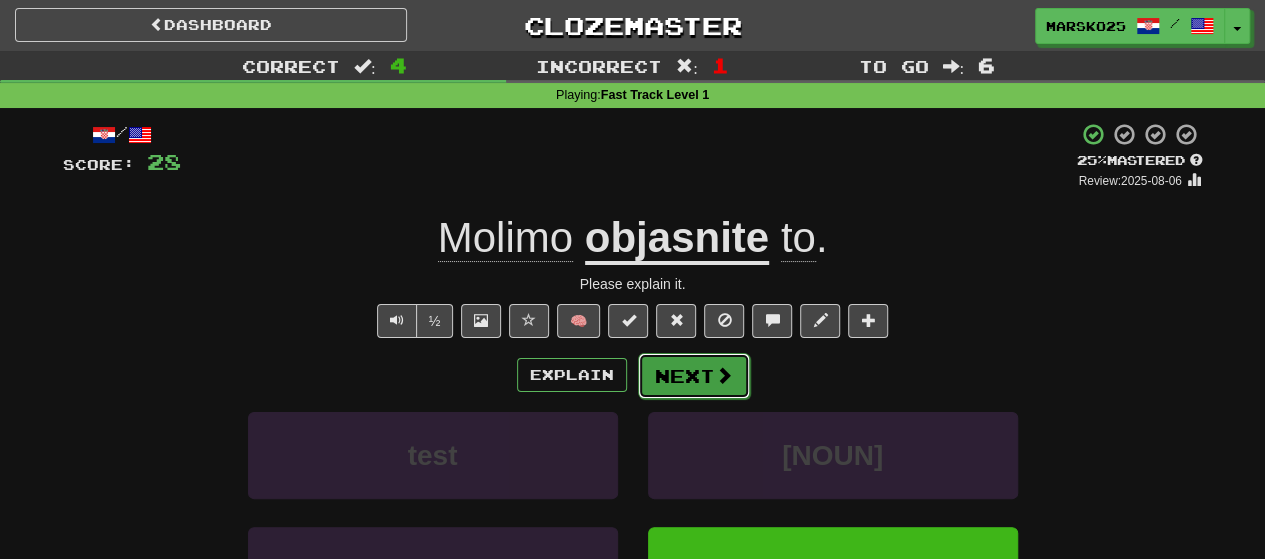 click on "Next" at bounding box center [694, 376] 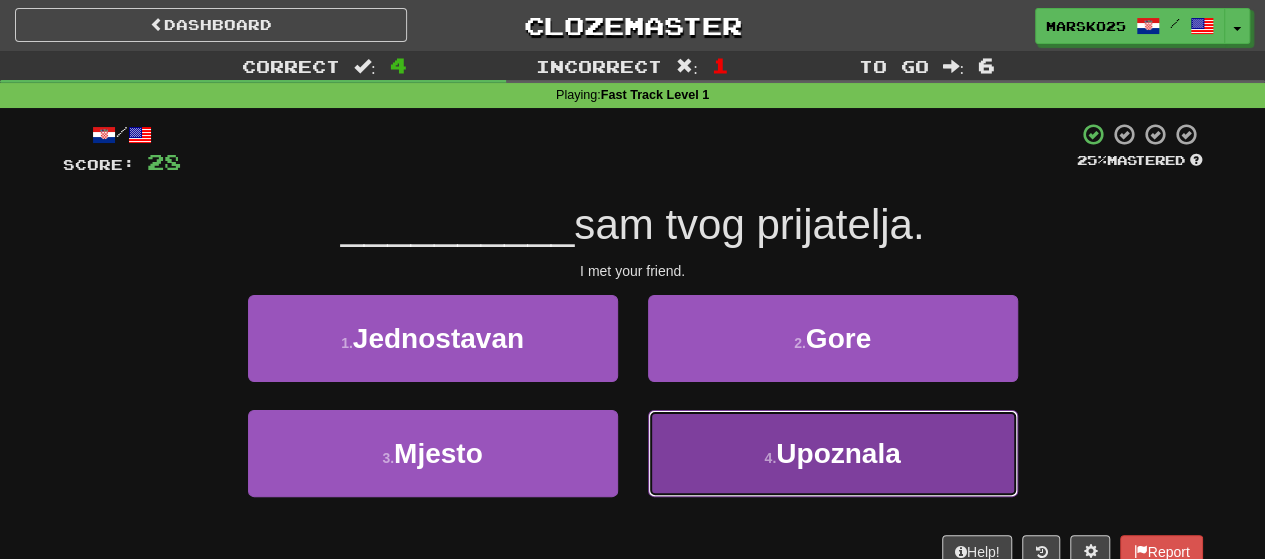 click on "4 .  Upoznala" at bounding box center [833, 453] 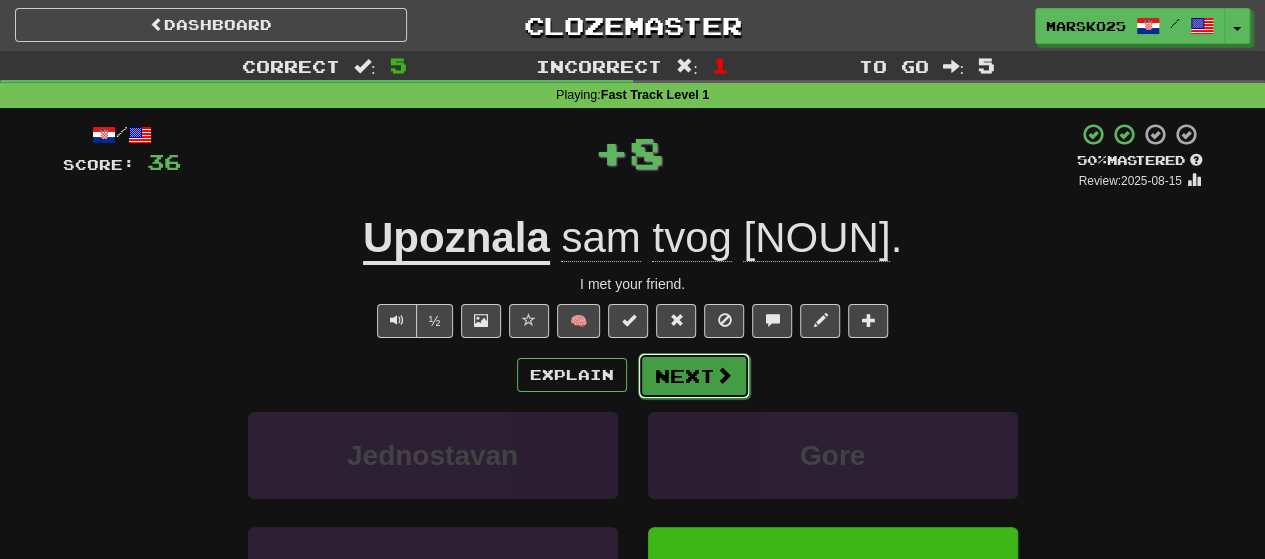 click on "Next" at bounding box center (694, 376) 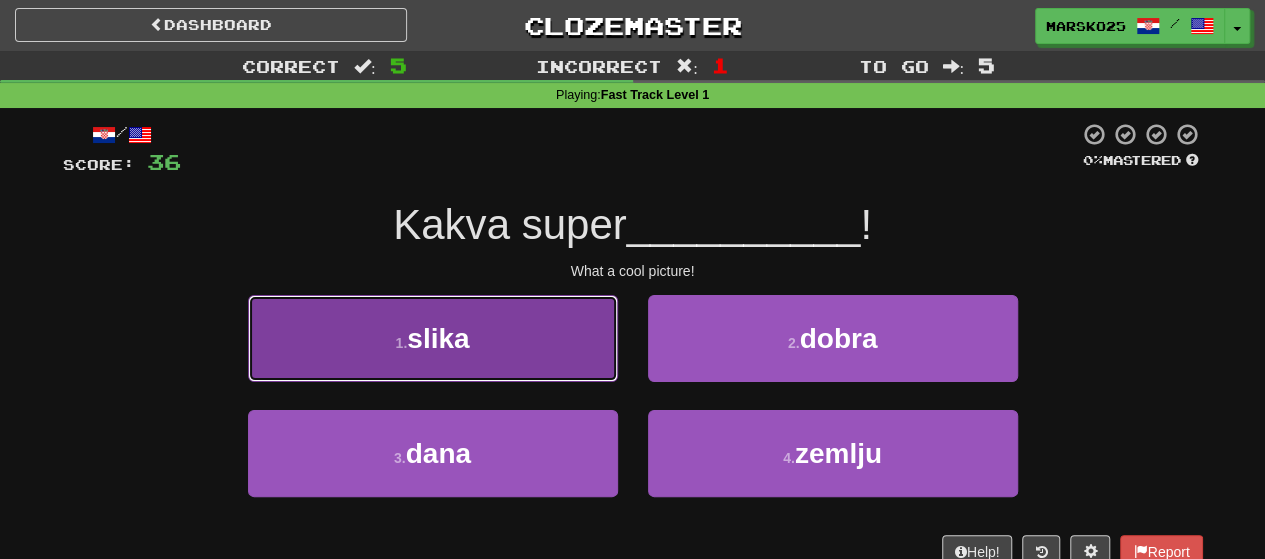 click on "1 .  slika" at bounding box center (433, 338) 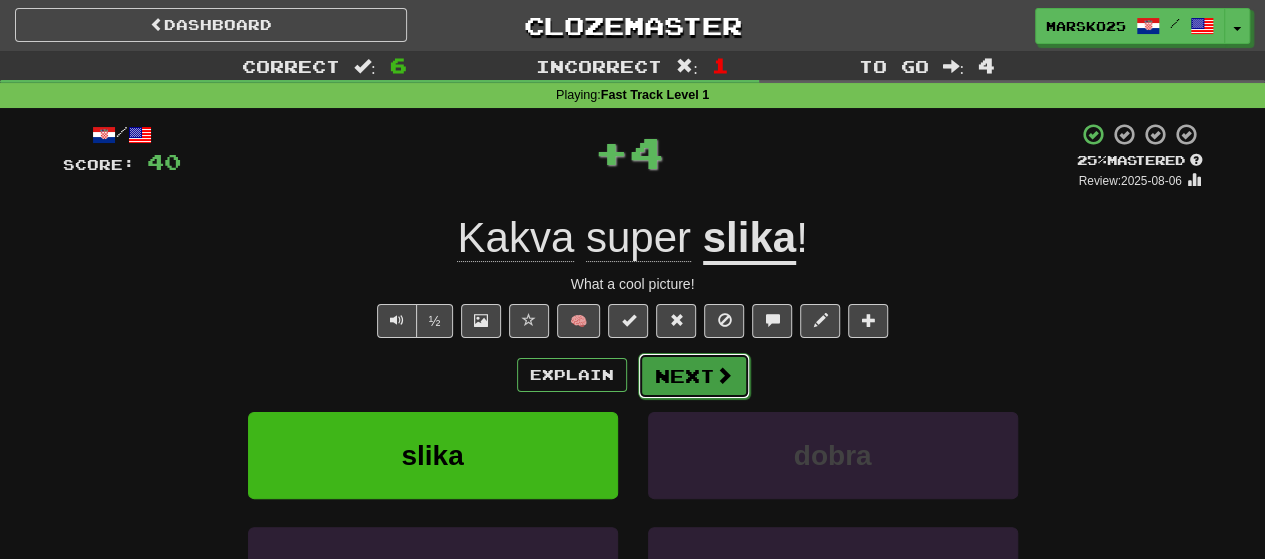 click on "Next" at bounding box center [694, 376] 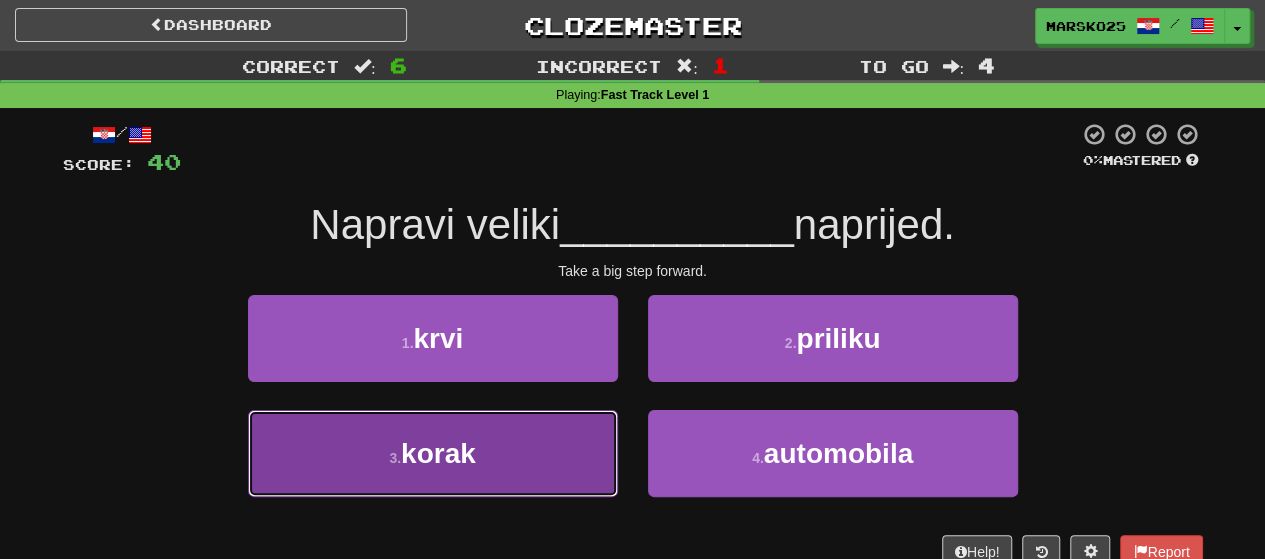 click on "3 .  korak" at bounding box center [433, 453] 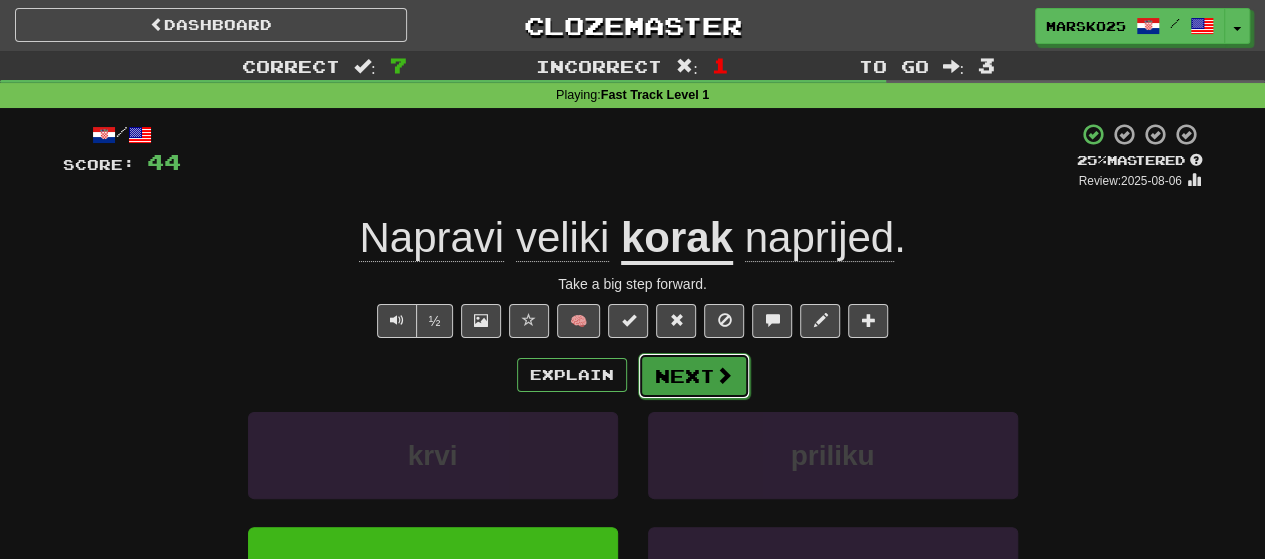 click on "Next" at bounding box center [694, 376] 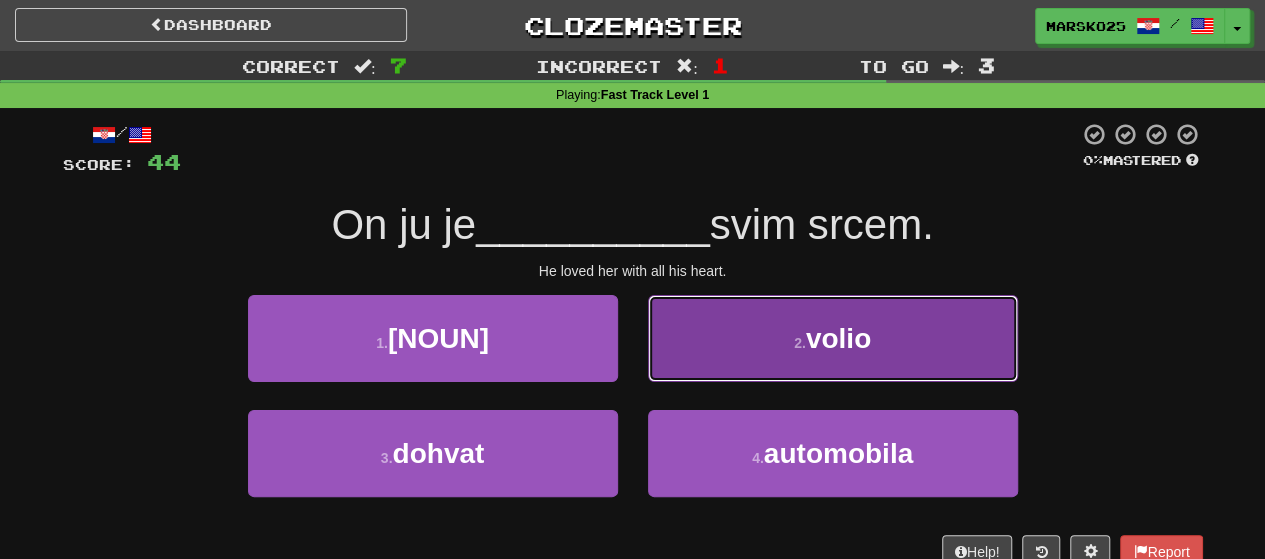 click on "2 .  volio" at bounding box center [833, 338] 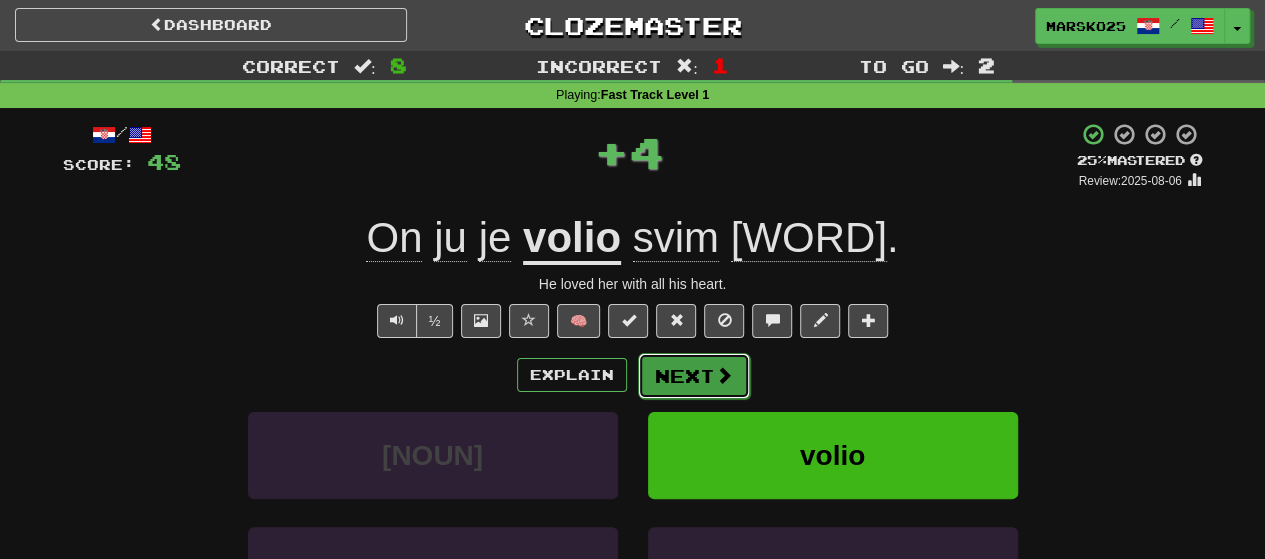 click on "Next" at bounding box center [694, 376] 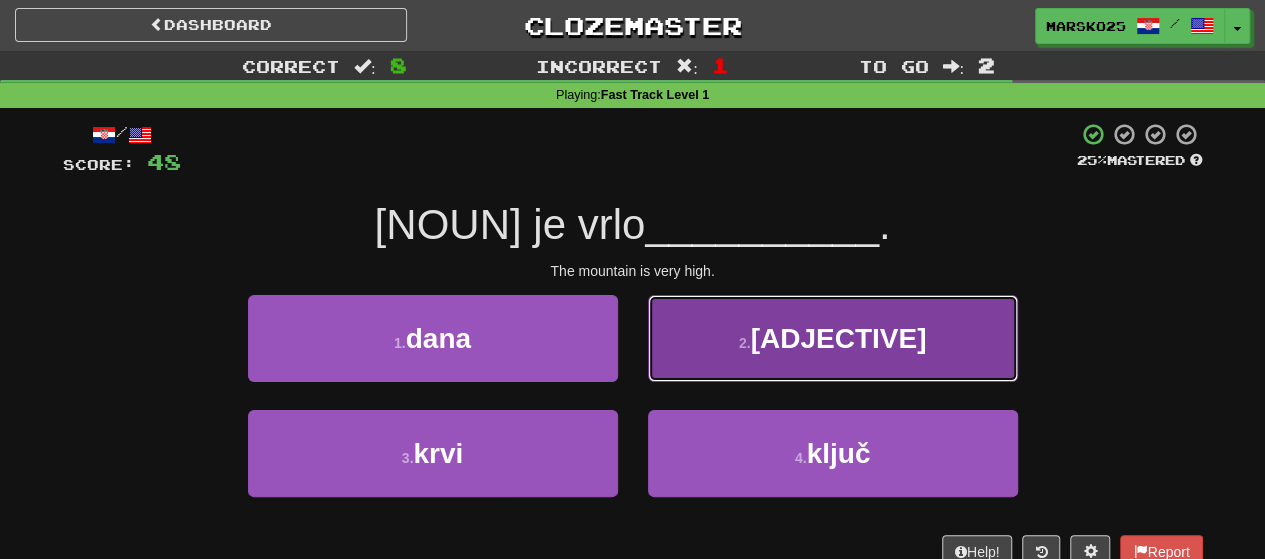 click on "2 .  visoka" at bounding box center (833, 338) 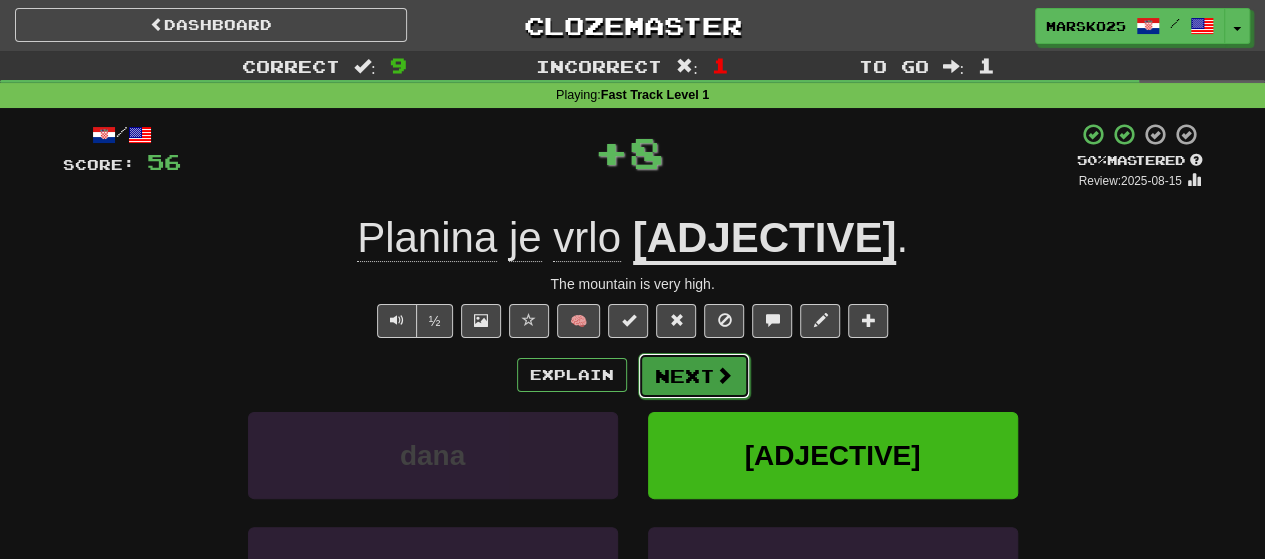 click on "Next" at bounding box center [694, 376] 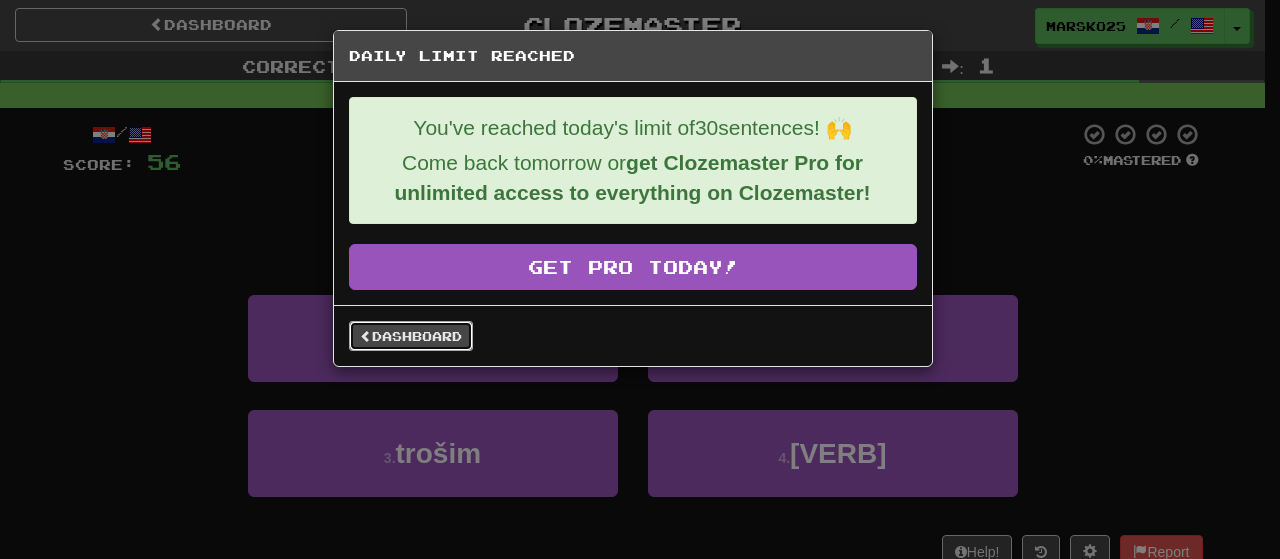 click on "Dashboard" at bounding box center (411, 336) 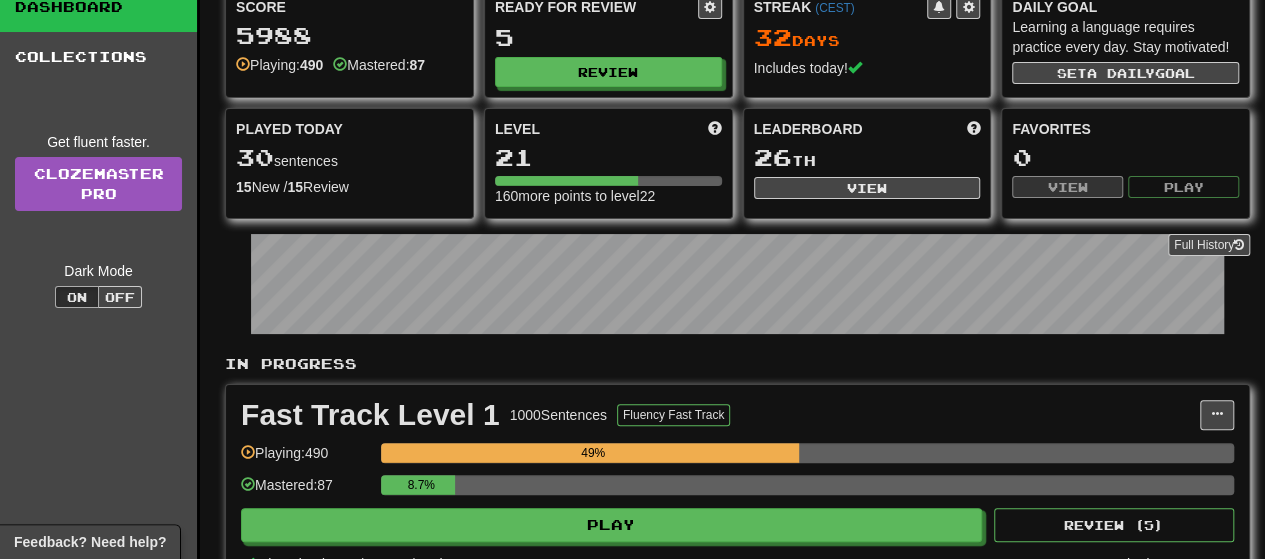 scroll, scrollTop: 0, scrollLeft: 0, axis: both 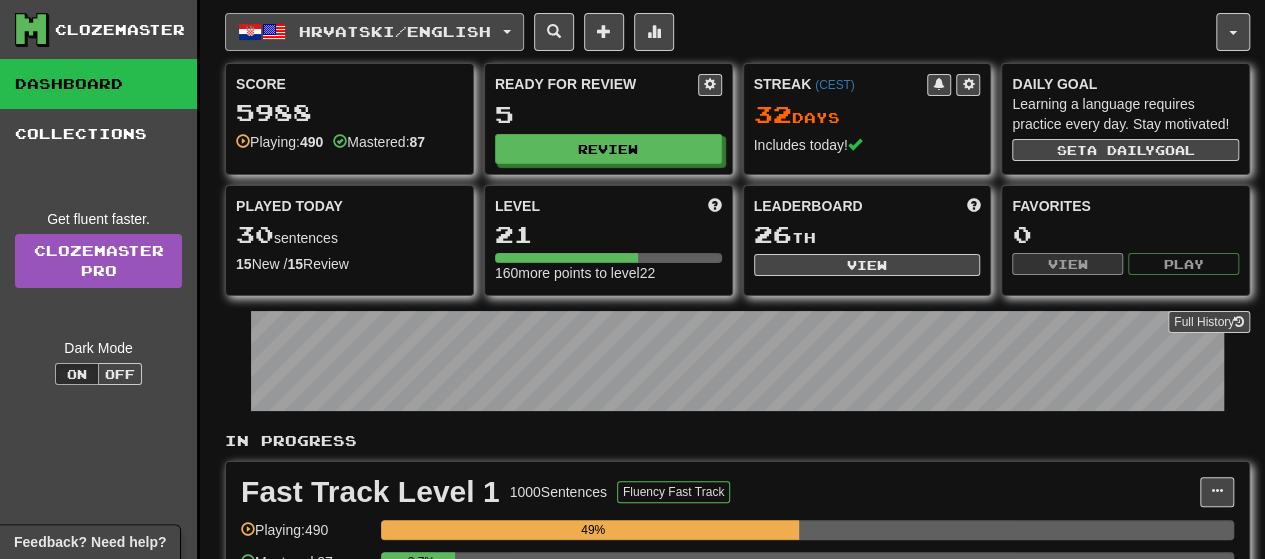 click on "Hrvatski  /  English" at bounding box center [395, 31] 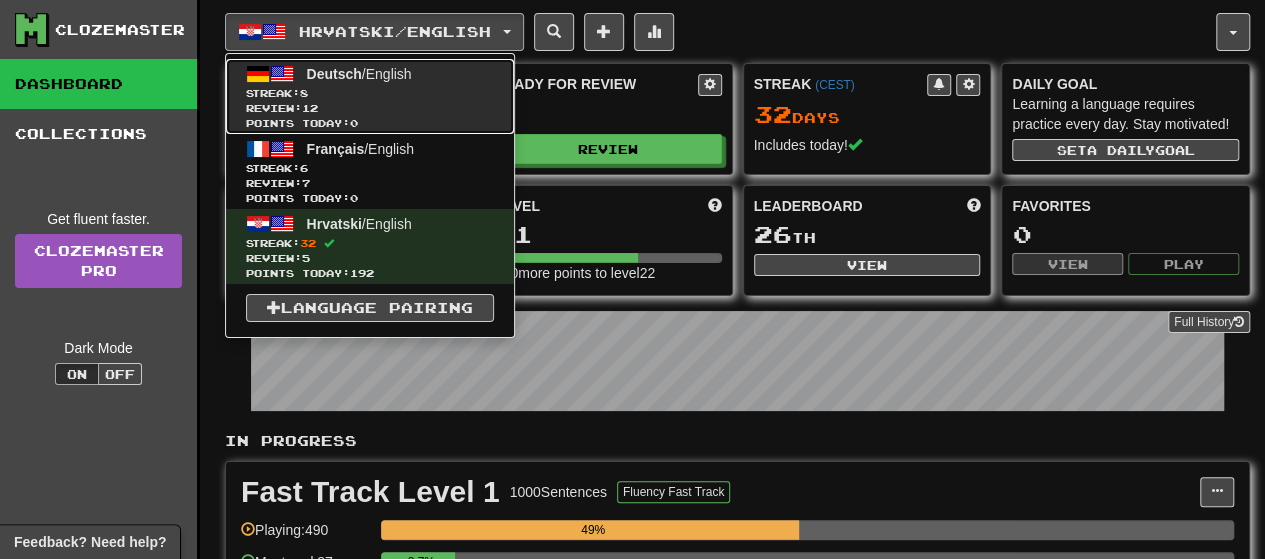 click on "Review:  12" at bounding box center (370, 108) 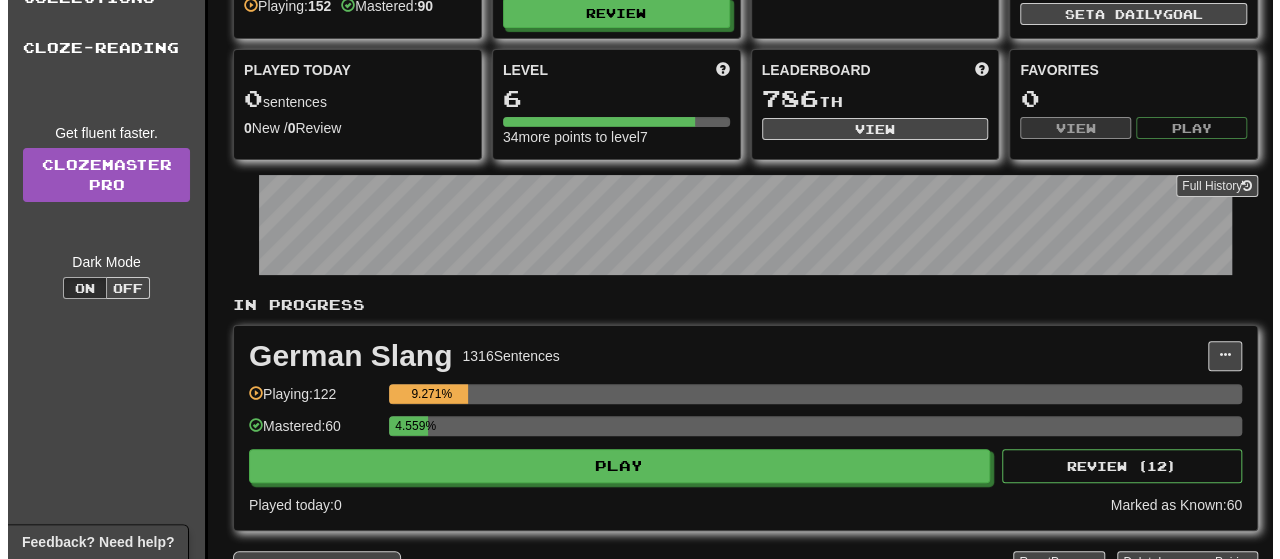 scroll, scrollTop: 137, scrollLeft: 0, axis: vertical 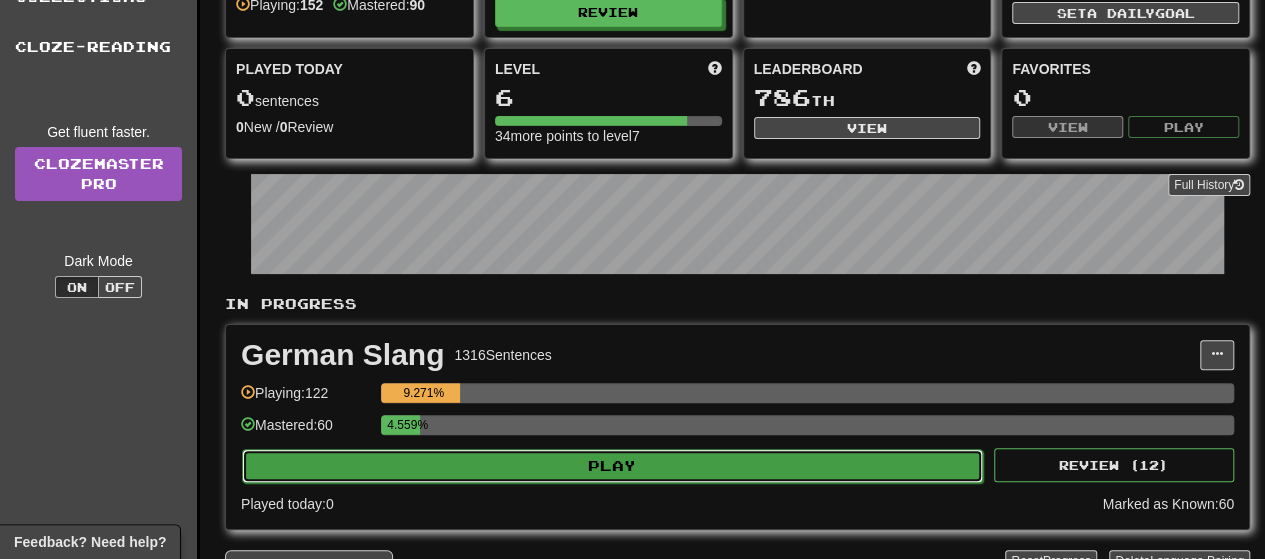 click on "Play" at bounding box center [612, 466] 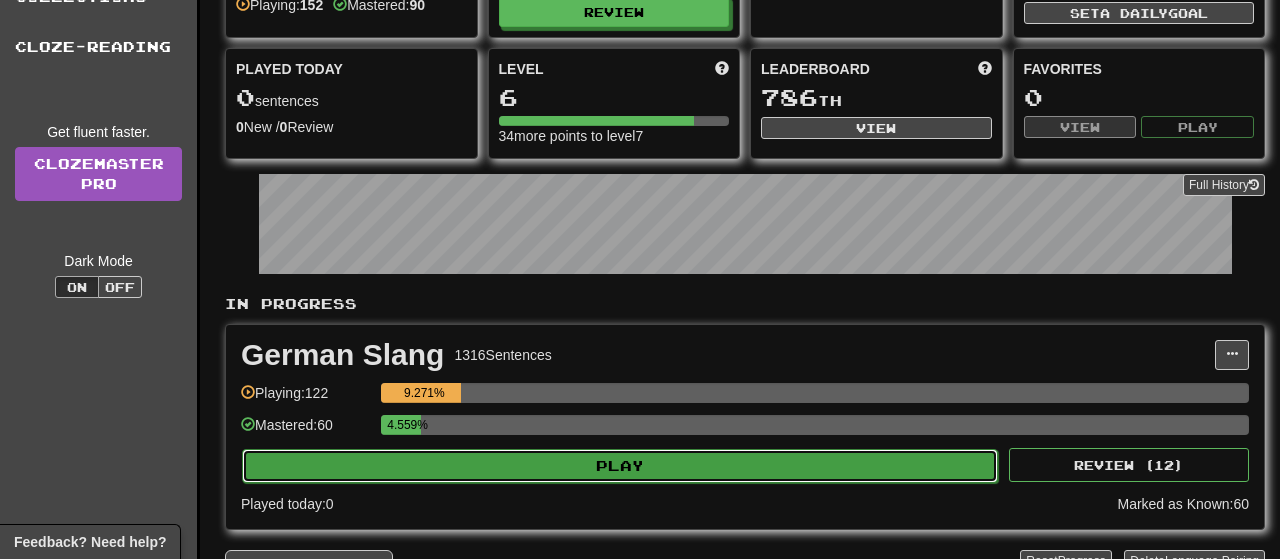 select on "**" 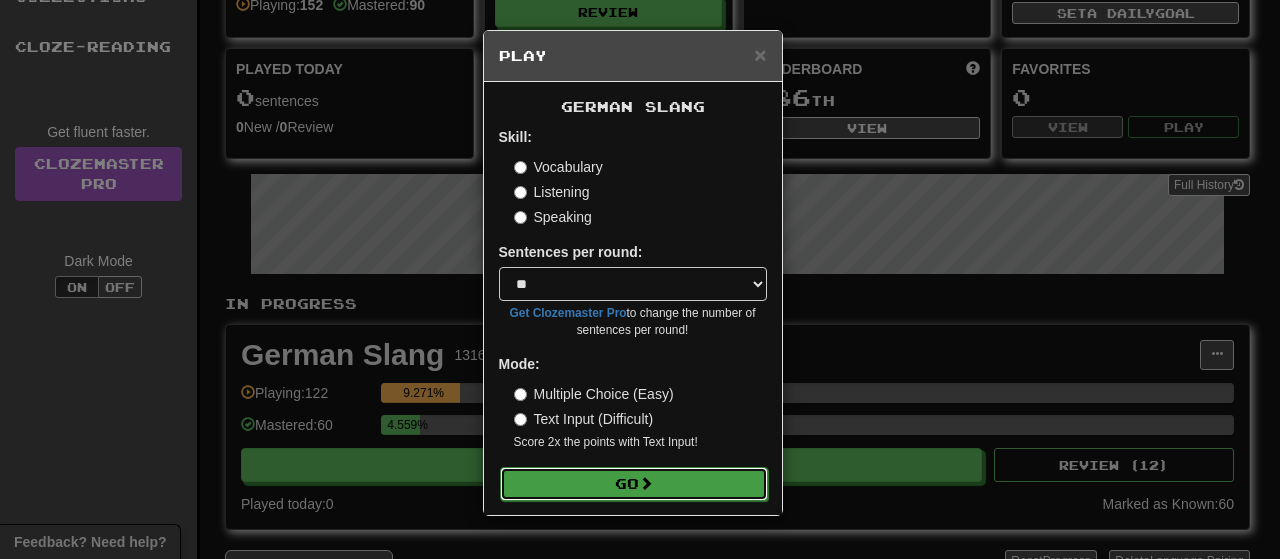 click on "Go" at bounding box center (634, 484) 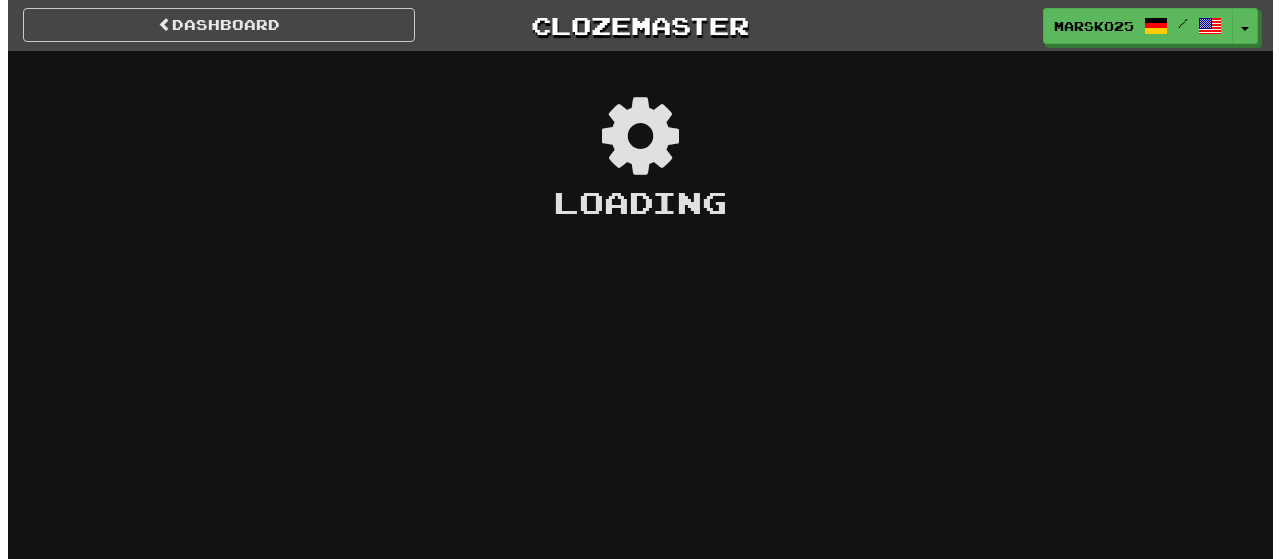 scroll, scrollTop: 0, scrollLeft: 0, axis: both 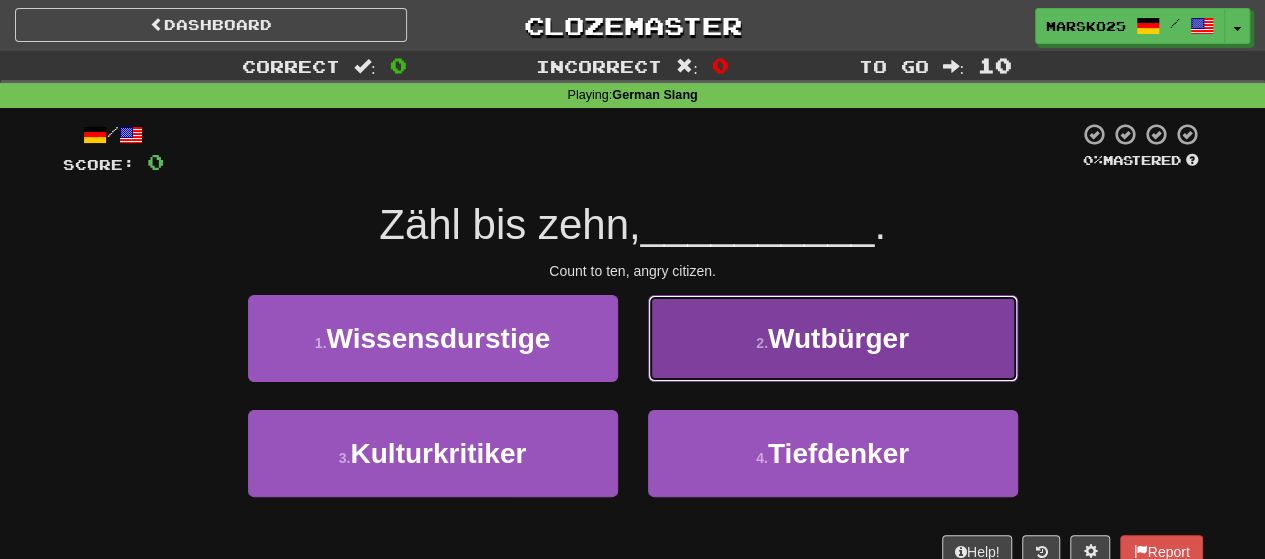 click on "2 .  Wutbürger" at bounding box center (833, 338) 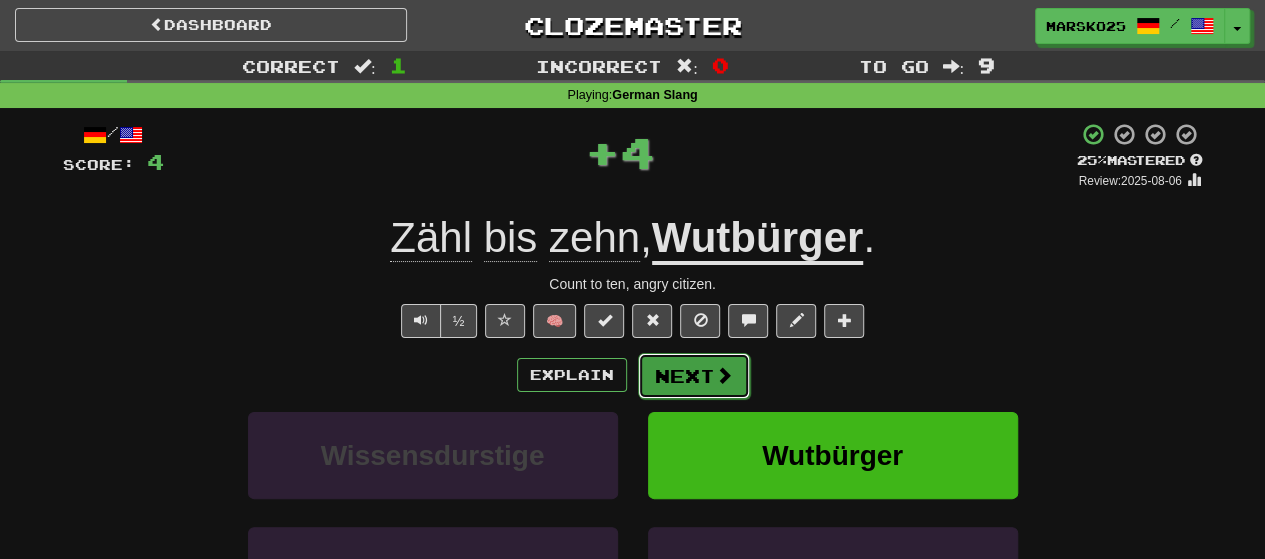 click on "Next" at bounding box center (694, 376) 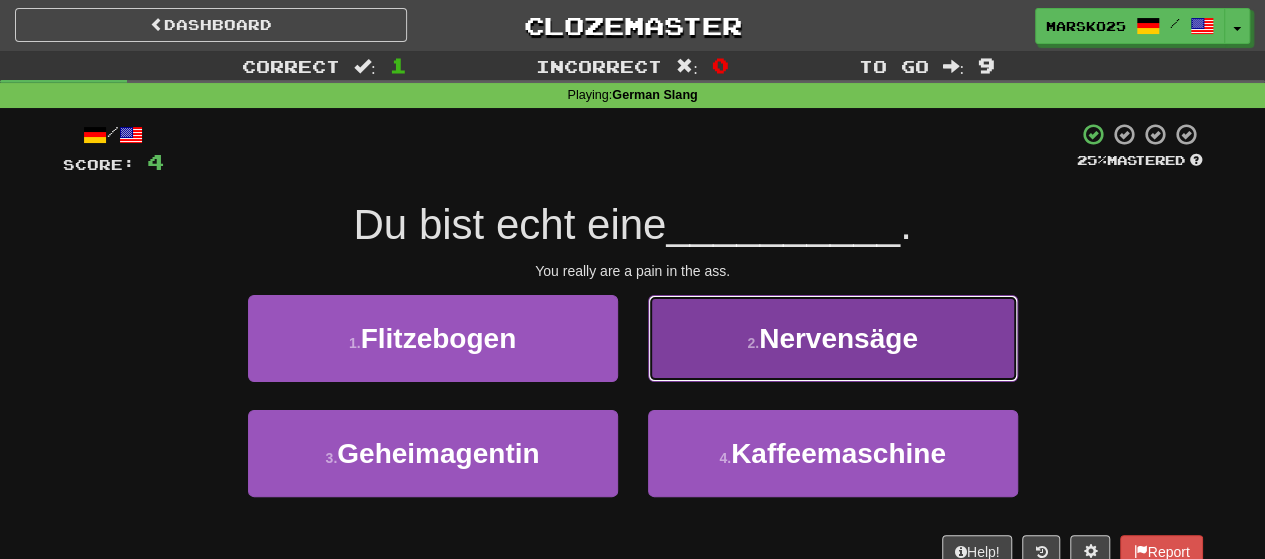 click on "2 .  Nervensäge" at bounding box center (833, 338) 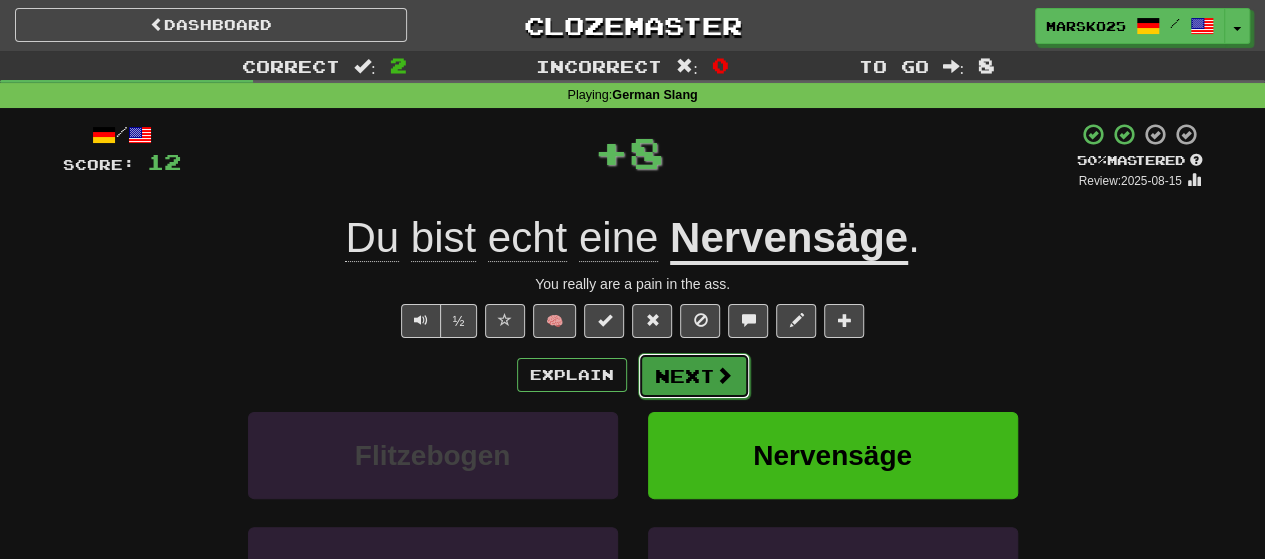click on "Next" at bounding box center (694, 376) 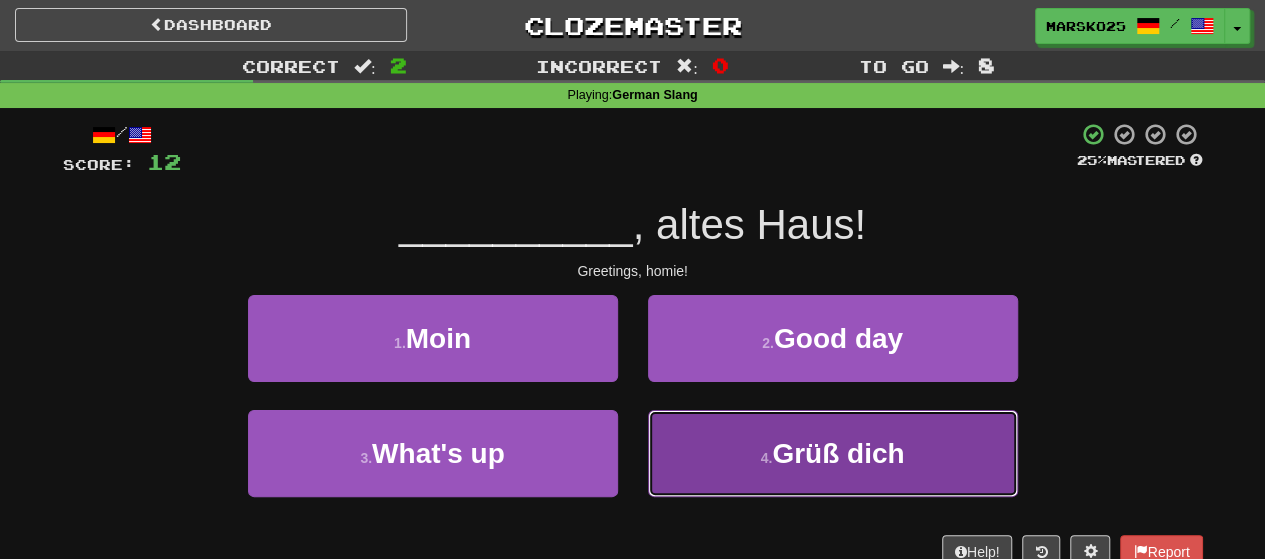 click on "4 .  Grüß dich" at bounding box center (833, 453) 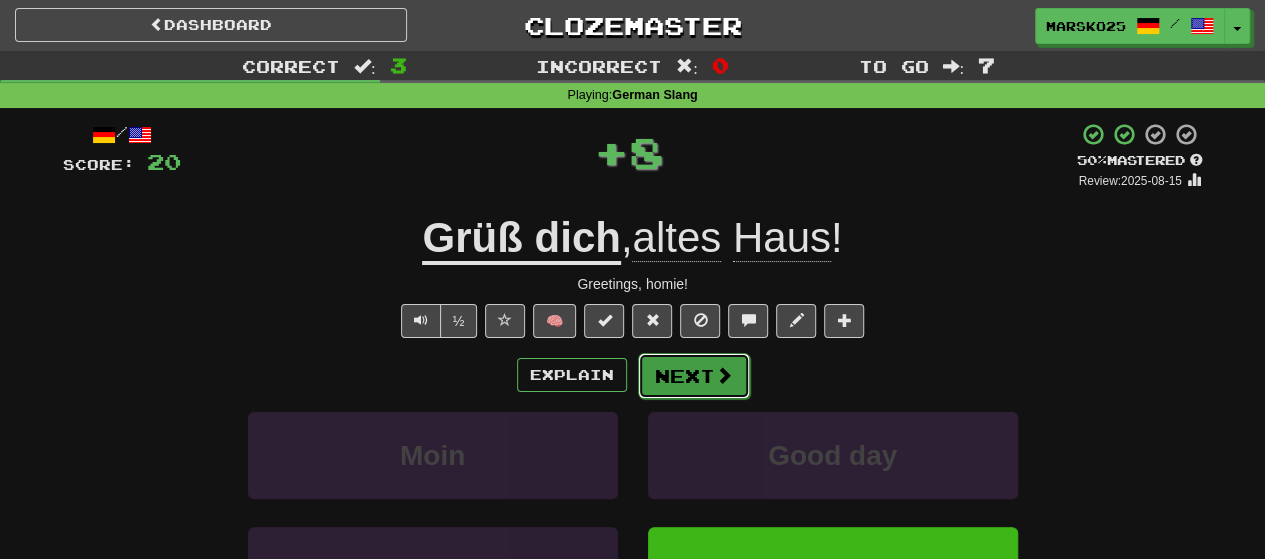 click on "Next" at bounding box center [694, 376] 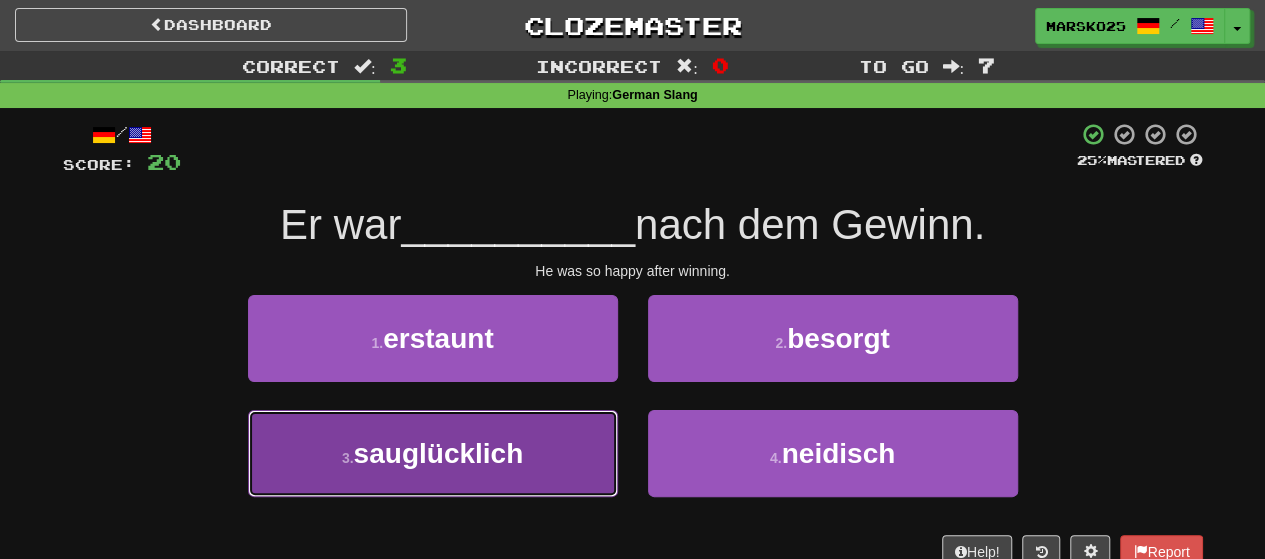 click on "3 .  sauglücklich" at bounding box center [433, 453] 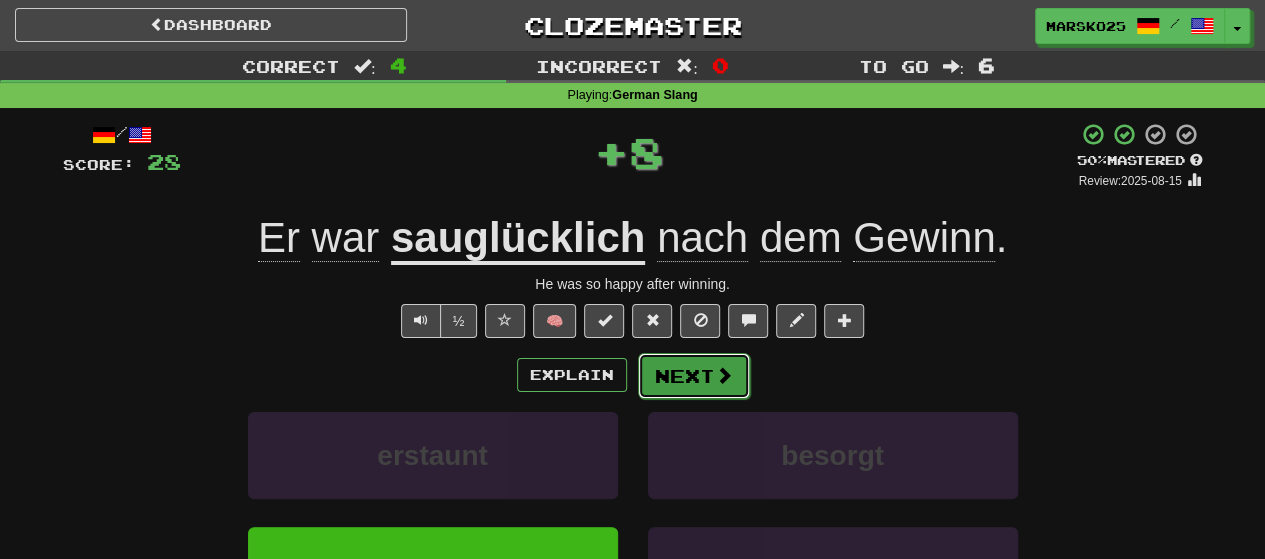 click on "Next" at bounding box center [694, 376] 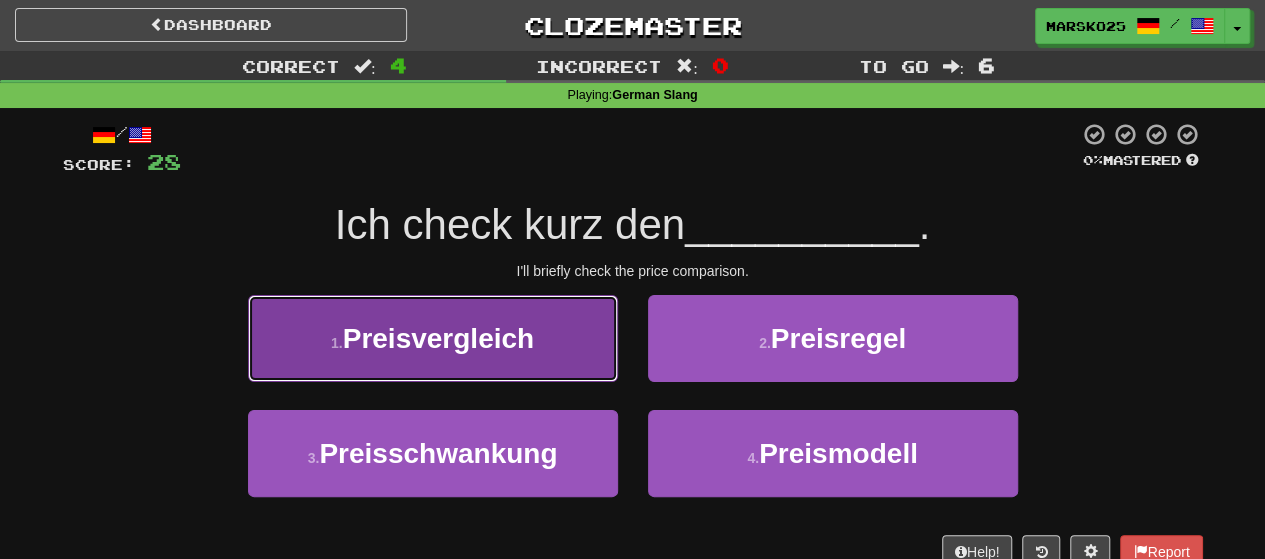 click on "1 .  Preisvergleich" at bounding box center (433, 338) 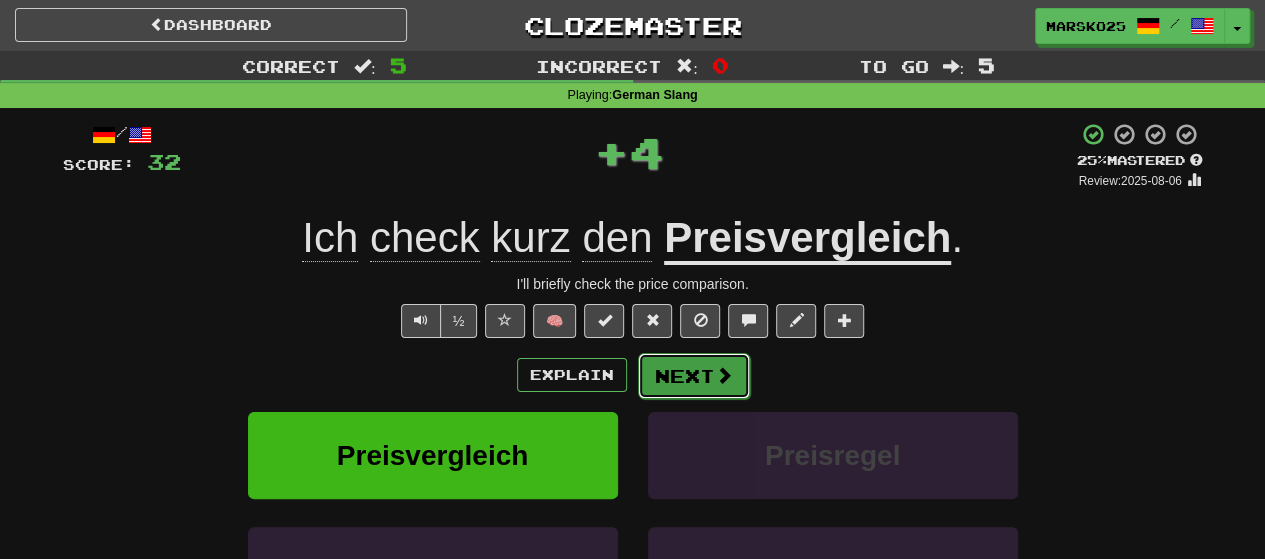 click on "Next" at bounding box center (694, 376) 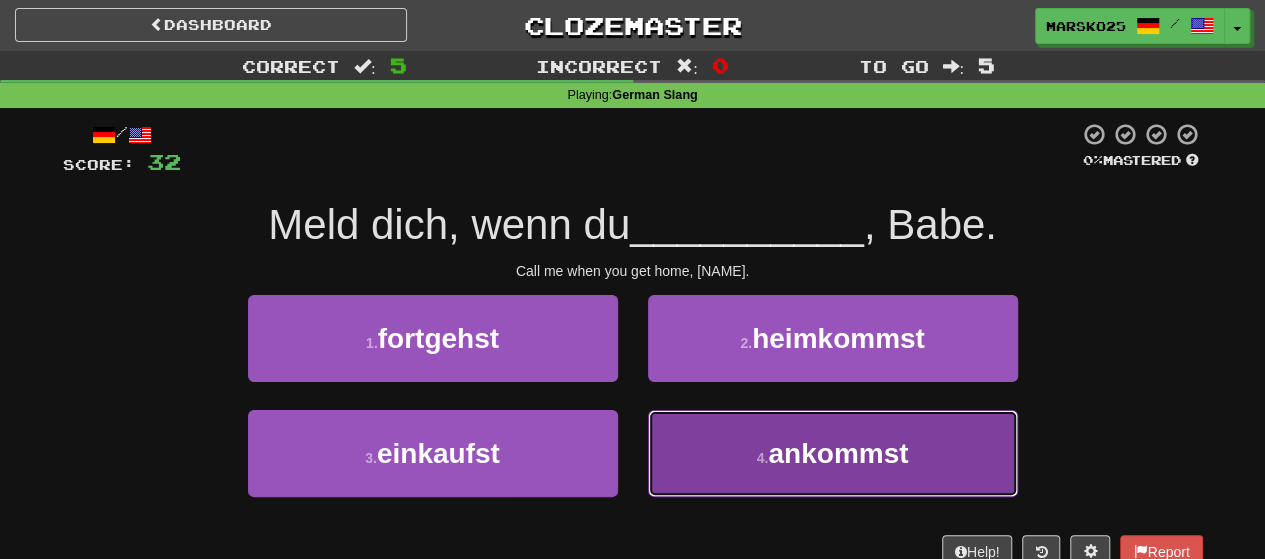 click on "4 .  ankommst" at bounding box center [833, 453] 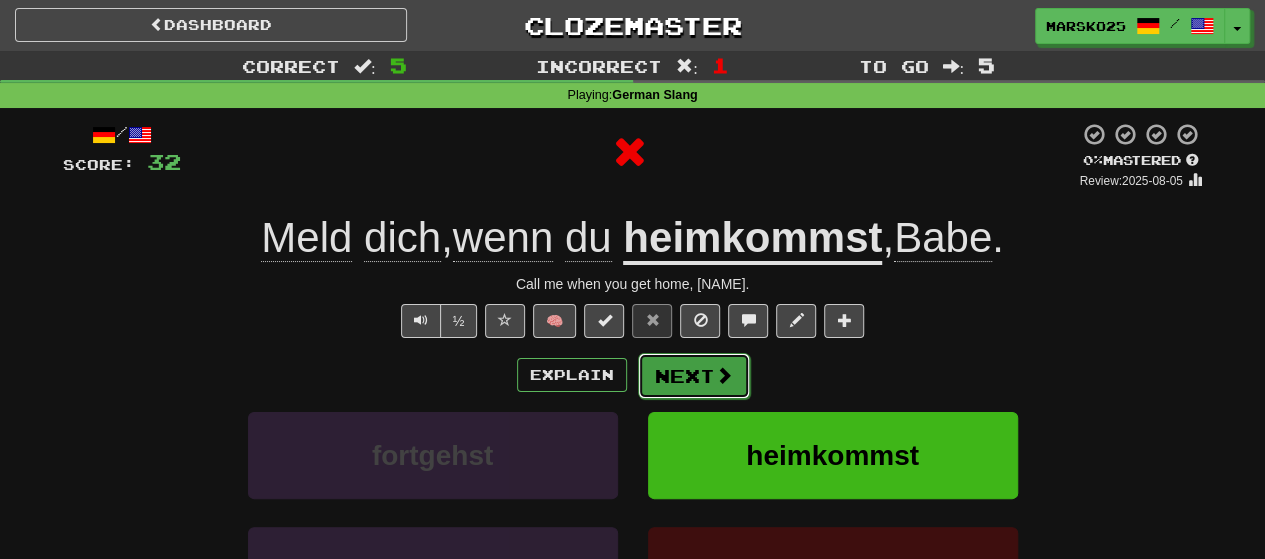 click on "Next" at bounding box center [694, 376] 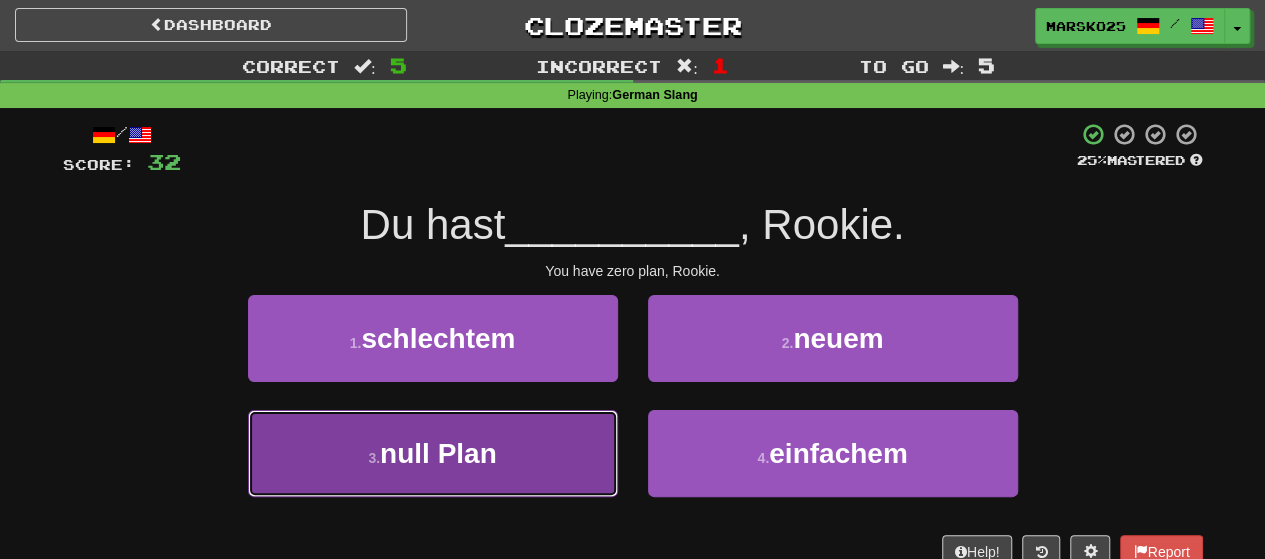 click on "3 .  null Plan" at bounding box center (433, 453) 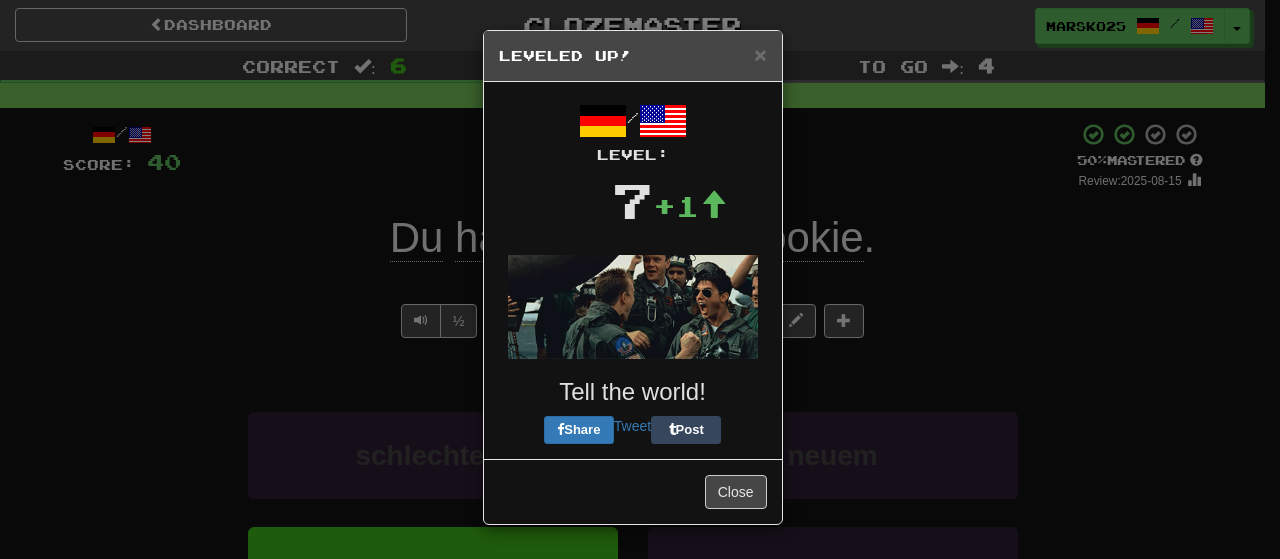 click on "× Leveled Up!" at bounding box center [633, 56] 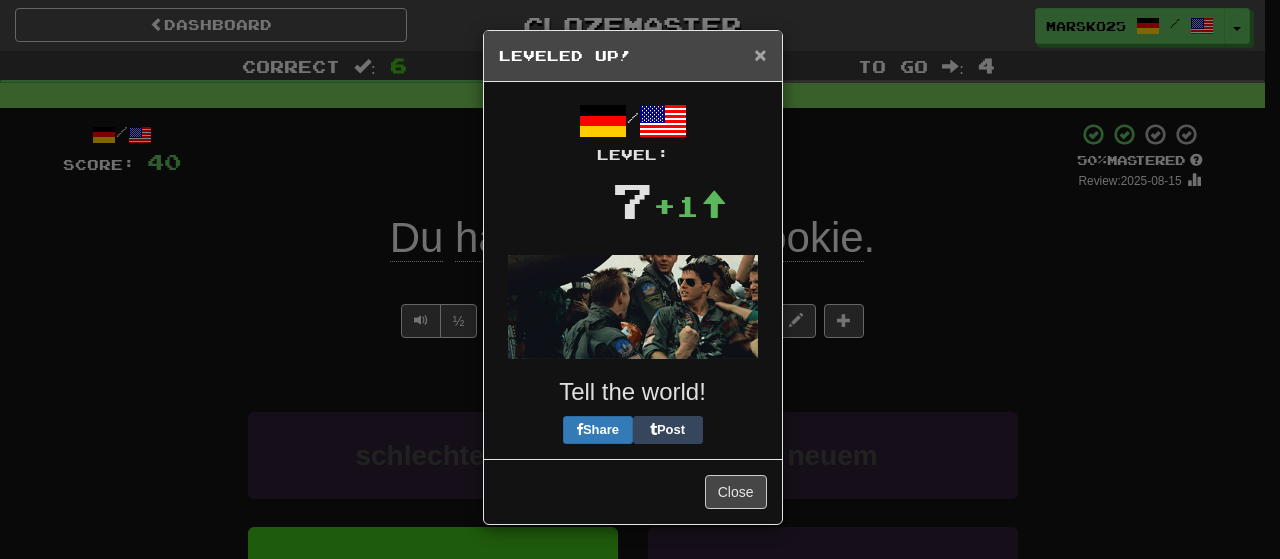 click on "×" at bounding box center (760, 54) 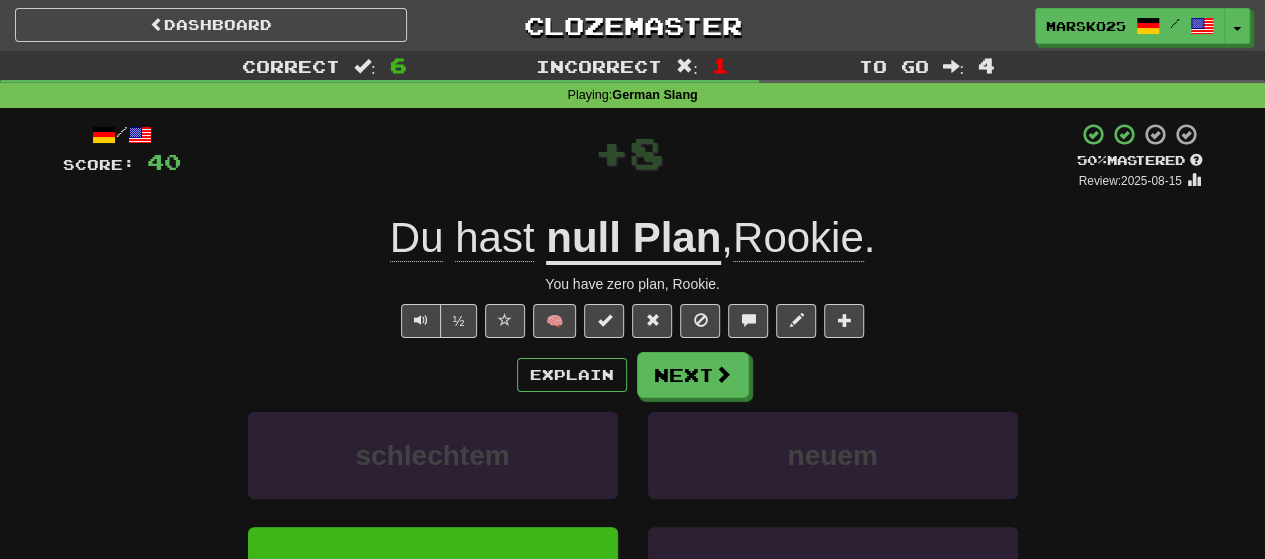 click on "Explain Next schlechtem neuem null Plan einfachem Learn more: schlechtem neuem null Plan einfachem" at bounding box center [633, 512] 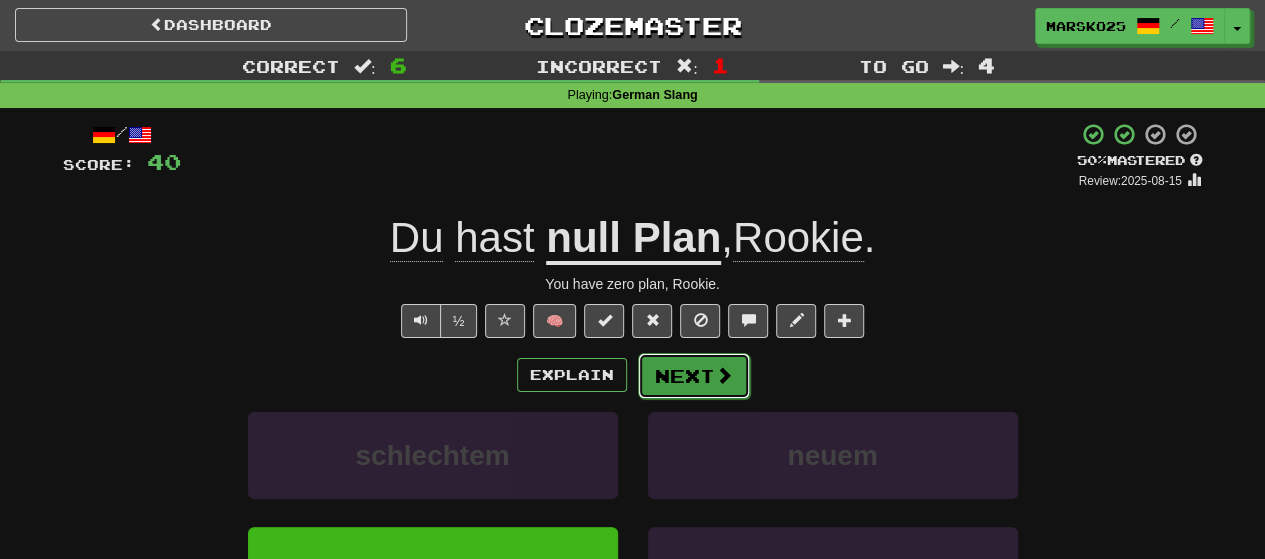 click on "Next" at bounding box center (694, 376) 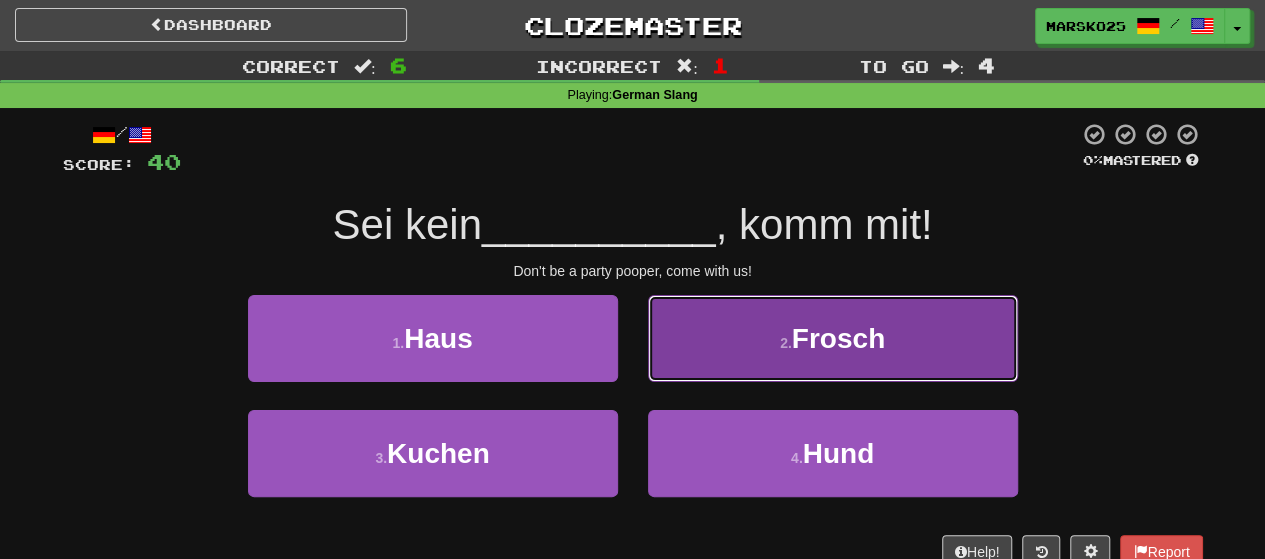 click on "2 .  Frosch" at bounding box center (833, 338) 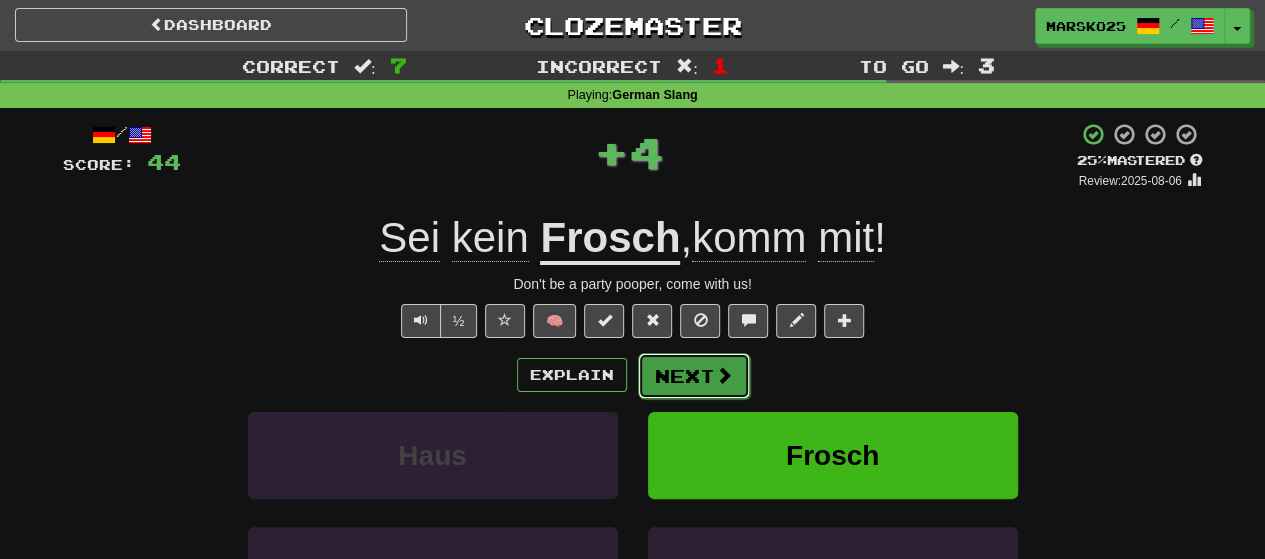 click on "Next" at bounding box center (694, 376) 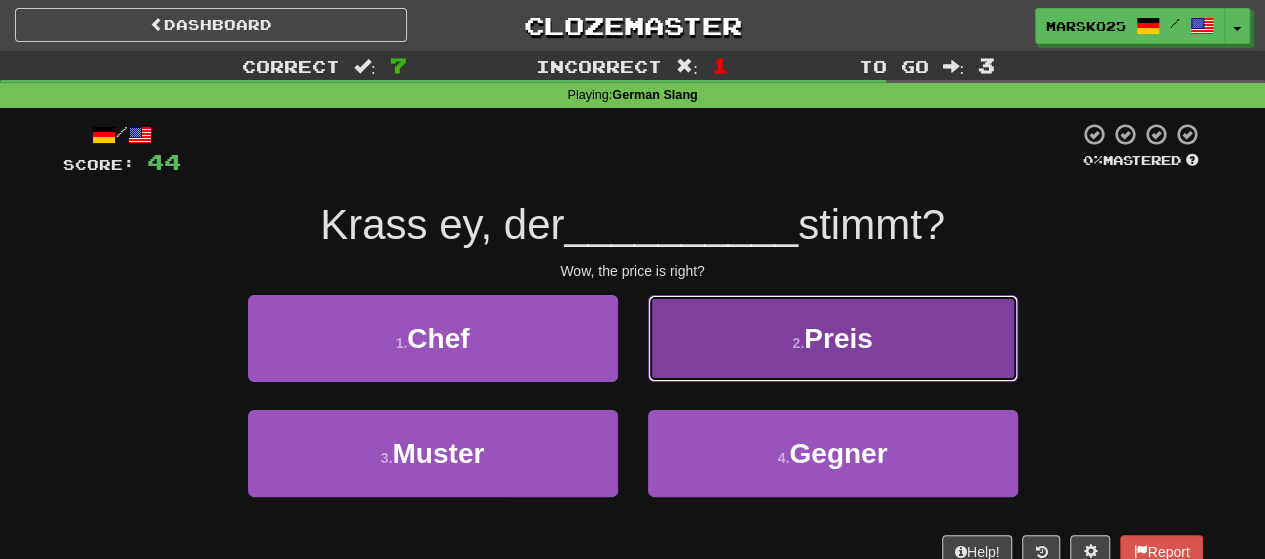 click on "2 .  Preis" at bounding box center [833, 338] 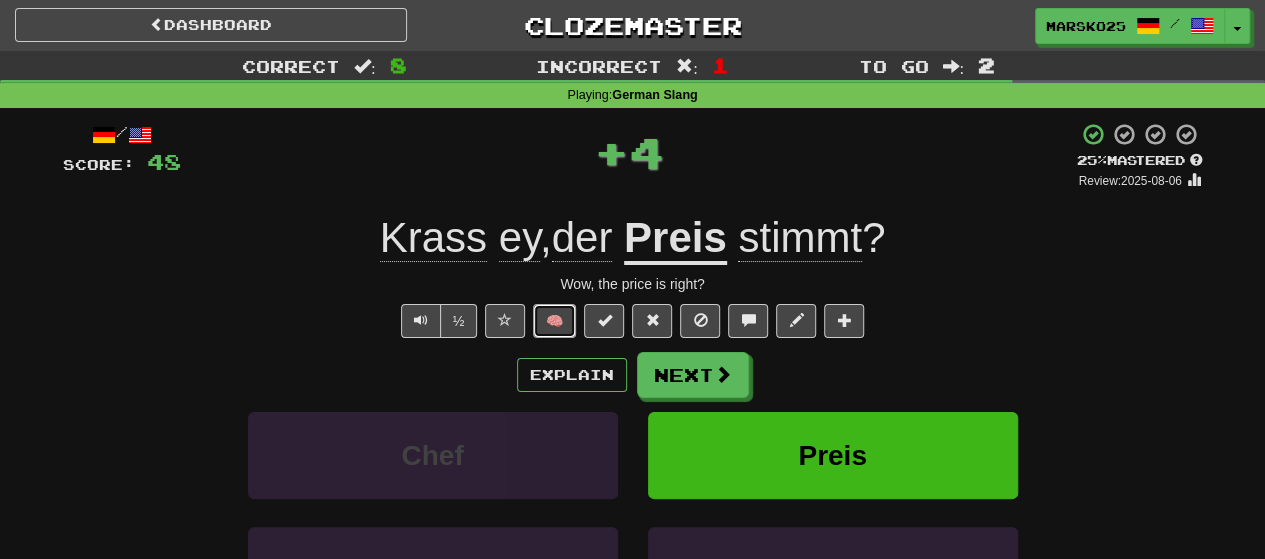 click on "🧠" at bounding box center [554, 321] 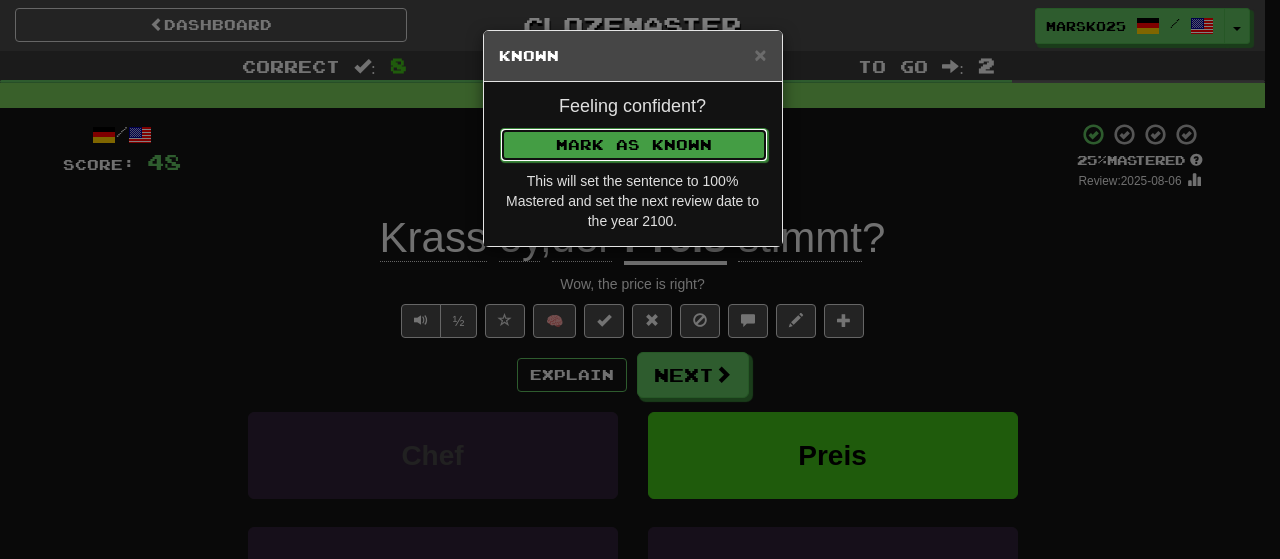 click on "Mark as Known" at bounding box center (634, 145) 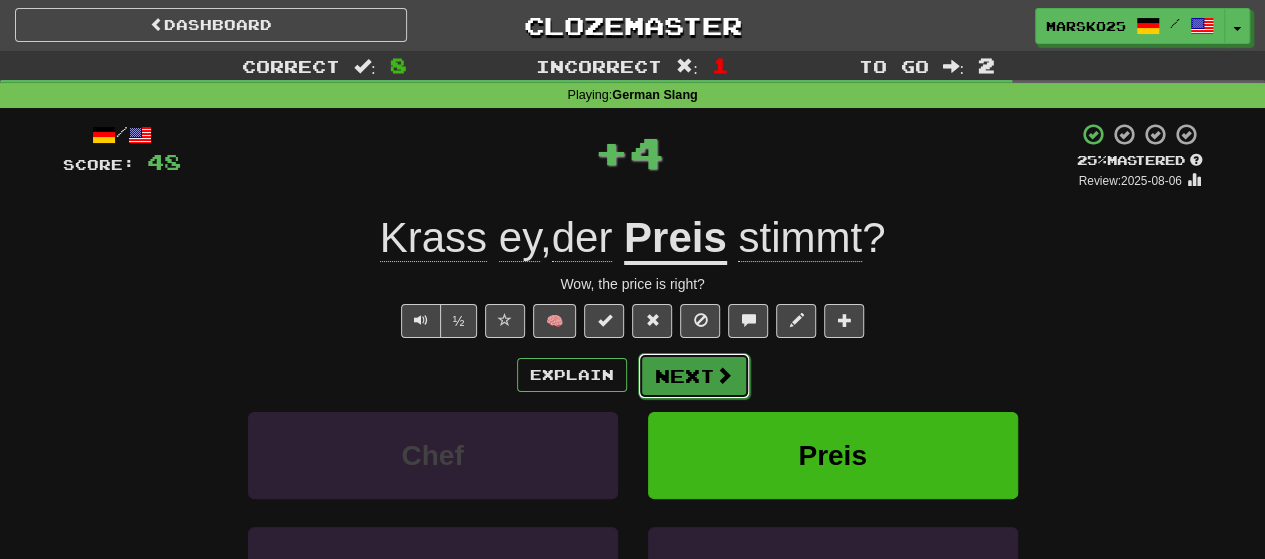 click on "Next" at bounding box center [694, 376] 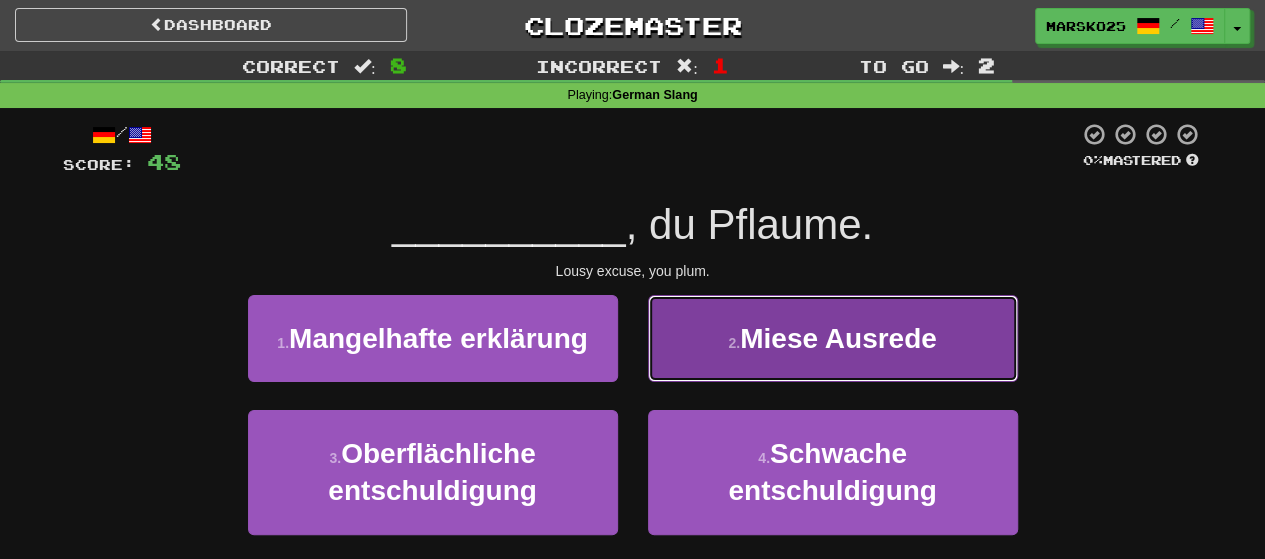 click on "2 .  Miese Ausrede" at bounding box center (833, 338) 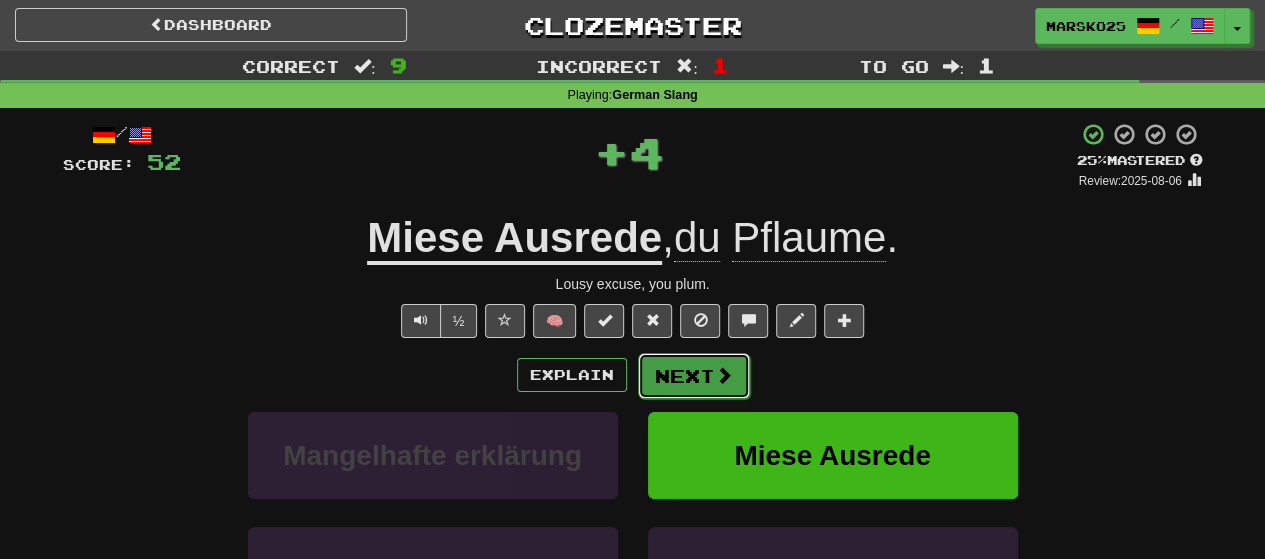 click on "Next" at bounding box center [694, 376] 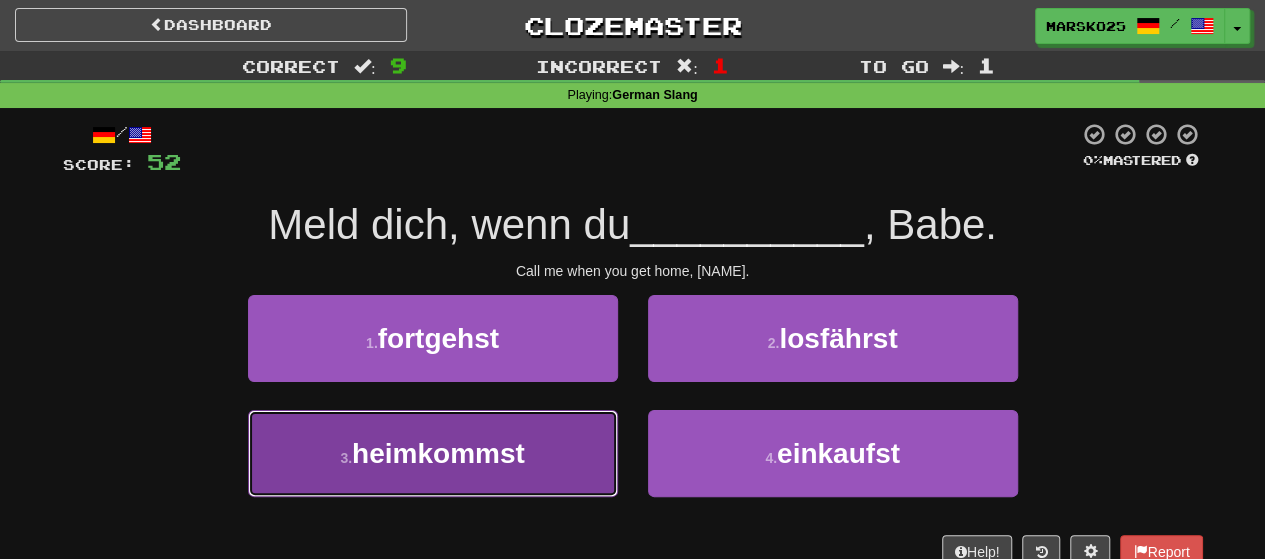 click on "3 .  heimkommst" at bounding box center [433, 453] 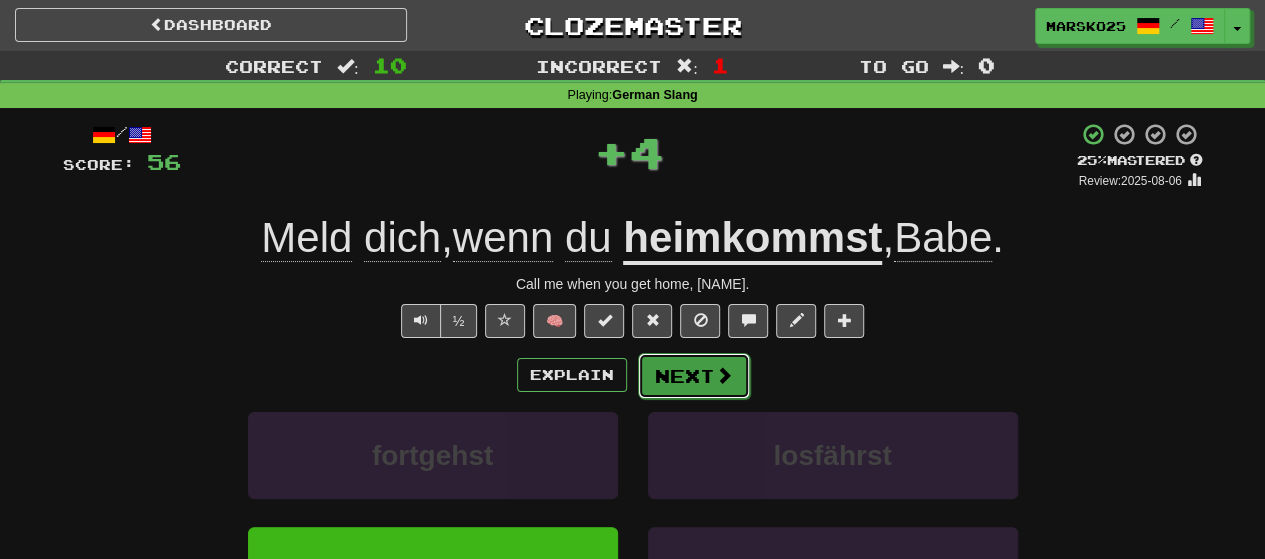 click on "Next" at bounding box center [694, 376] 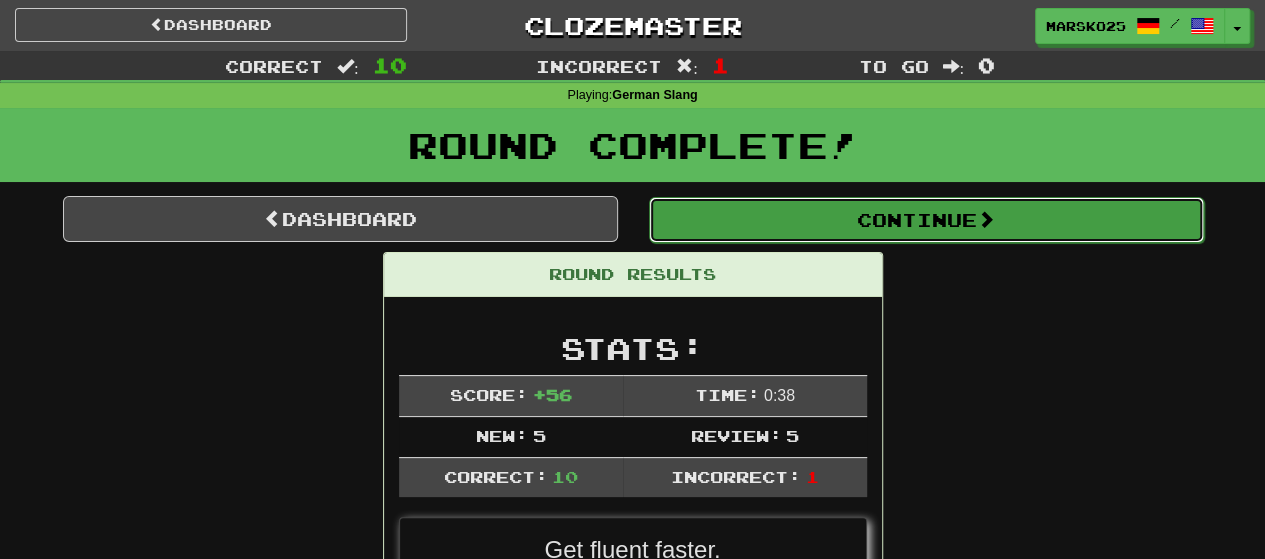 click on "Continue" at bounding box center (926, 220) 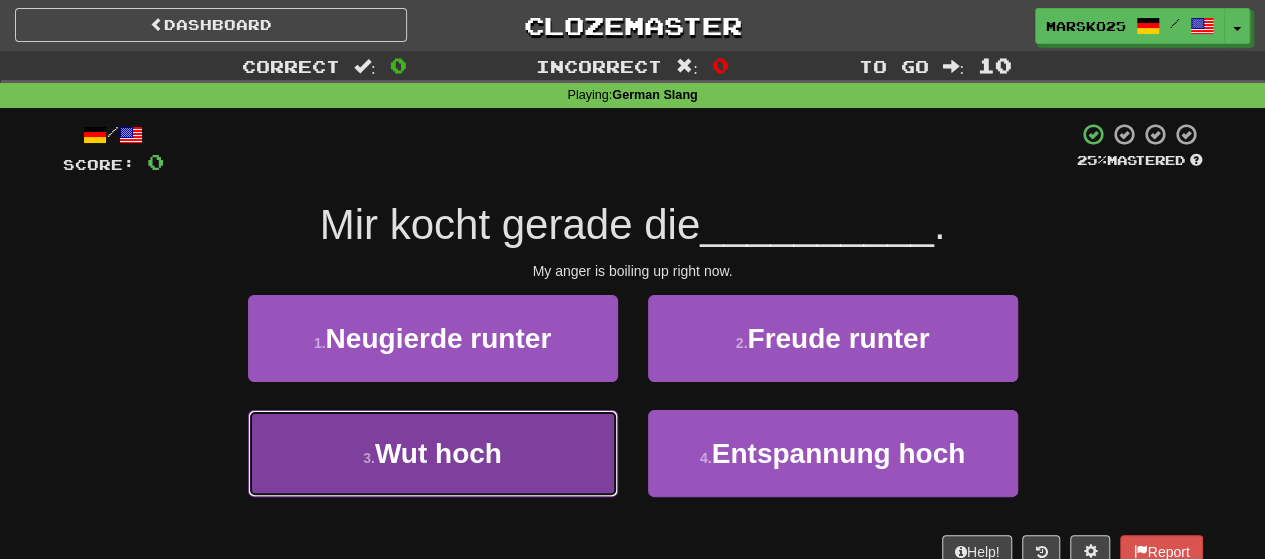 click on "3 .  Wut hoch" at bounding box center (433, 453) 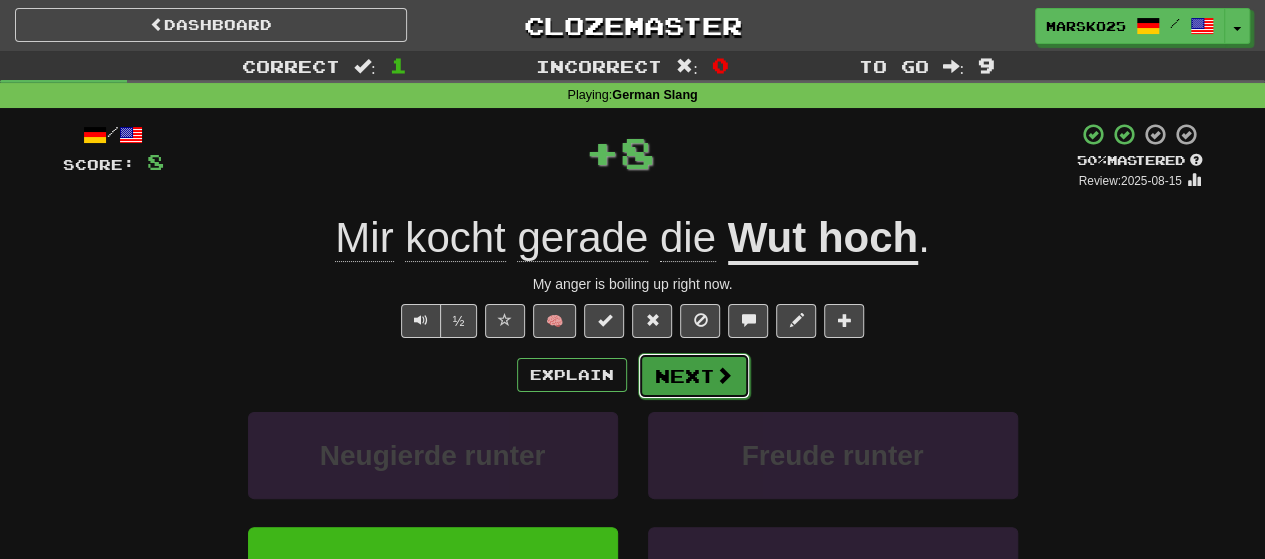 click on "Next" at bounding box center (694, 376) 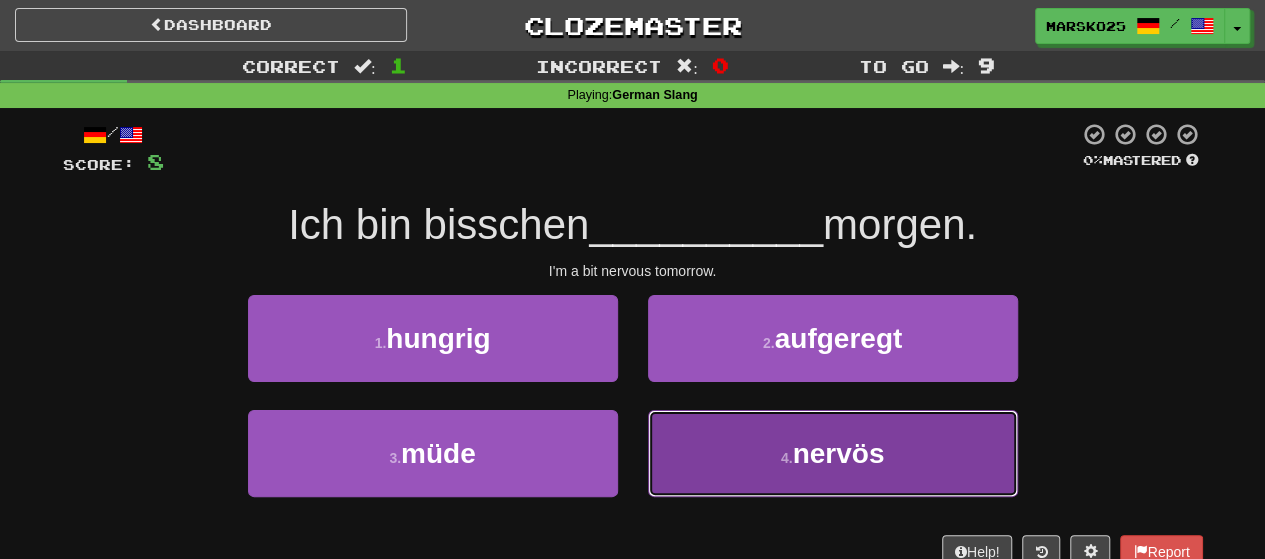 click on "4 .  nervös" at bounding box center (833, 453) 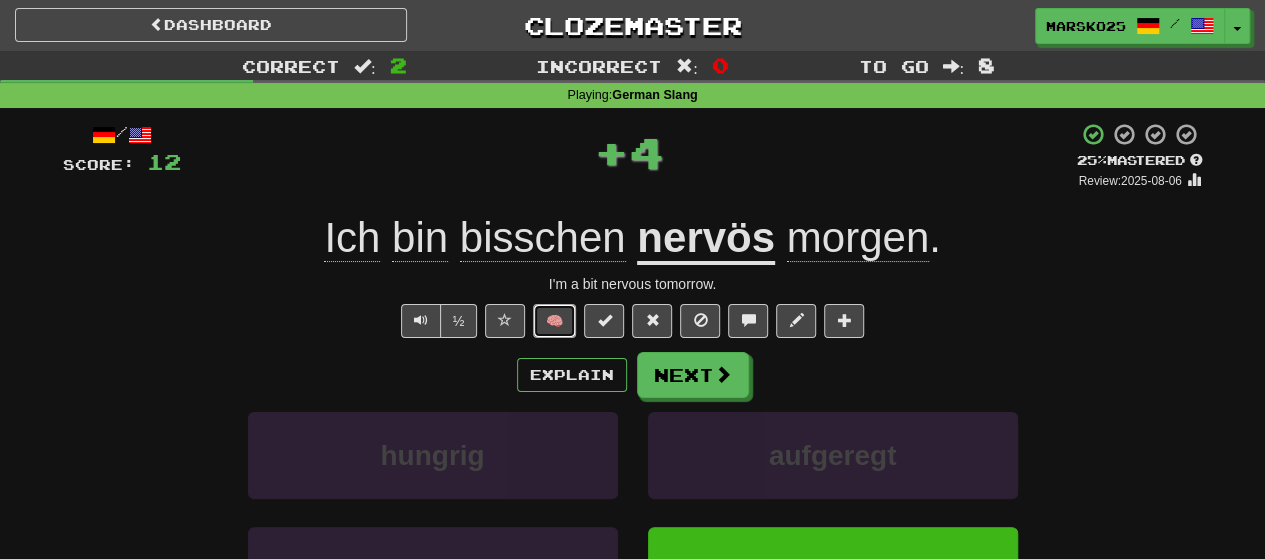 click on "🧠" at bounding box center (554, 321) 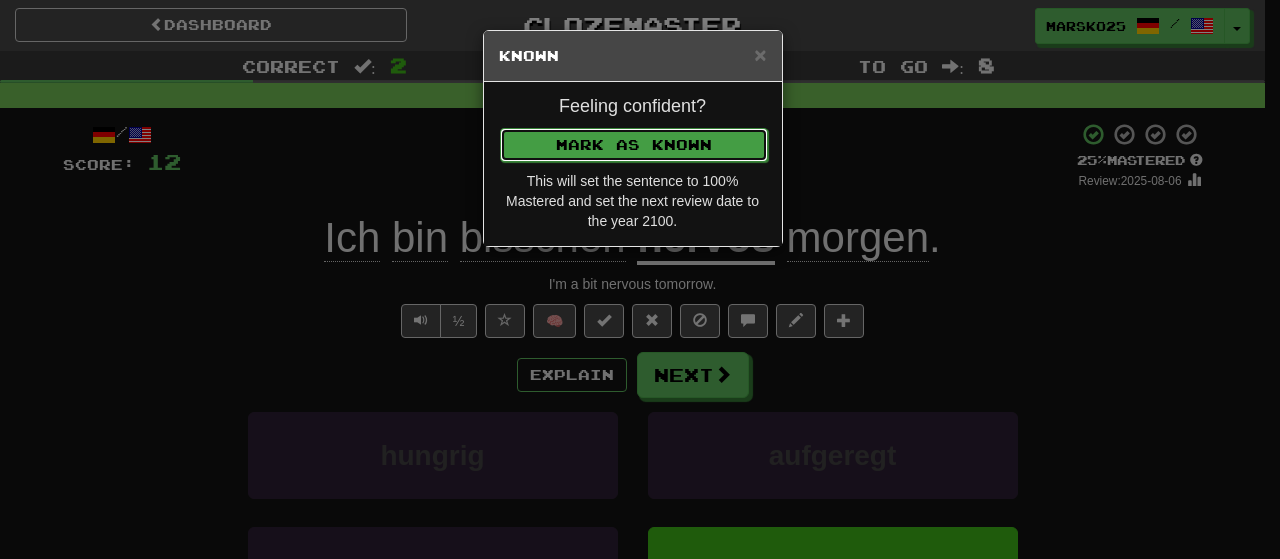 click on "Mark as Known" at bounding box center [634, 145] 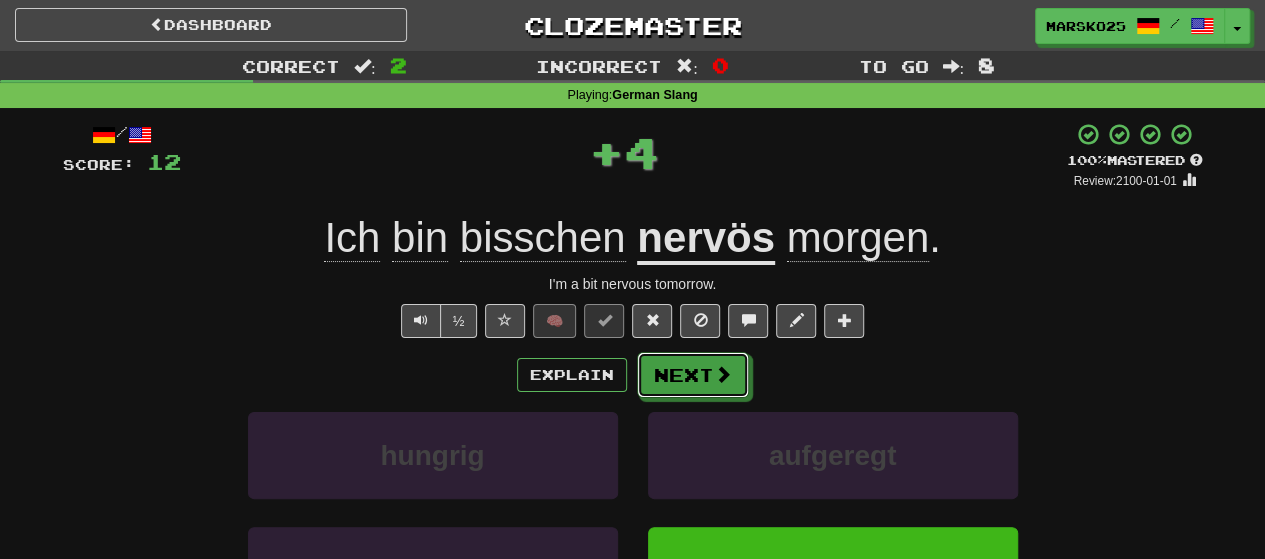 click on "Next" at bounding box center [693, 375] 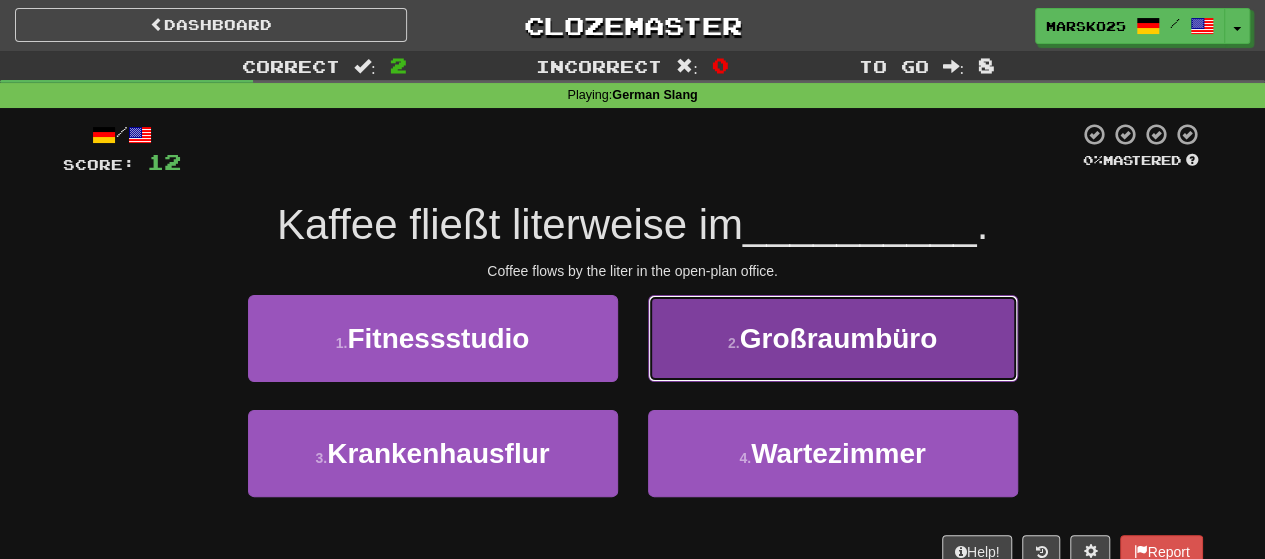 click on "2 .  Großraumbüro" at bounding box center (833, 338) 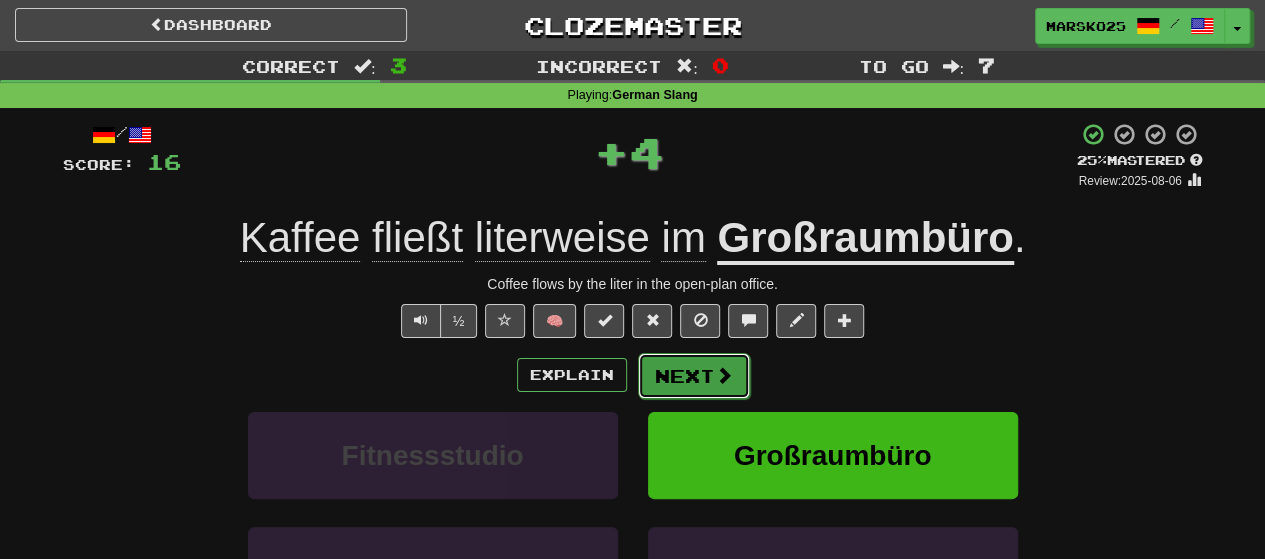 click on "Next" at bounding box center [694, 376] 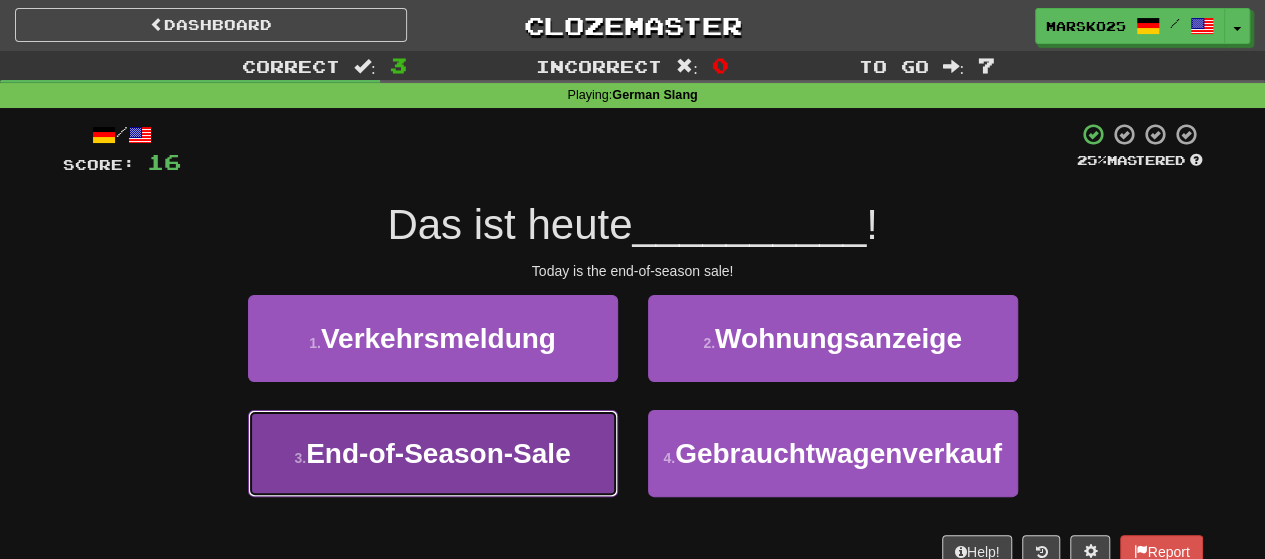click on "End-of-Season-Sale" at bounding box center (438, 453) 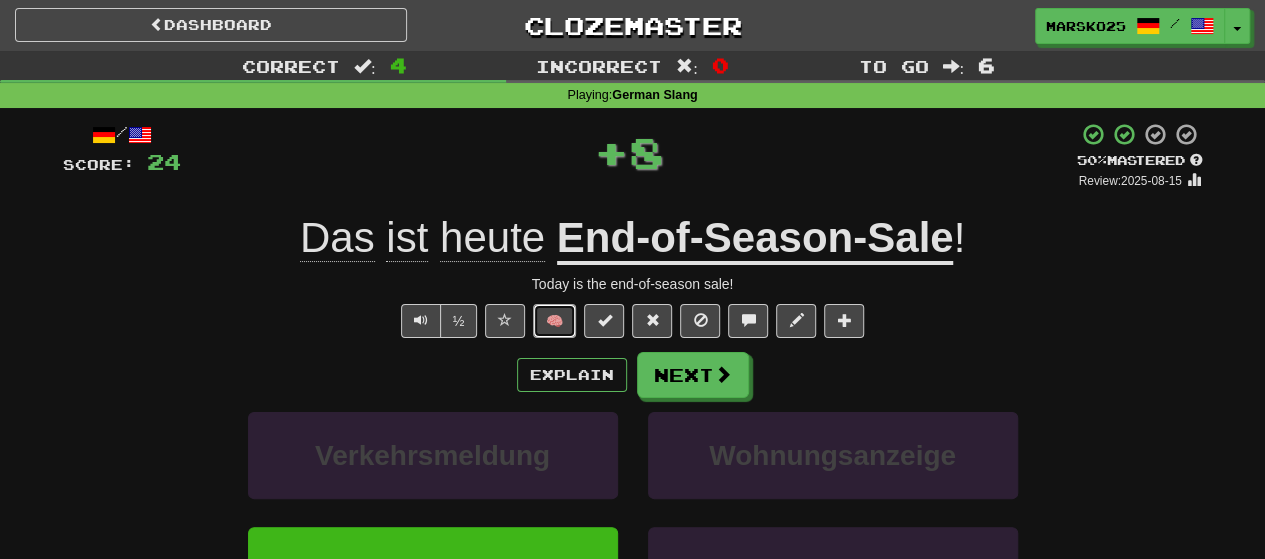 click on "🧠" at bounding box center (554, 321) 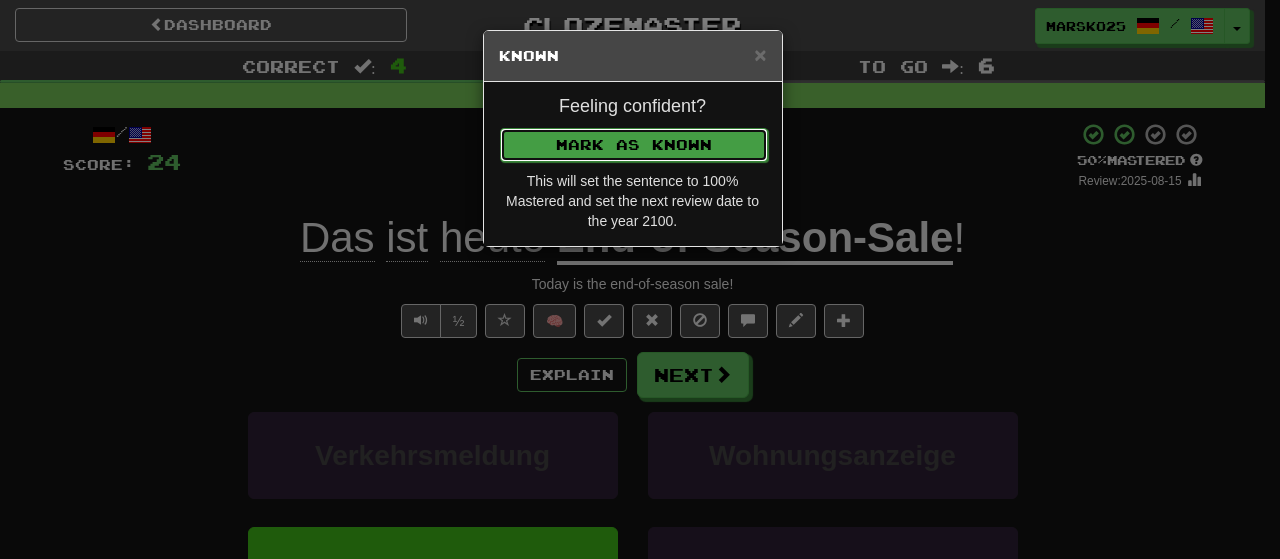 click on "Mark as Known" at bounding box center [634, 145] 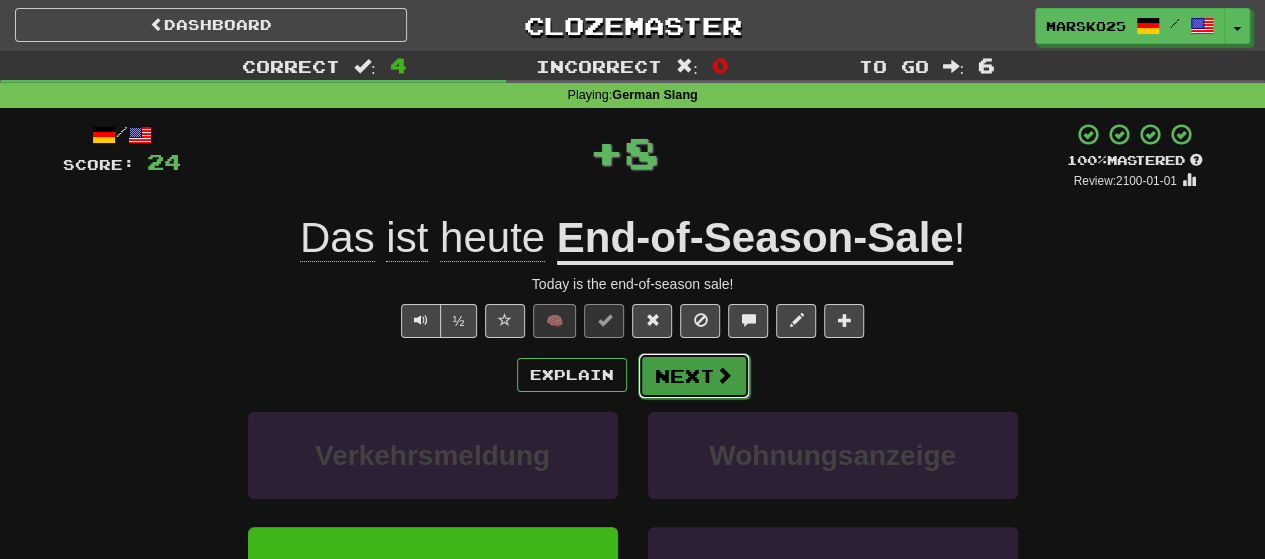 click on "Next" at bounding box center [694, 376] 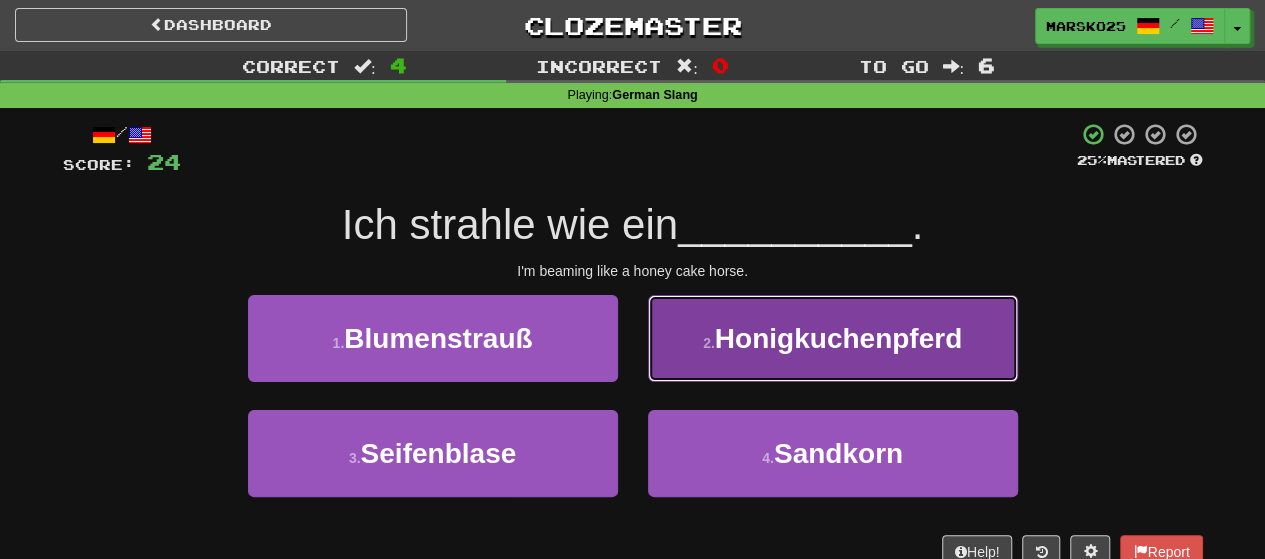 click on "2 .  Honigkuchenpferd" at bounding box center (833, 338) 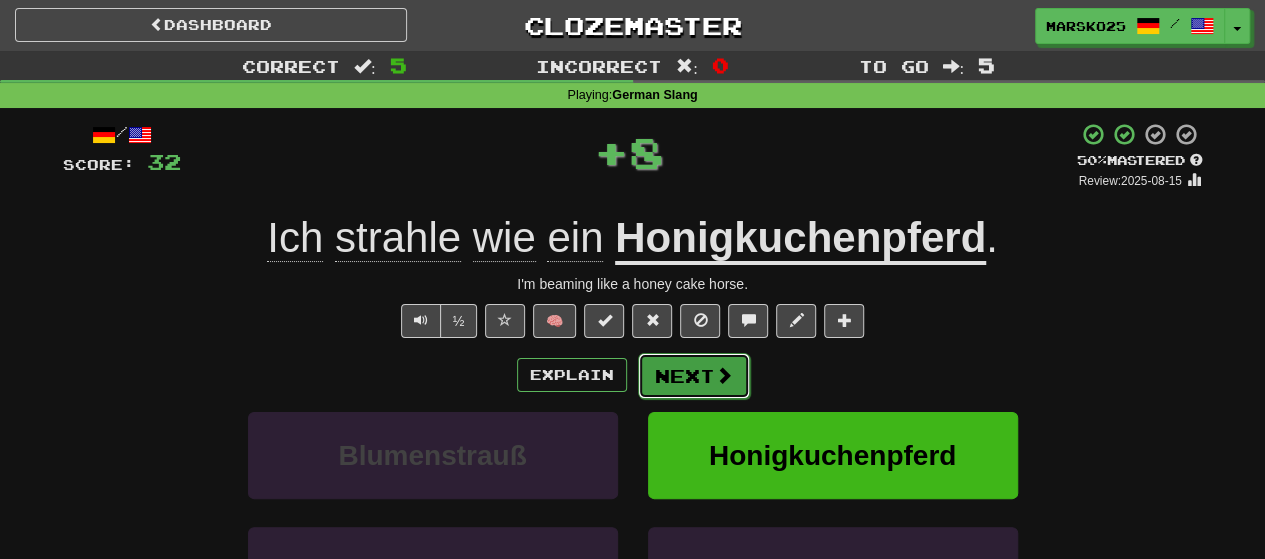 click on "Next" at bounding box center (694, 376) 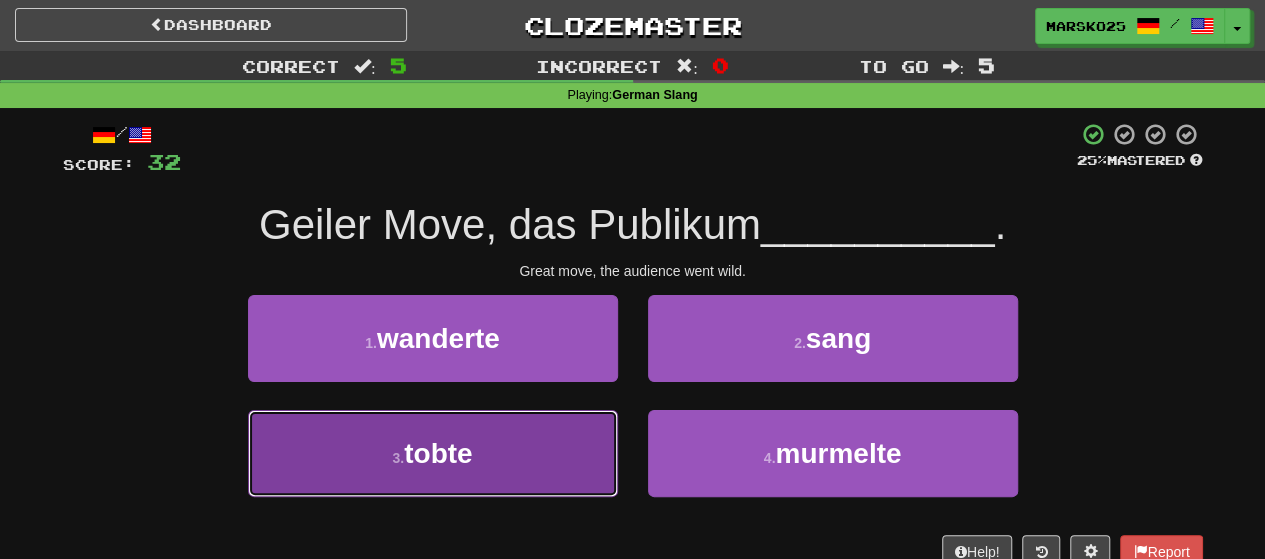 click on "3 .  tobte" at bounding box center [433, 453] 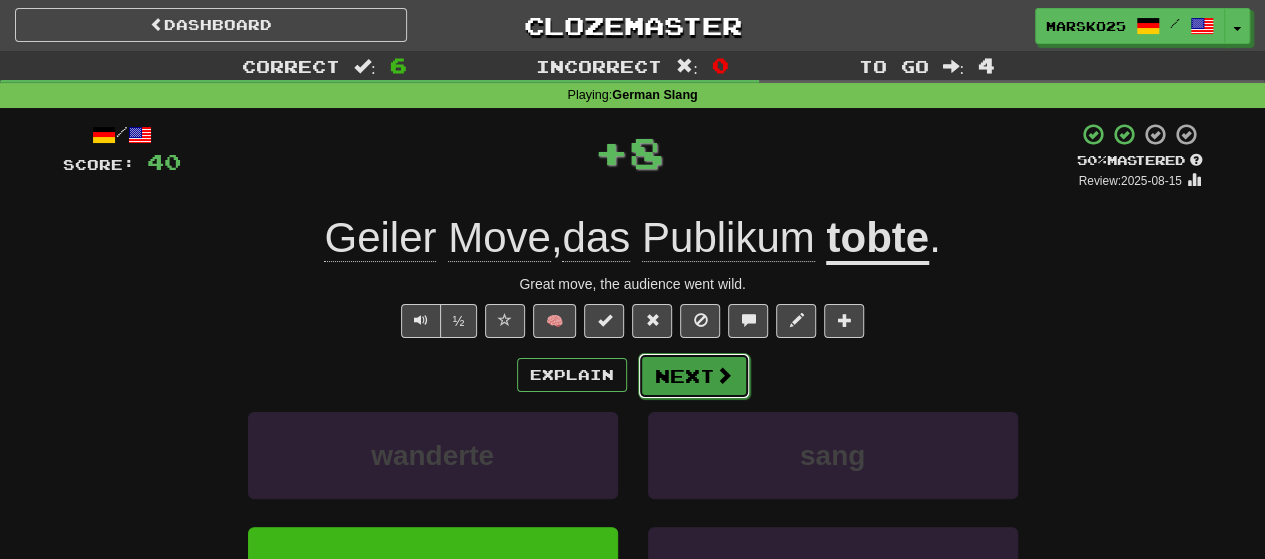 click on "Next" at bounding box center (694, 376) 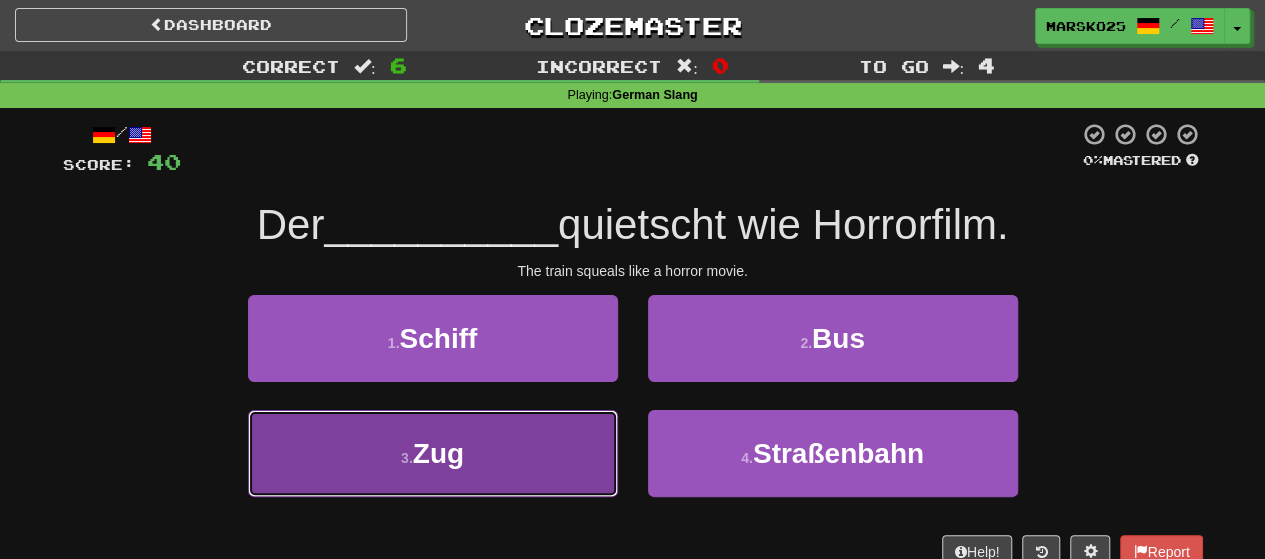 click on "3 .  Zug" at bounding box center (433, 453) 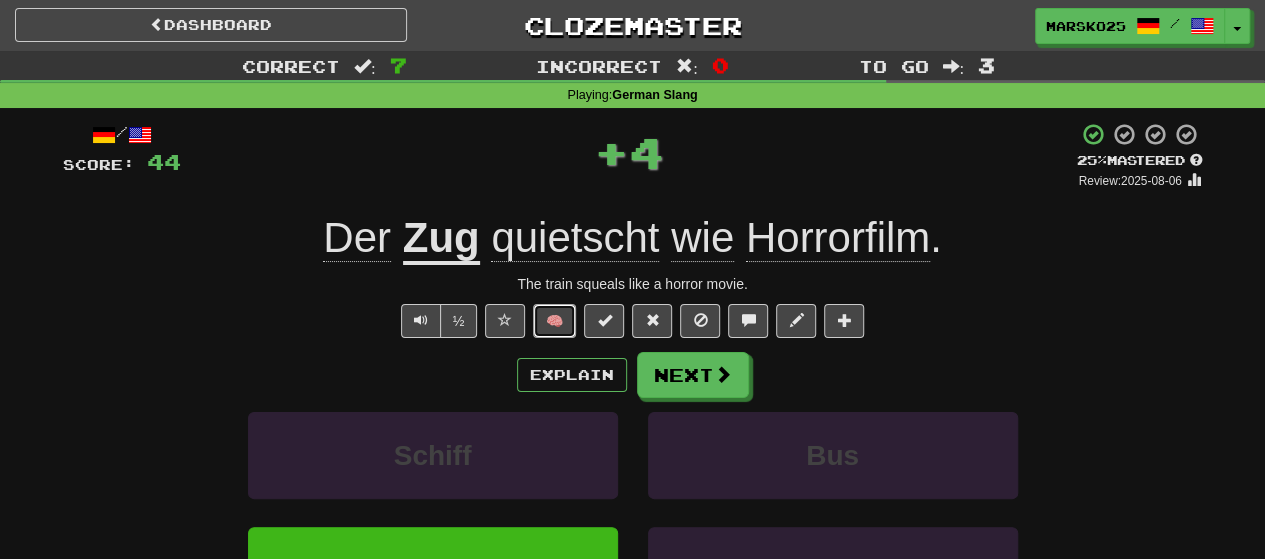 click on "🧠" at bounding box center [554, 321] 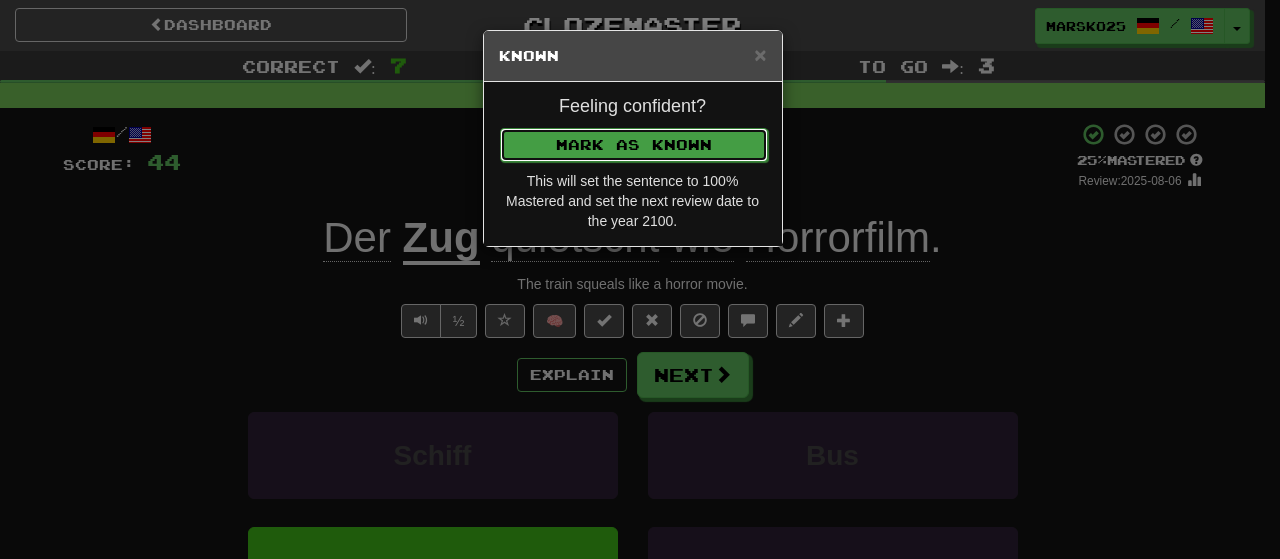 click on "Mark as Known" at bounding box center [634, 145] 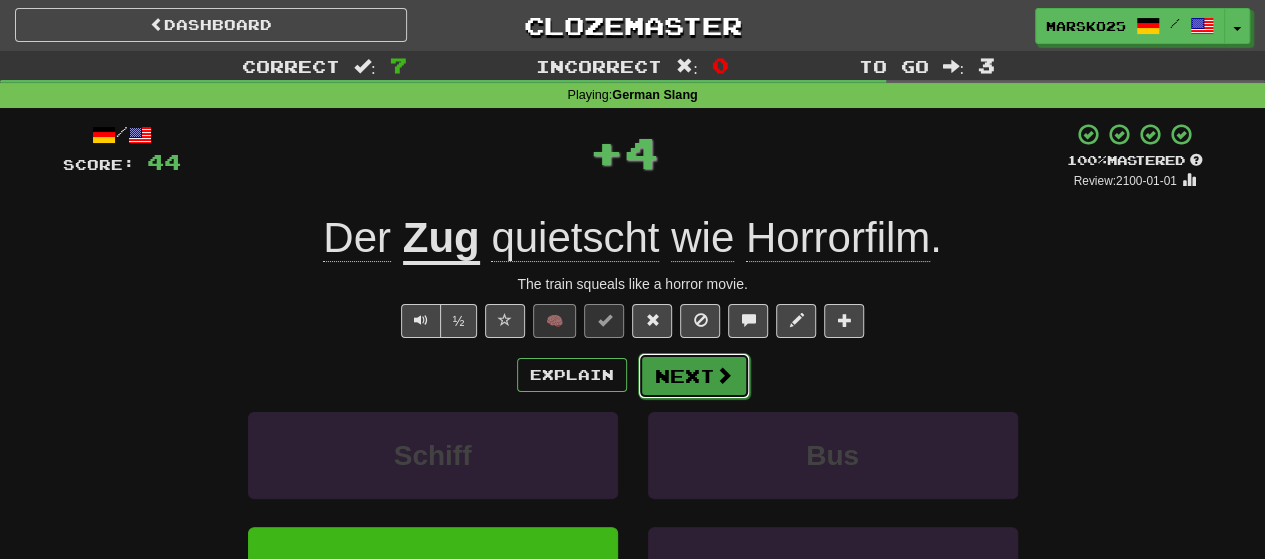 click on "Next" at bounding box center (694, 376) 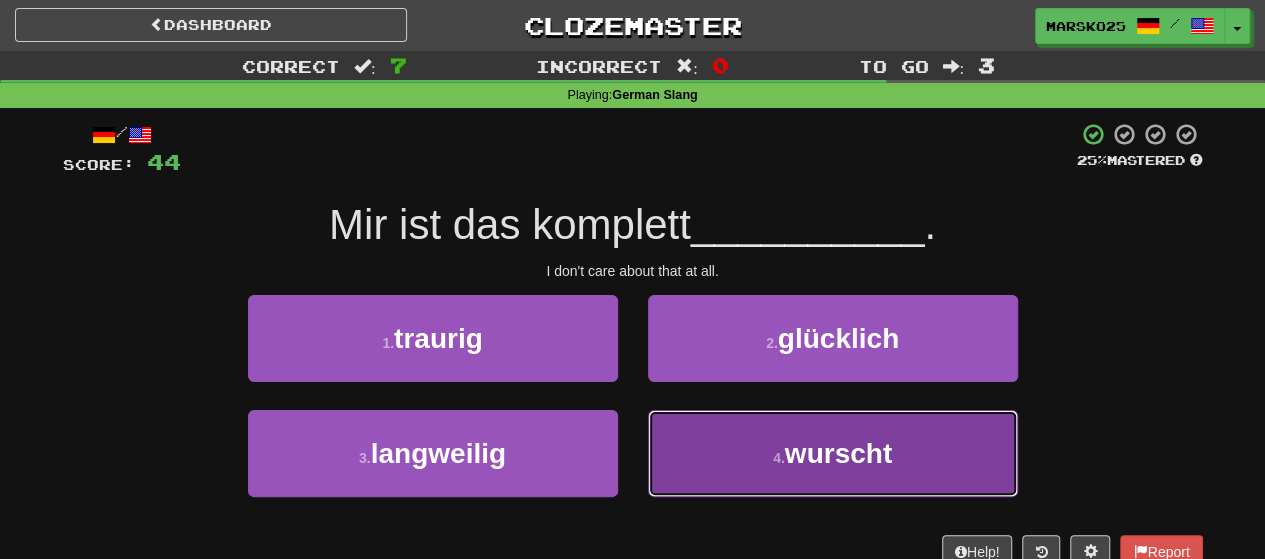click on "4 .  wurscht" at bounding box center [833, 453] 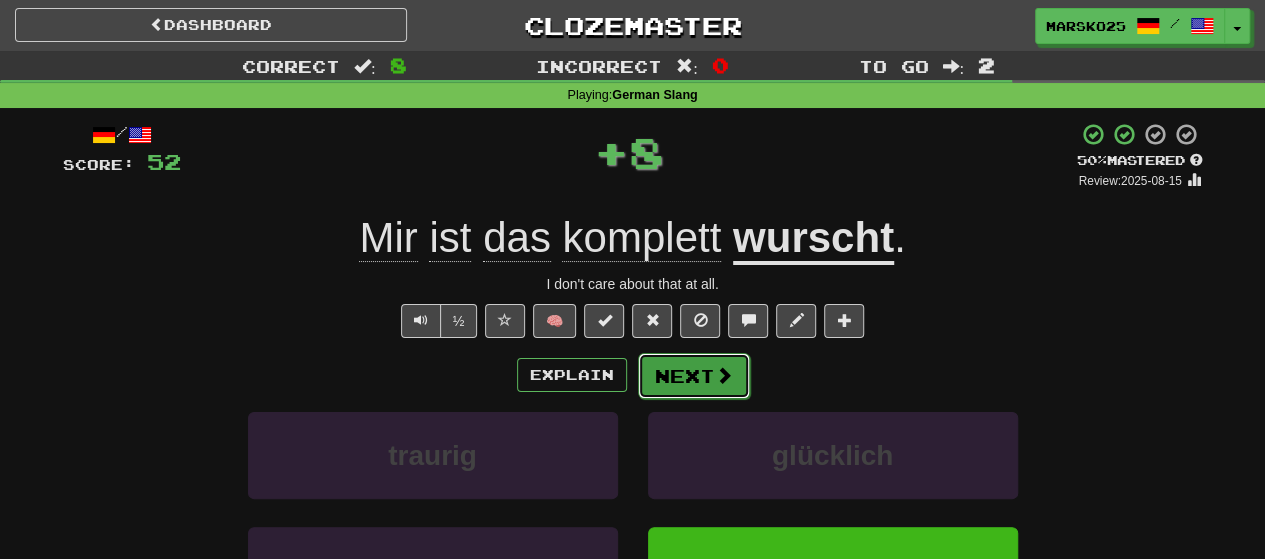 click on "Next" at bounding box center (694, 376) 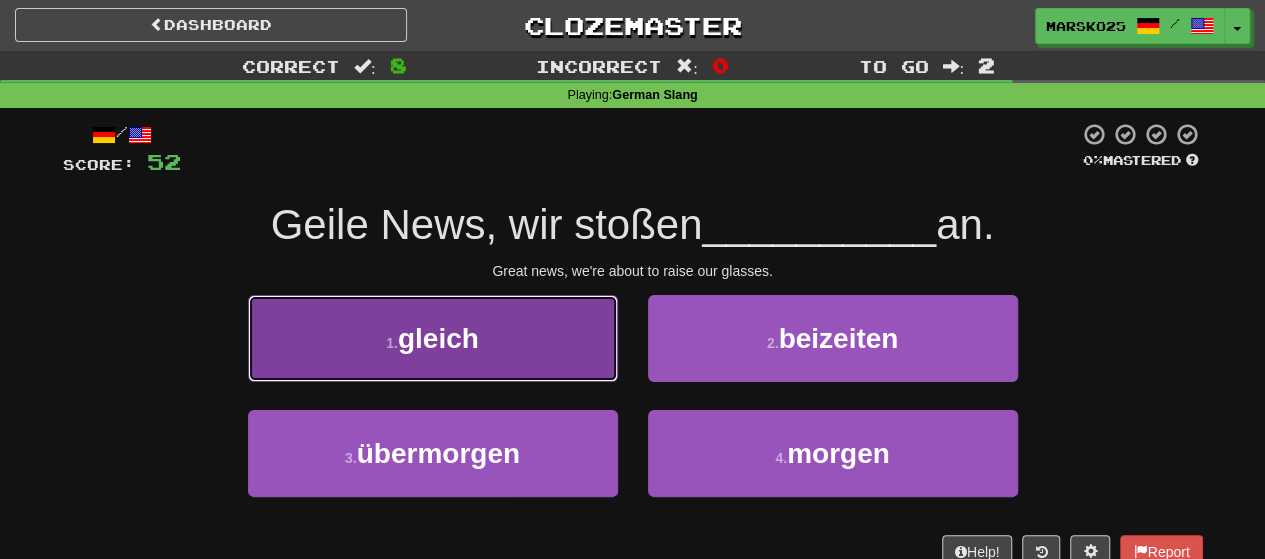 click on "1 .  gleich" at bounding box center (433, 338) 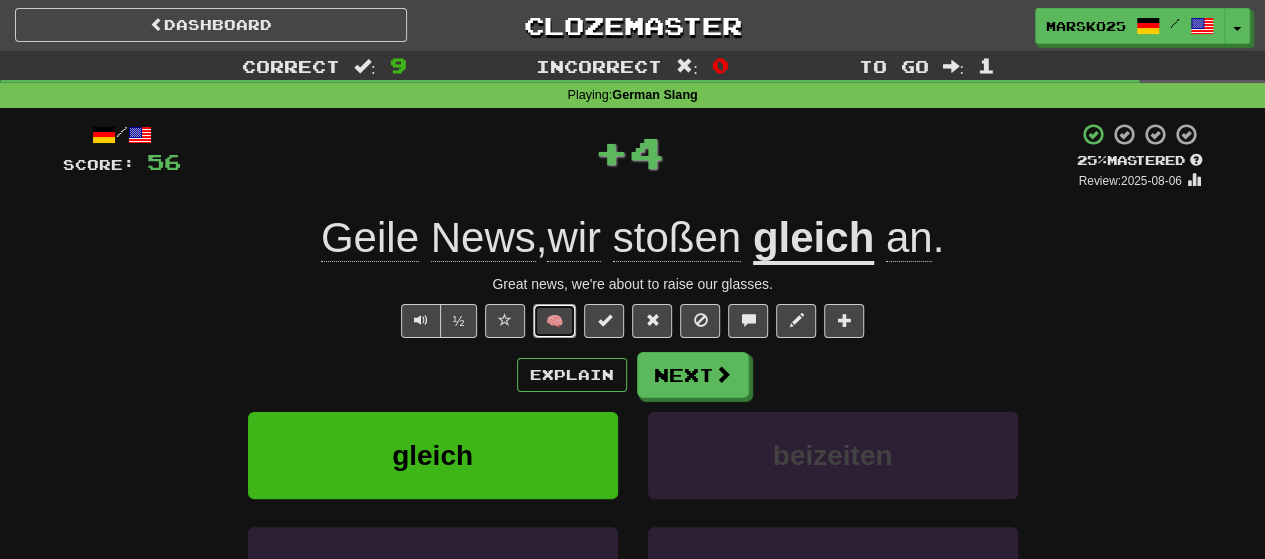 click on "🧠" at bounding box center [554, 321] 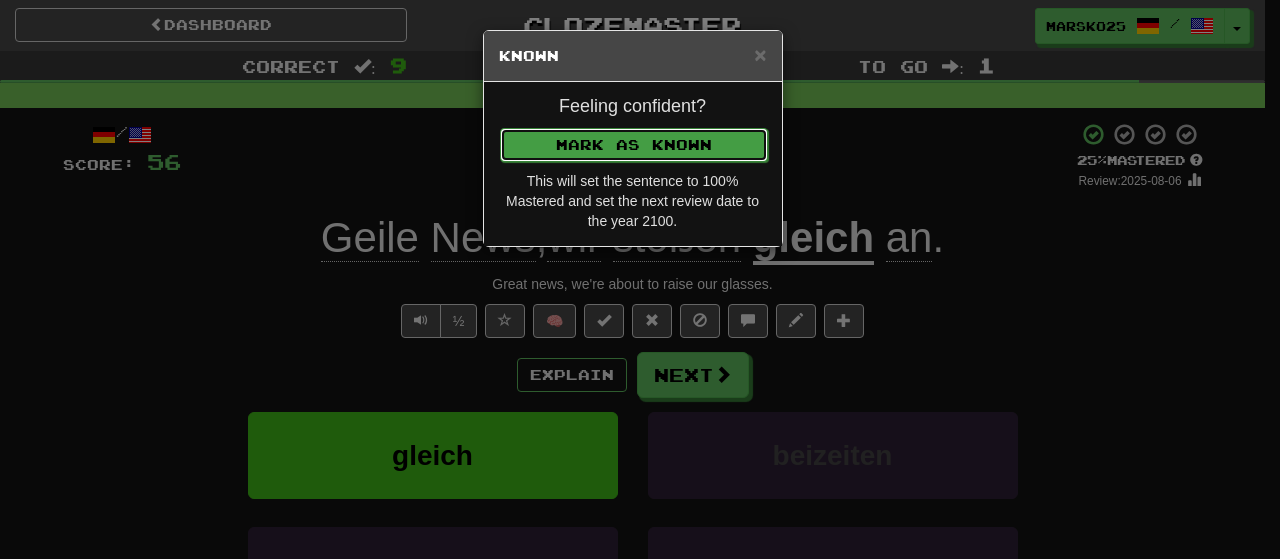 click on "Mark as Known" at bounding box center (634, 145) 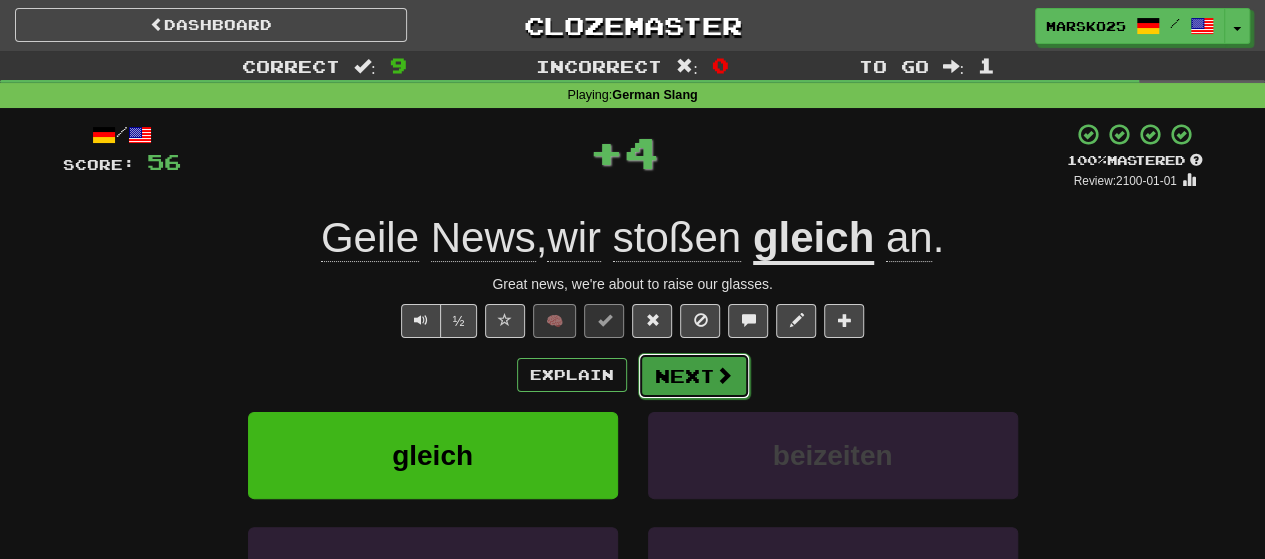 click on "Next" at bounding box center [694, 376] 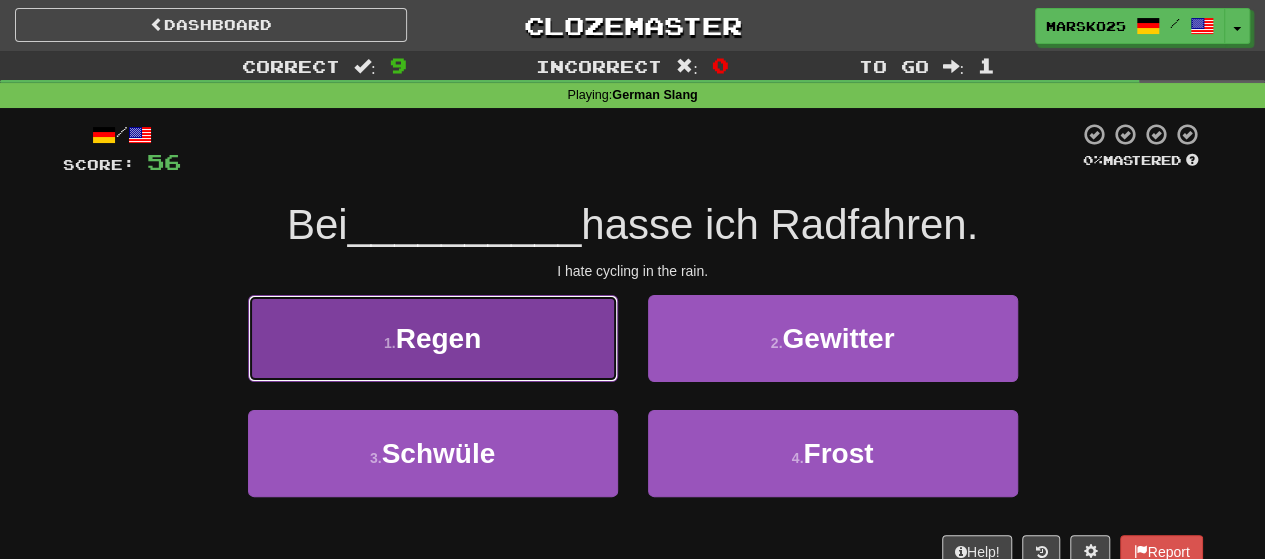 click on "1 .  Regen" at bounding box center (433, 338) 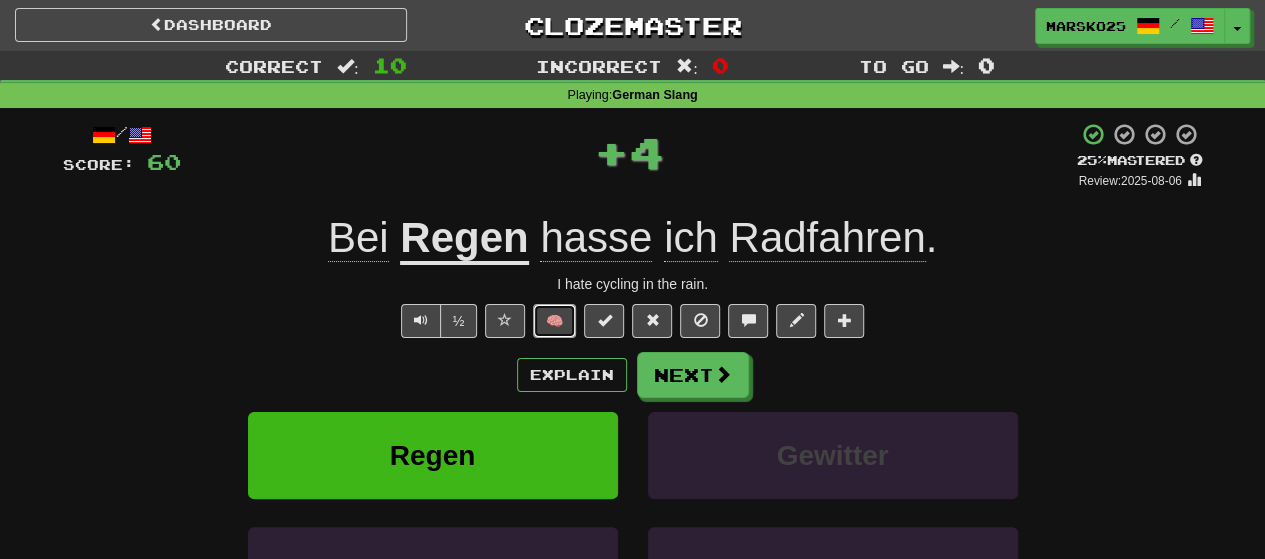 click on "🧠" at bounding box center (554, 321) 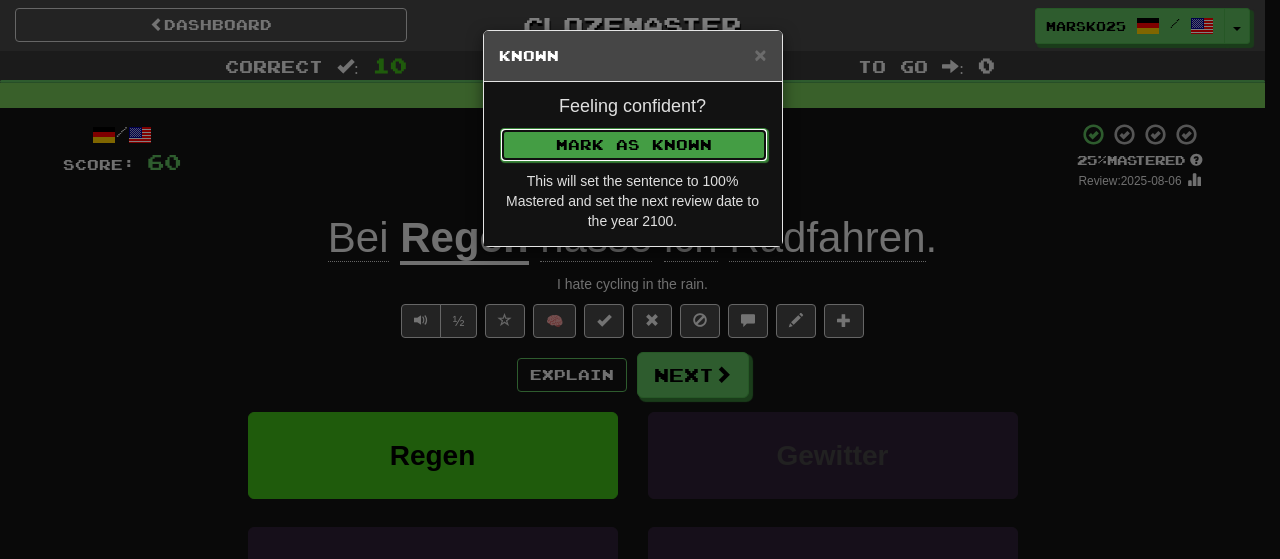 click on "Mark as Known" at bounding box center [634, 145] 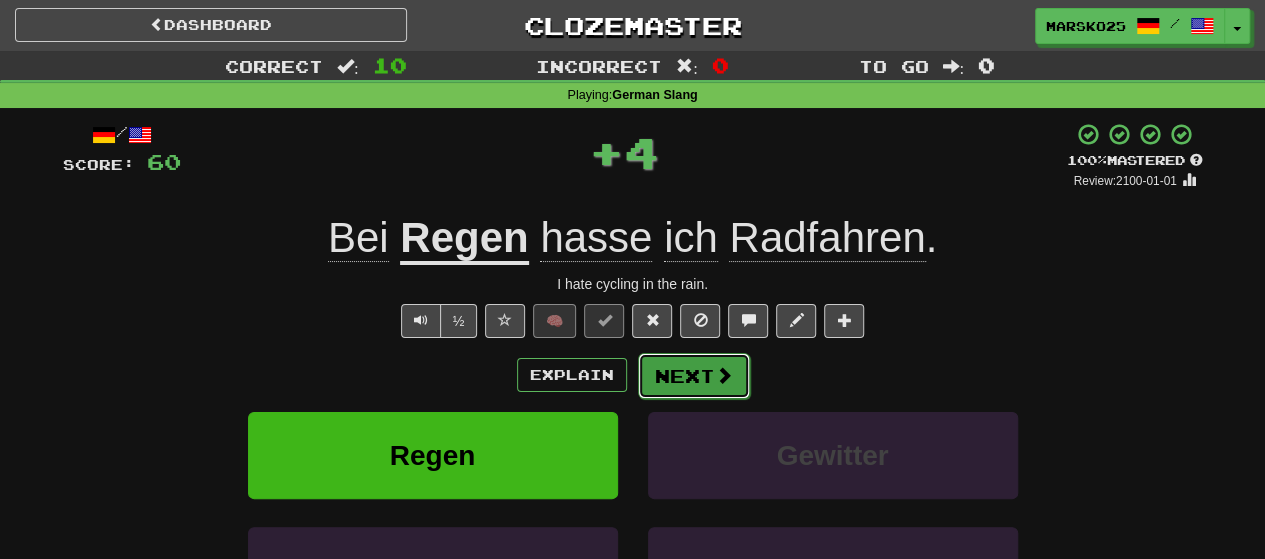 click on "Next" at bounding box center [694, 376] 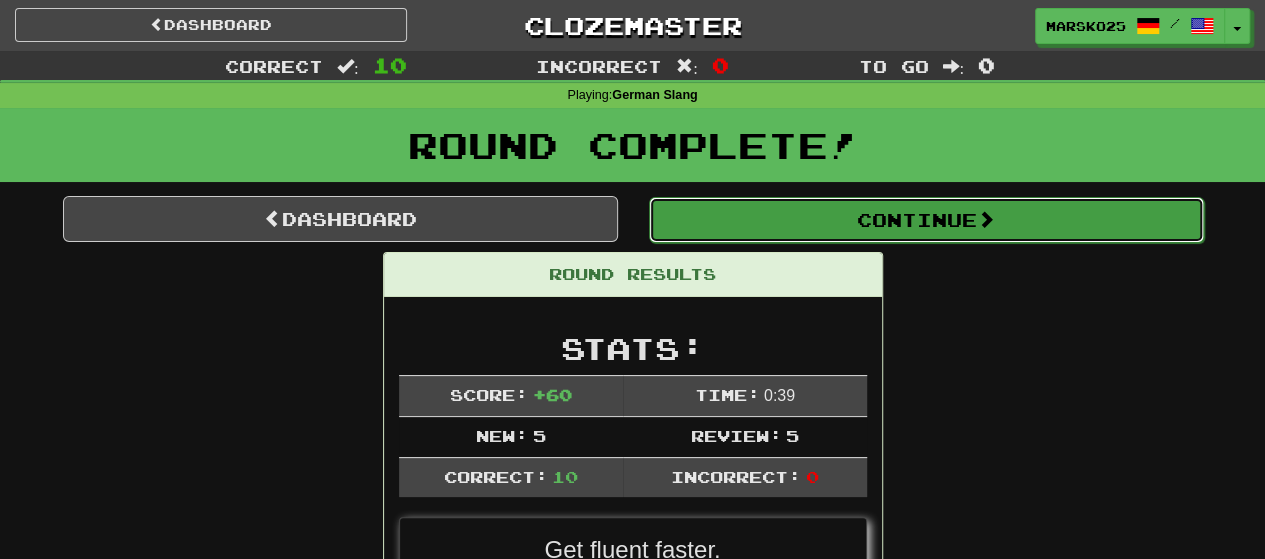click on "Continue" at bounding box center [926, 220] 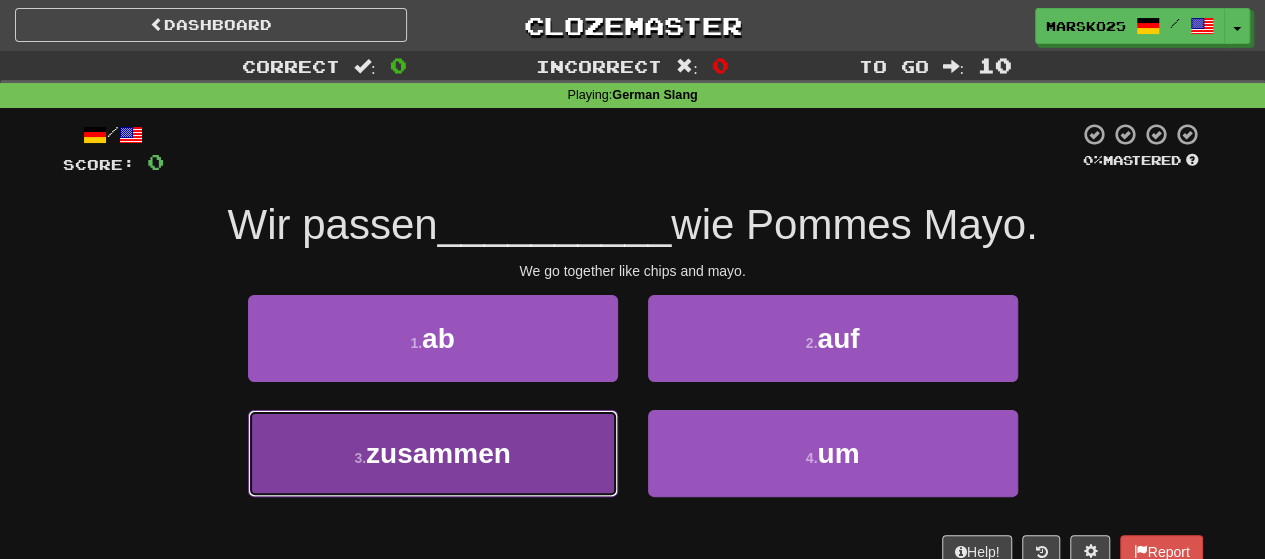 click on "3 .  zusammen" at bounding box center (433, 453) 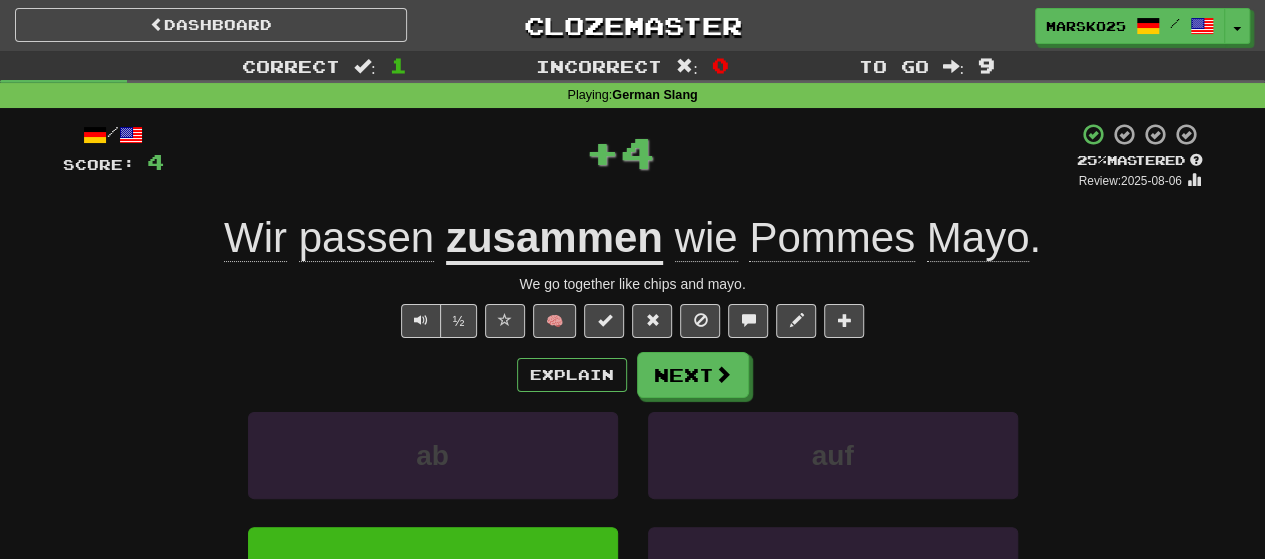 click on "/  Score:   4 + 4 25 %  Mastered Review:  2025-08-06 Wir   passen   zusammen   wie   Pommes   Mayo . We go together like chips and mayo. ½ 🧠 Explain Next ab auf zusammen um Learn more: ab auf zusammen um  Help!  Report" at bounding box center [633, 419] 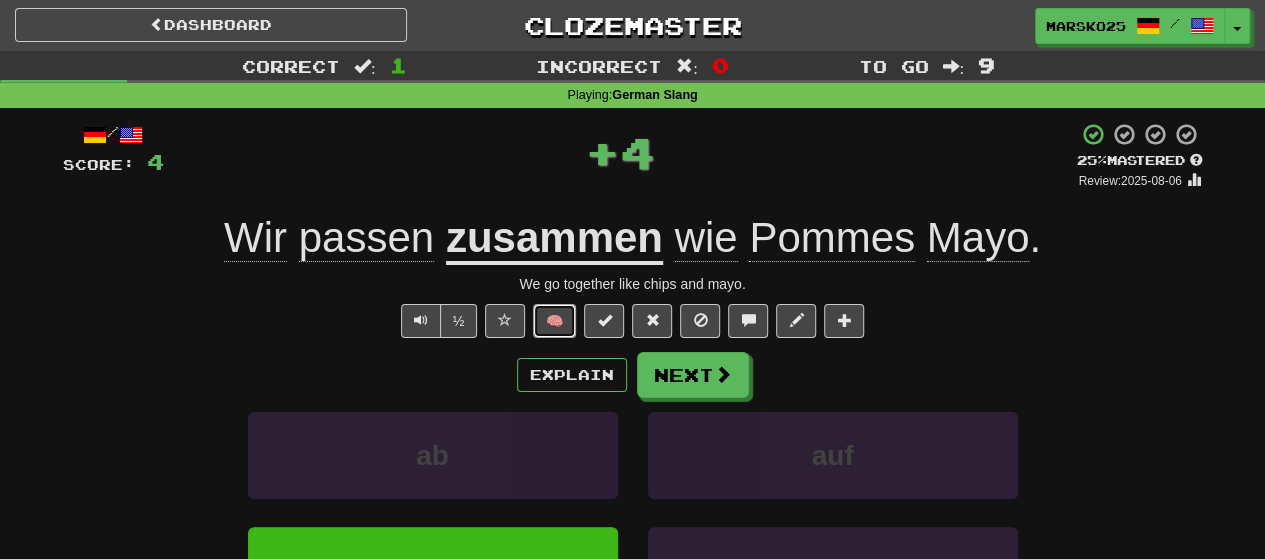 click on "🧠" at bounding box center [554, 321] 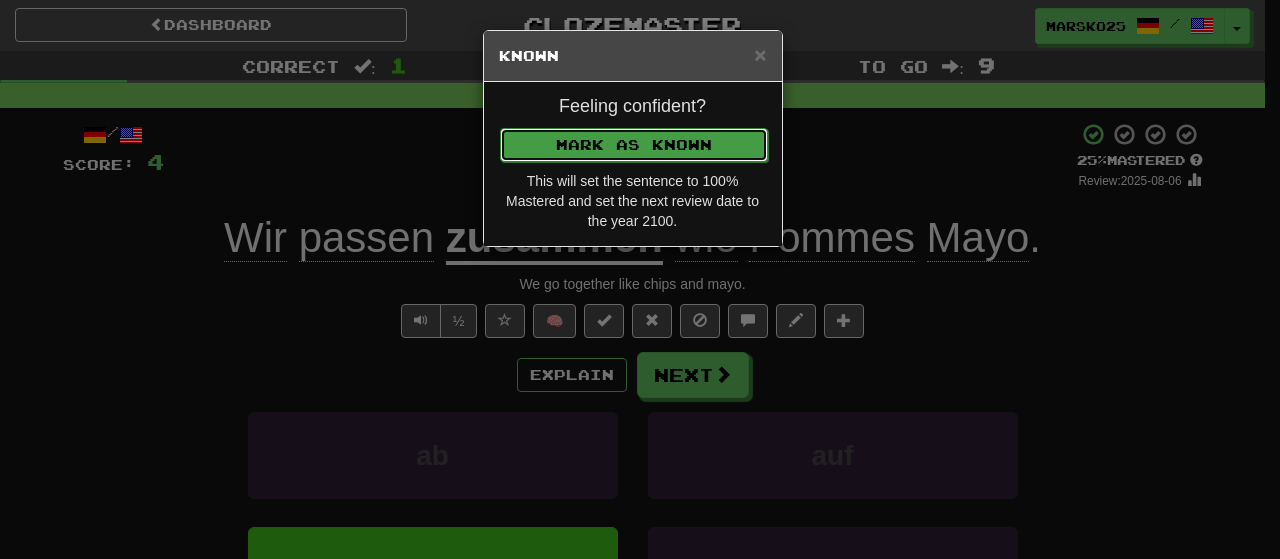 click on "Mark as Known" at bounding box center (634, 145) 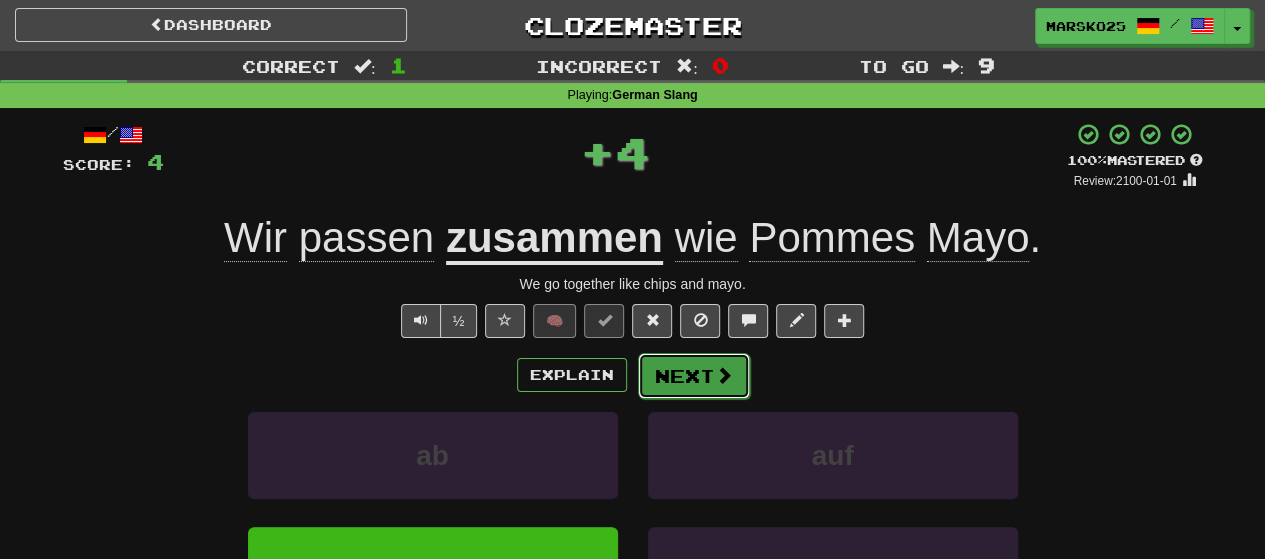 click on "Next" at bounding box center [694, 376] 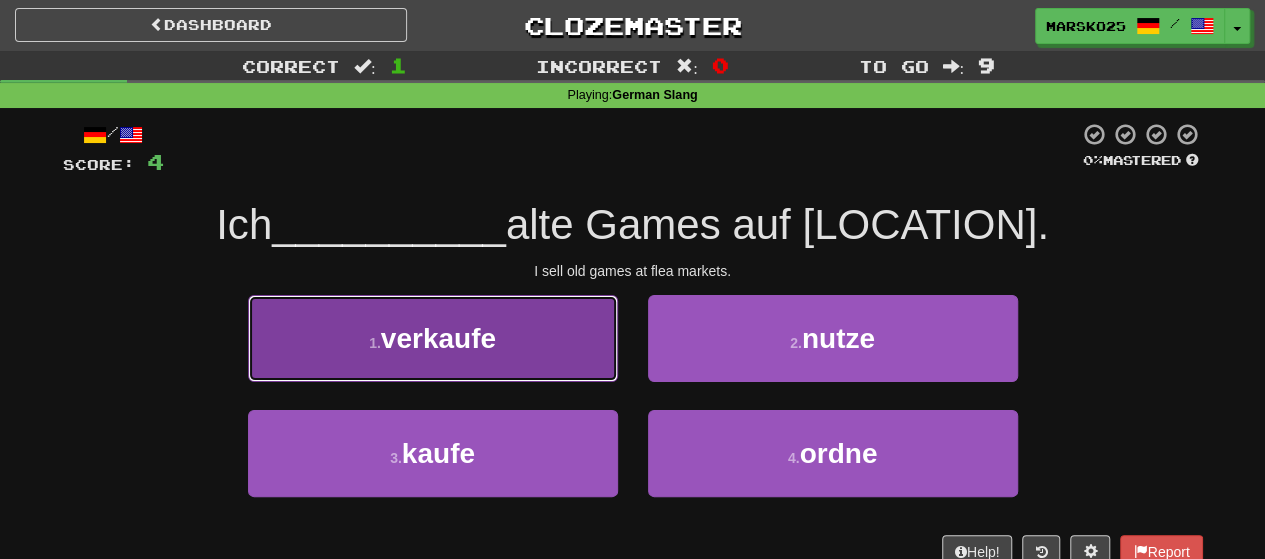 click on "1 .  verkaufe" at bounding box center [433, 338] 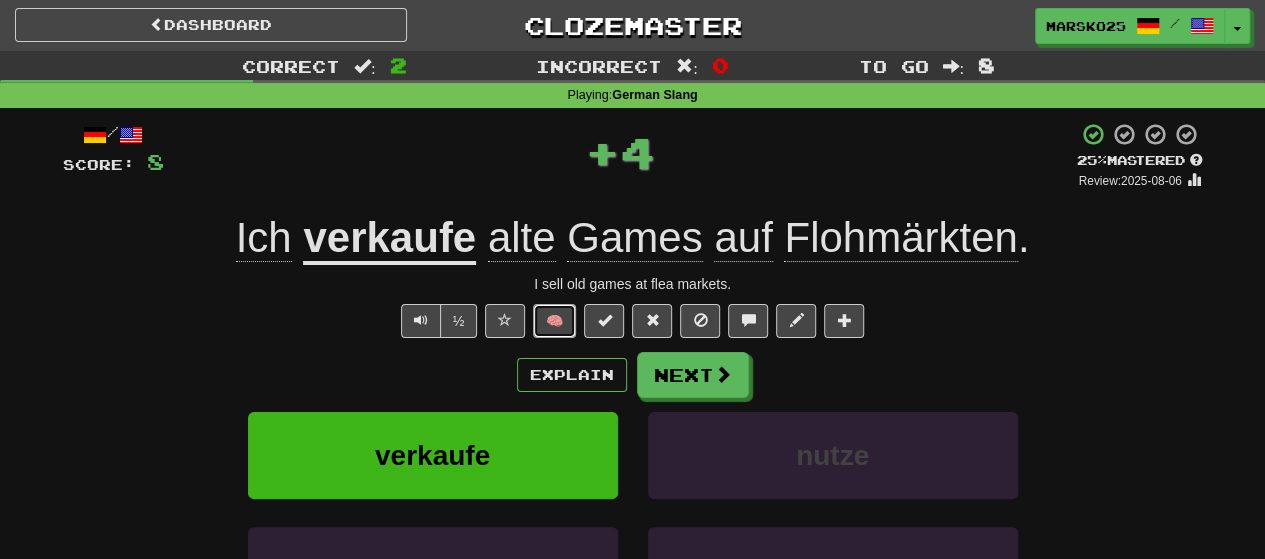 click on "🧠" at bounding box center [554, 321] 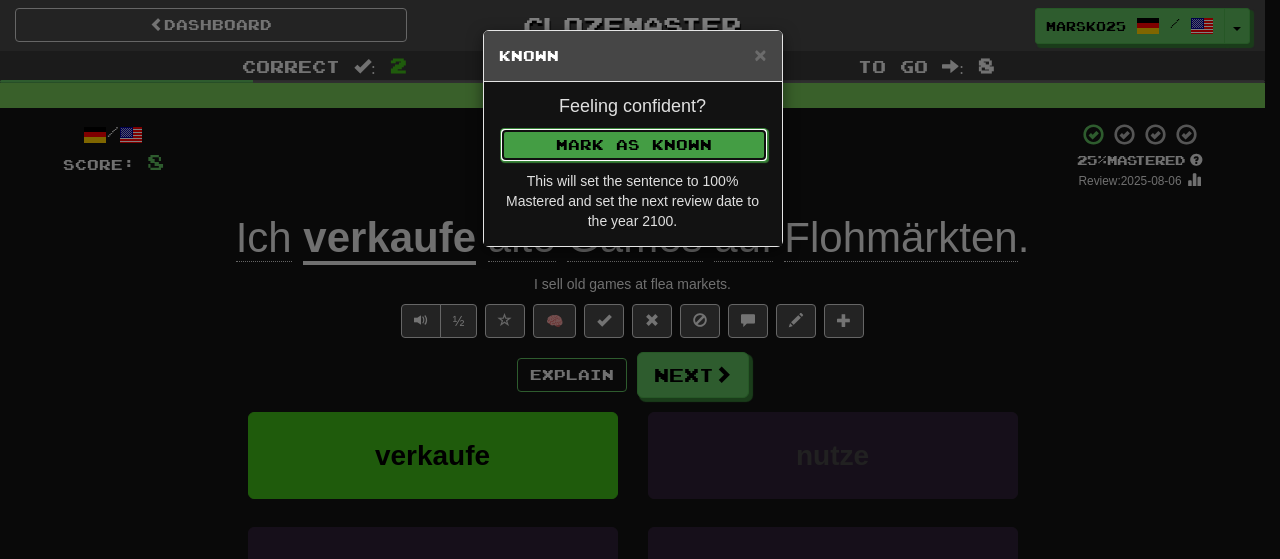 click on "Mark as Known" at bounding box center [634, 145] 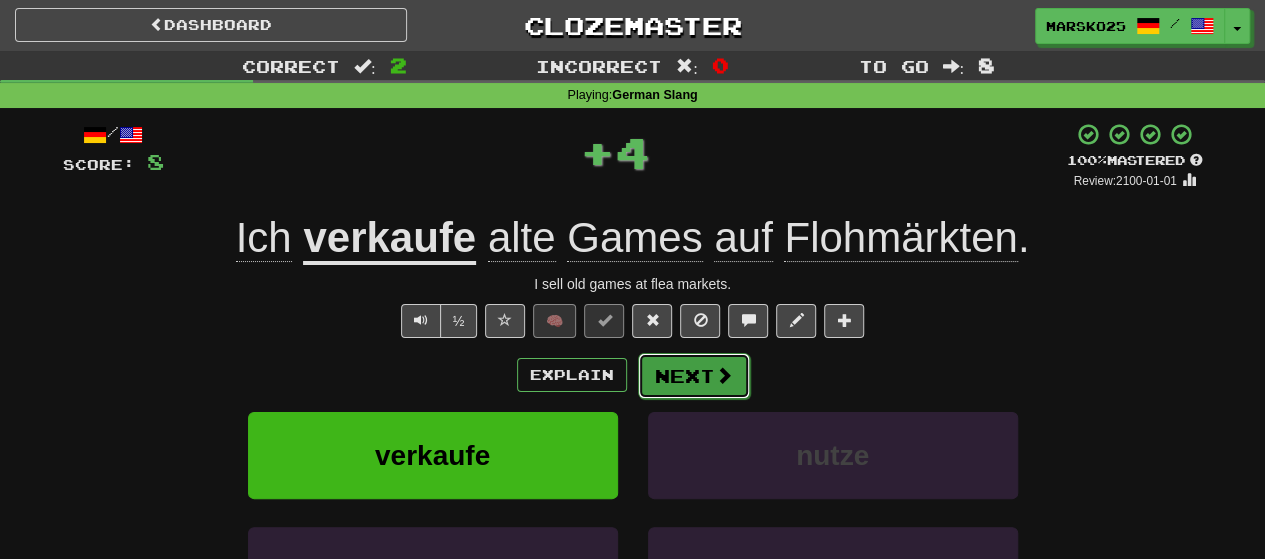 click on "Next" at bounding box center (694, 376) 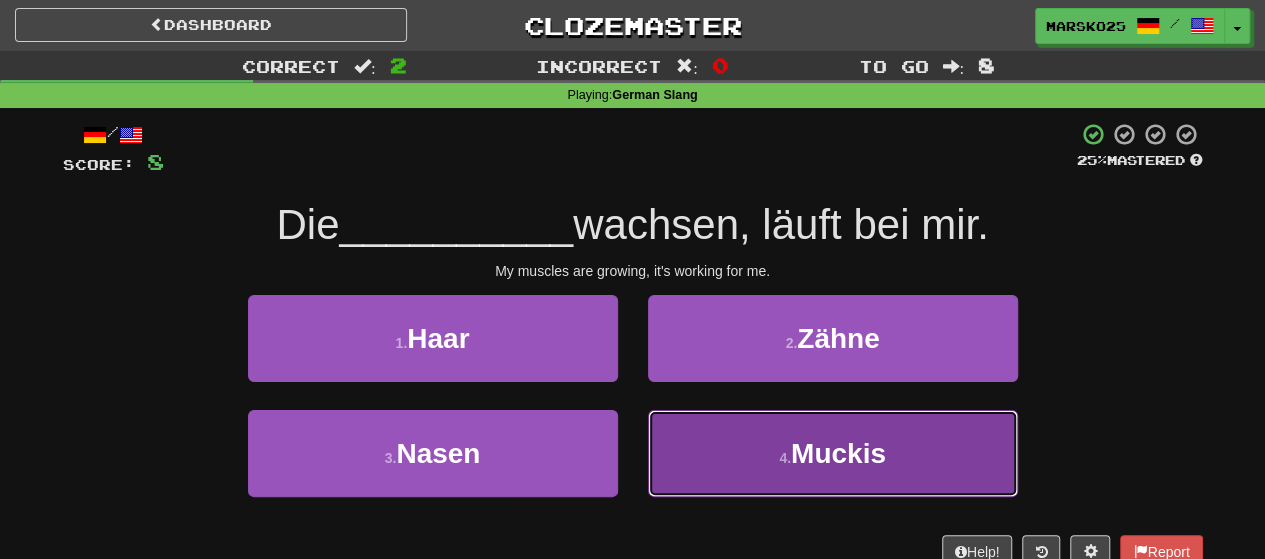 click on "4 .  Muckis" at bounding box center [833, 453] 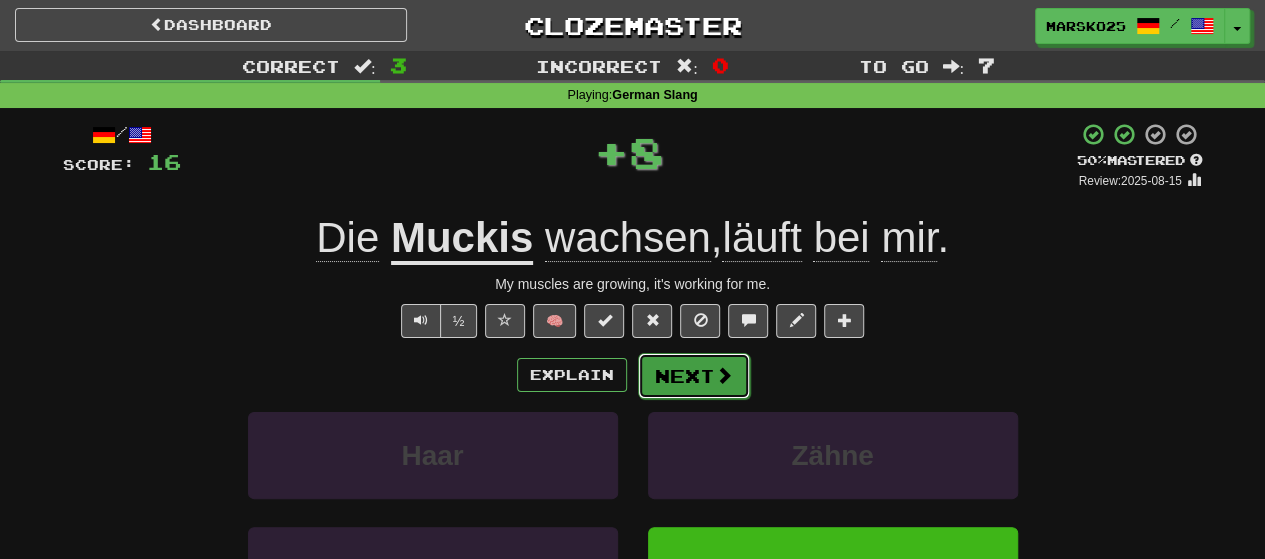click on "Next" at bounding box center [694, 376] 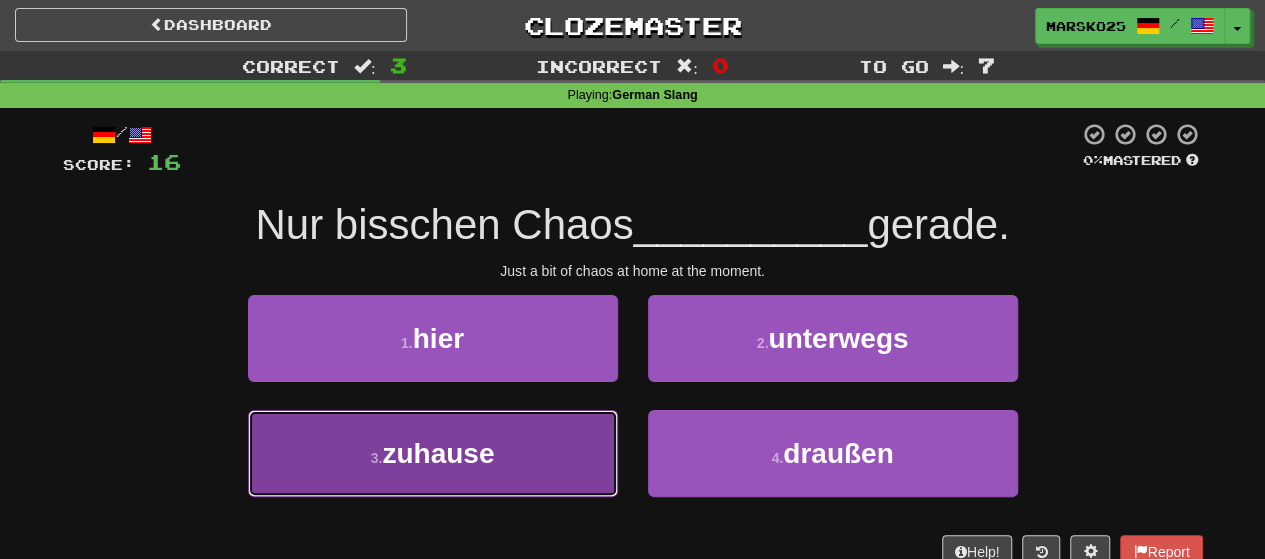 click on "3 .  zuhause" at bounding box center [433, 453] 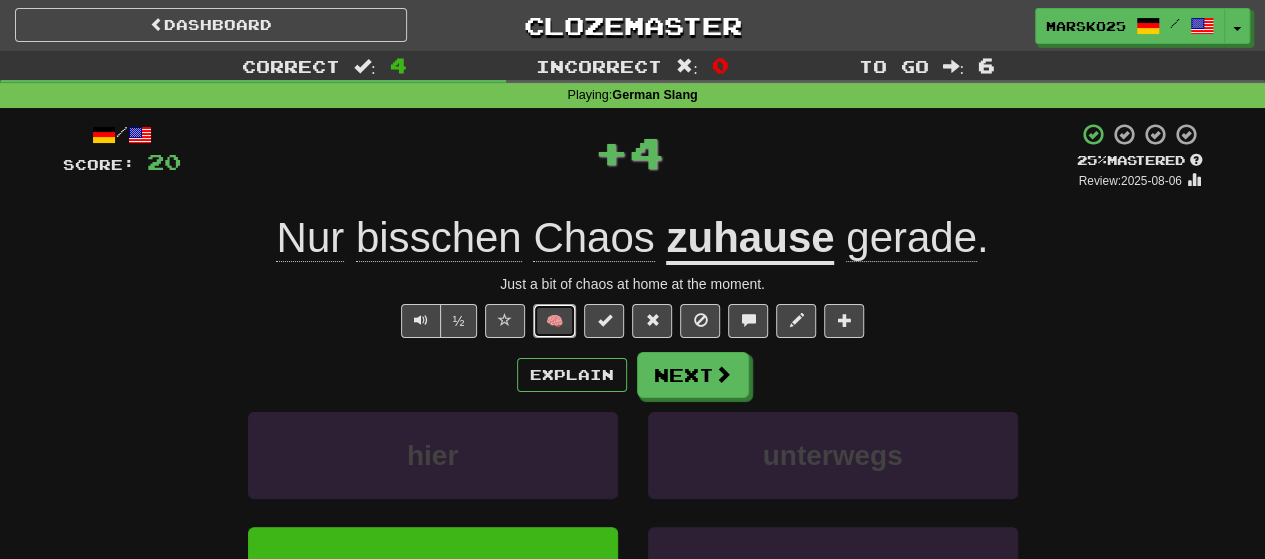 click on "🧠" at bounding box center (554, 321) 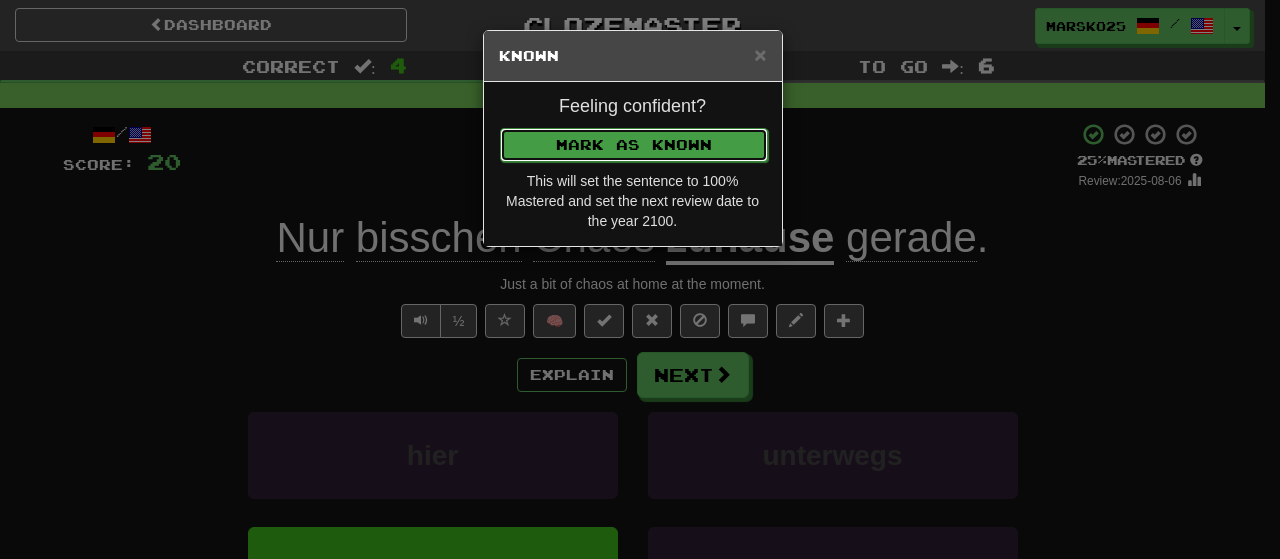 click on "Mark as Known" at bounding box center [634, 145] 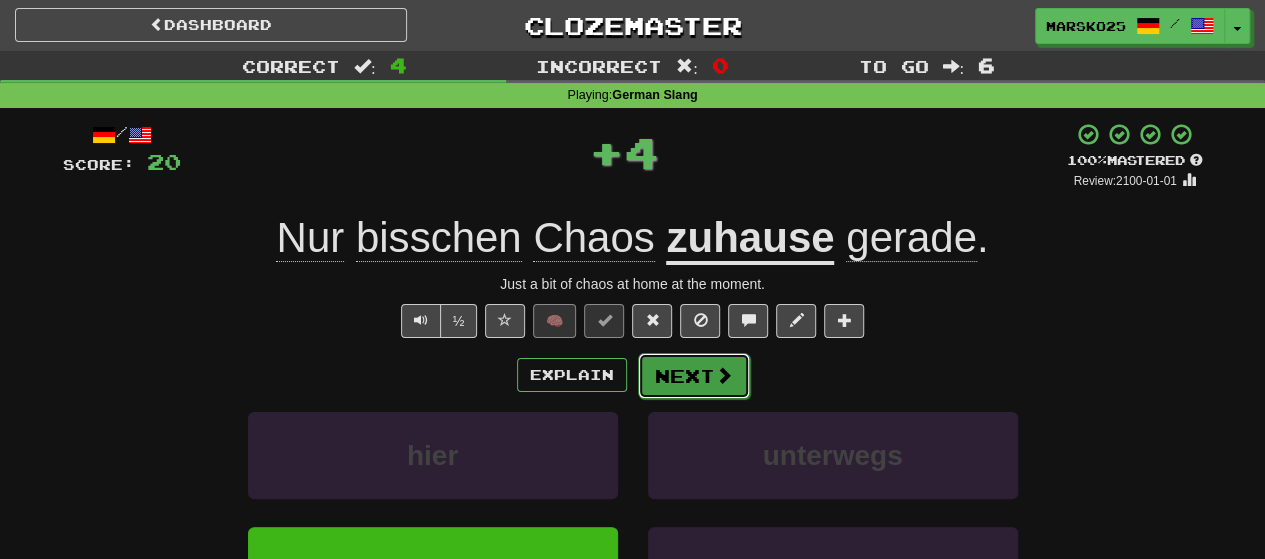 click on "Next" at bounding box center (694, 376) 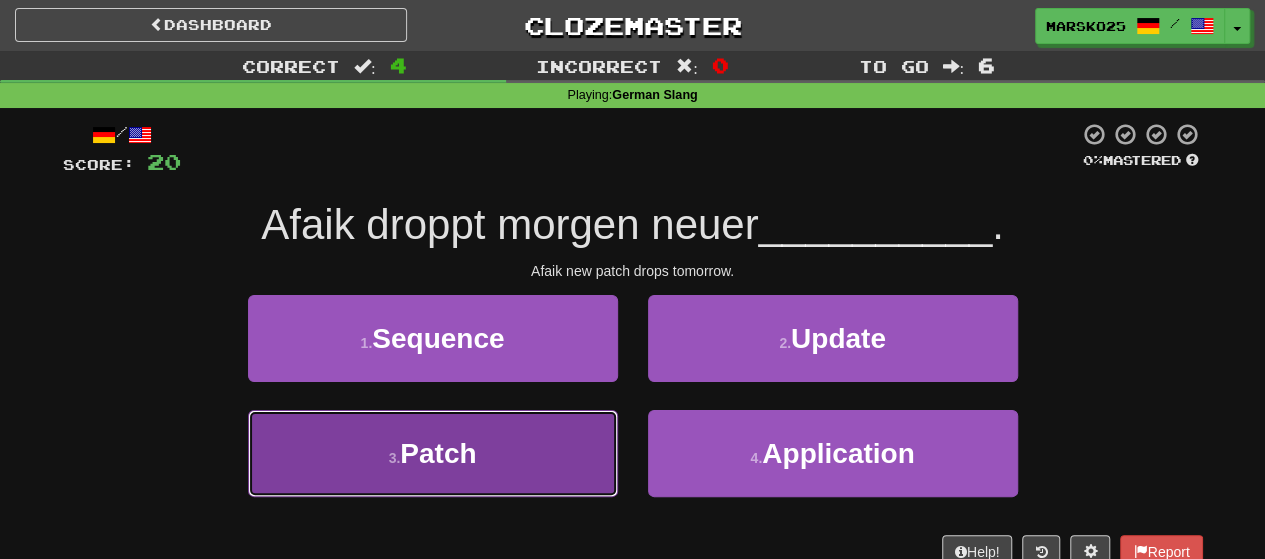 click on "3 .  Patch" at bounding box center (433, 453) 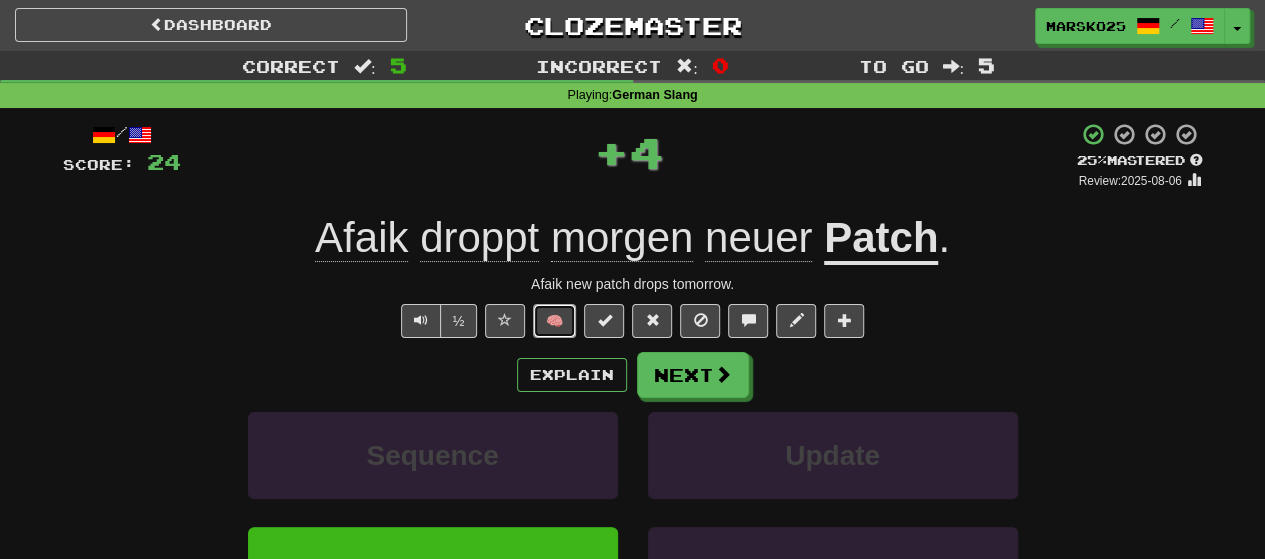 click on "🧠" at bounding box center (554, 321) 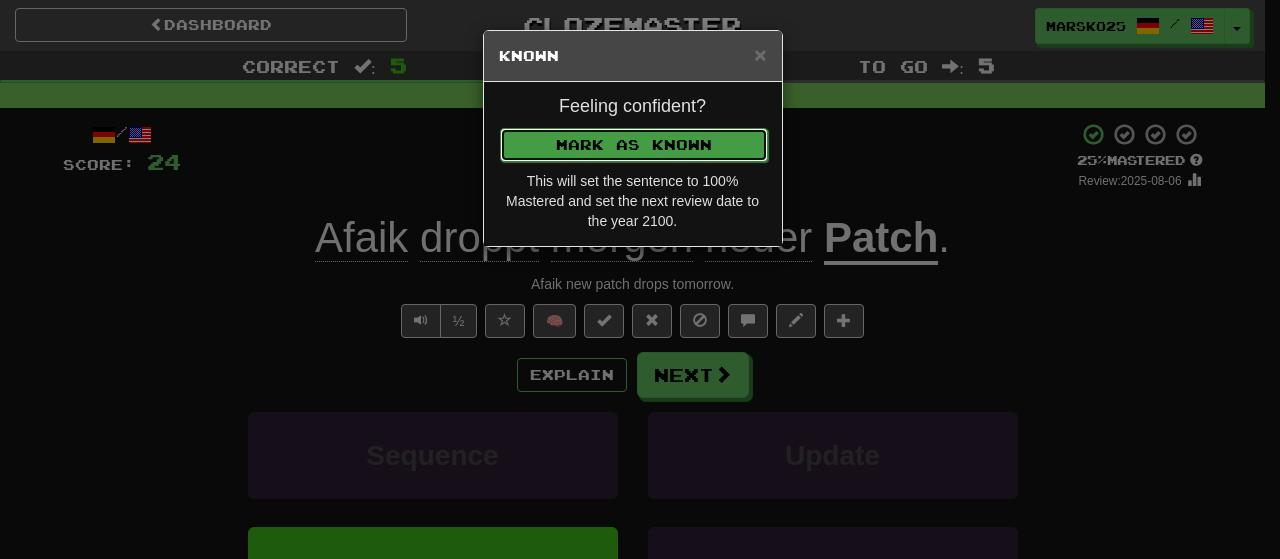click on "Mark as Known" at bounding box center (634, 145) 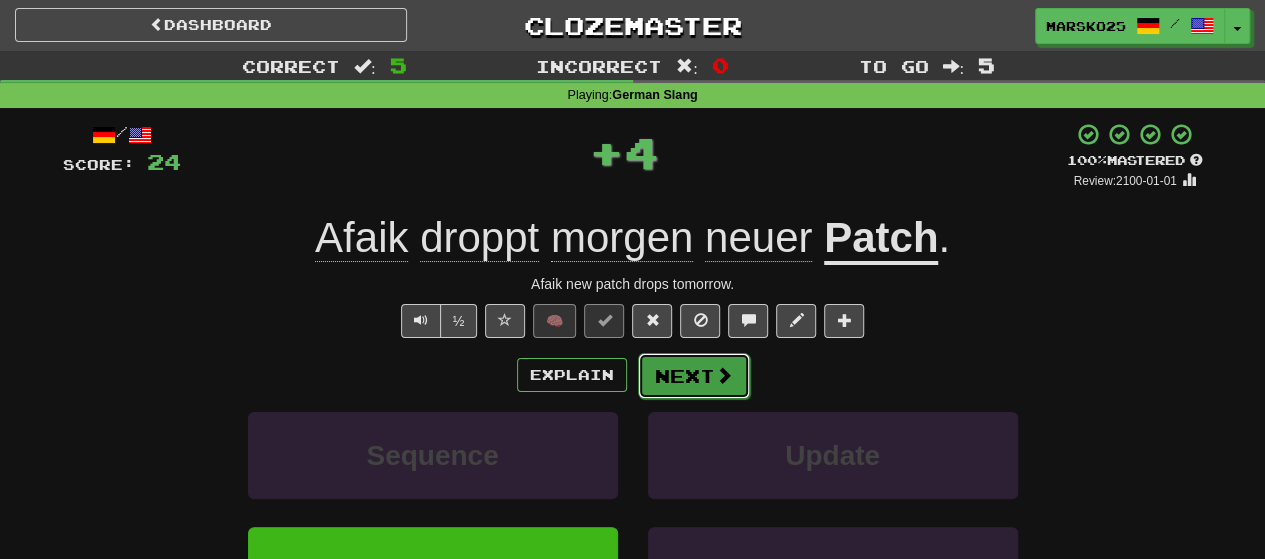 click on "Next" at bounding box center (694, 376) 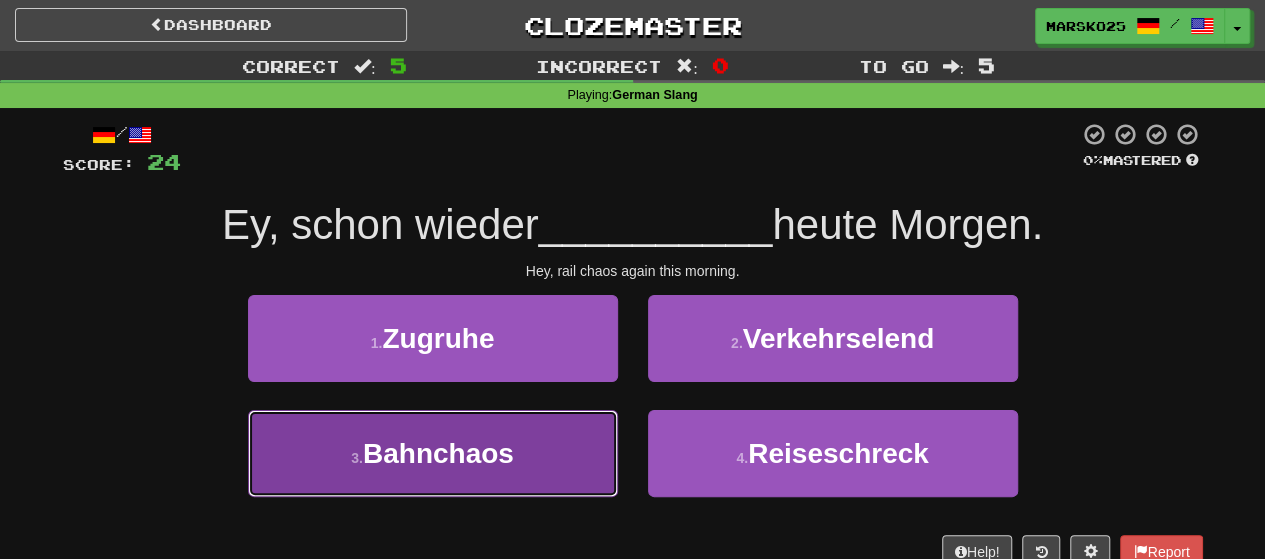 click on "3 .  Bahnchaos" at bounding box center (433, 453) 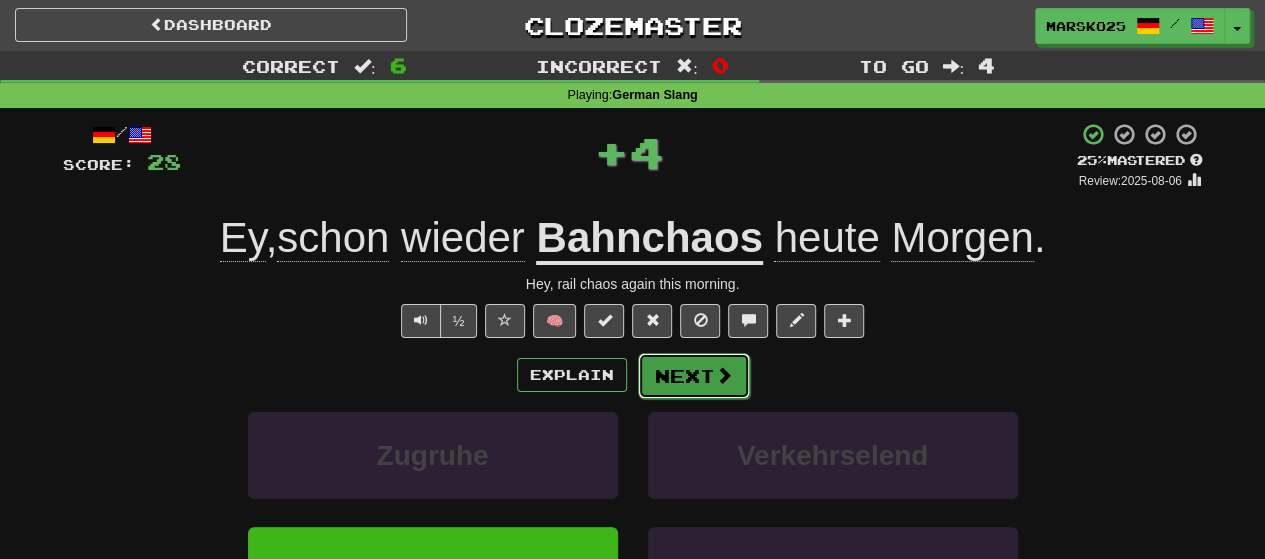 click on "Next" at bounding box center (694, 376) 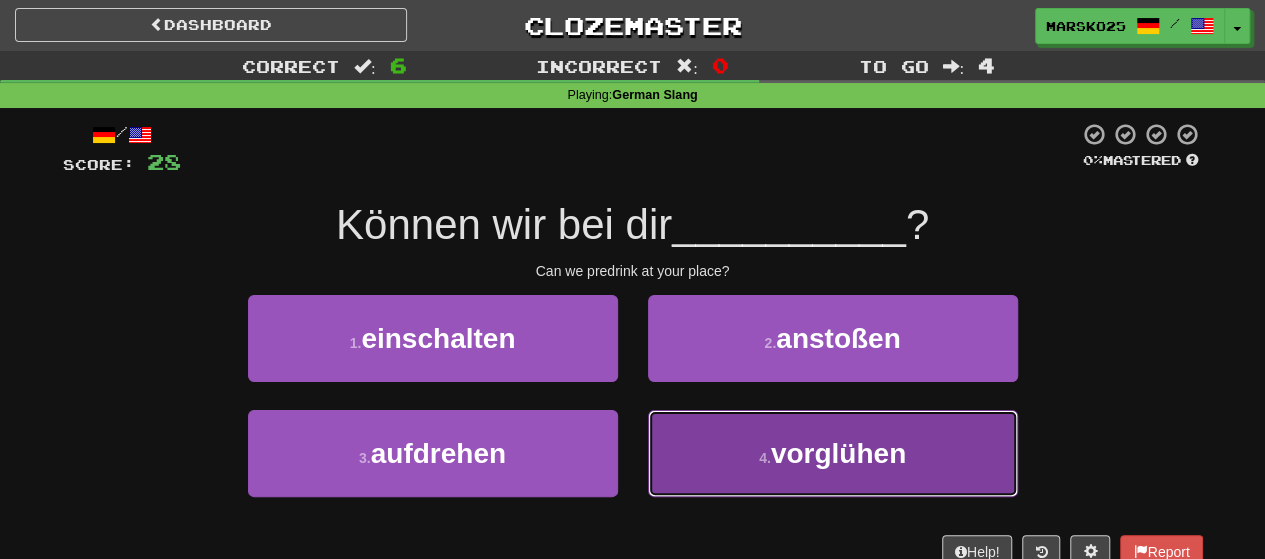 click on "4 .  vorglühen" at bounding box center [833, 453] 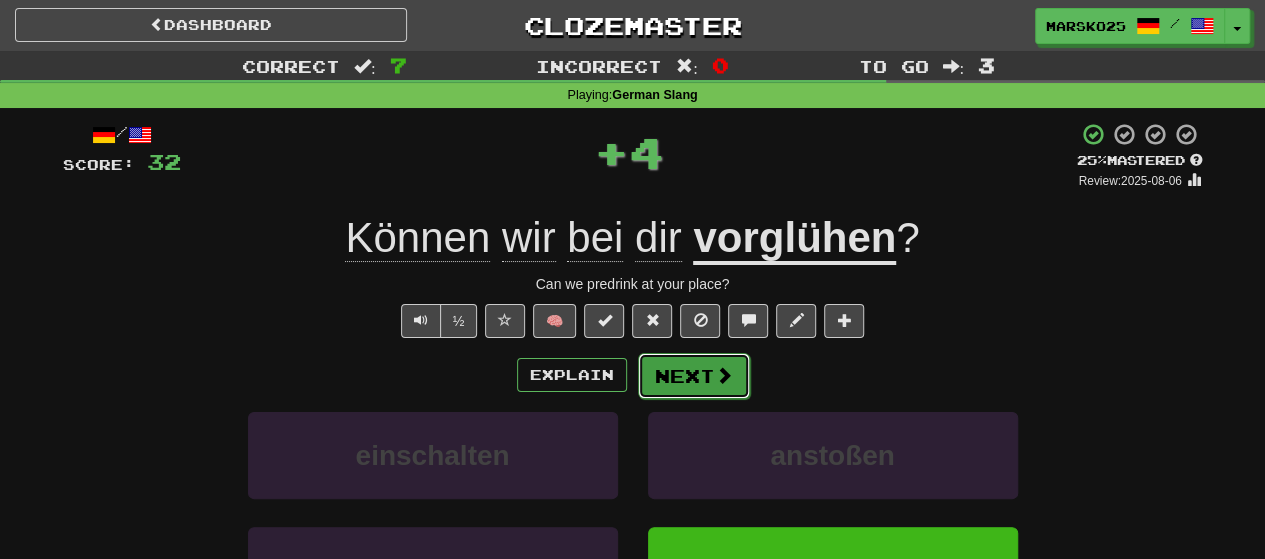click on "Next" at bounding box center [694, 376] 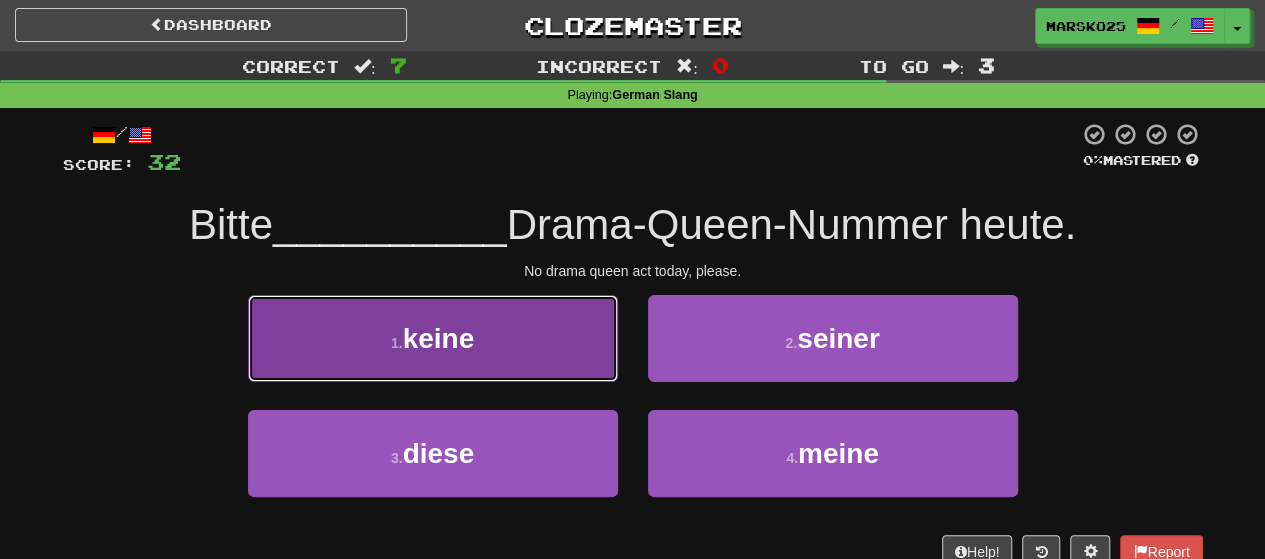 click on "1 .  keine" at bounding box center [433, 338] 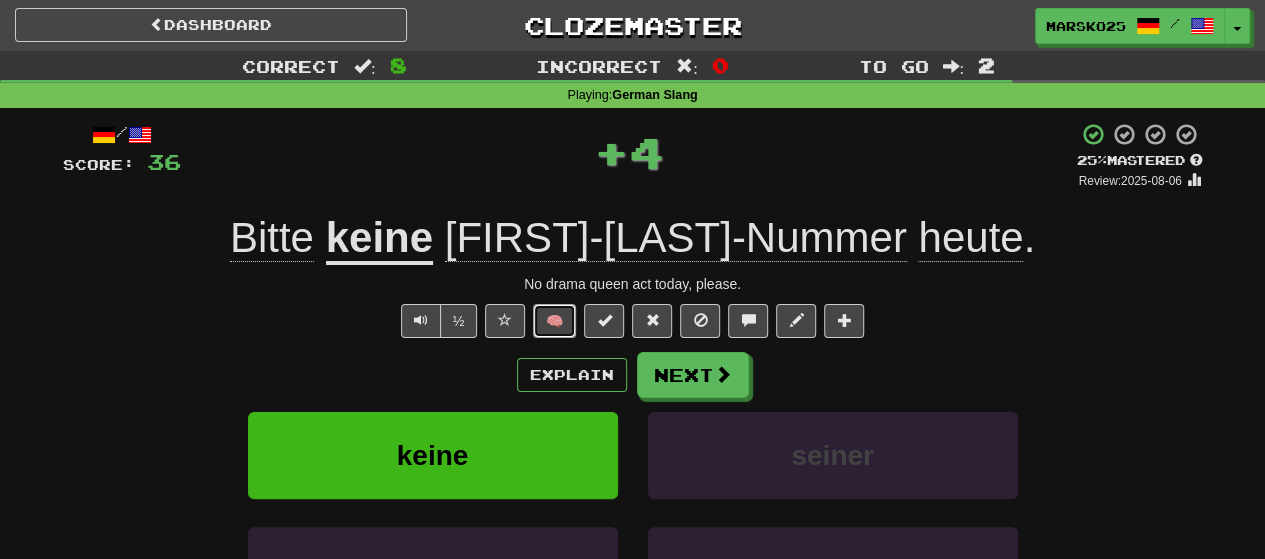 click on "🧠" at bounding box center (554, 321) 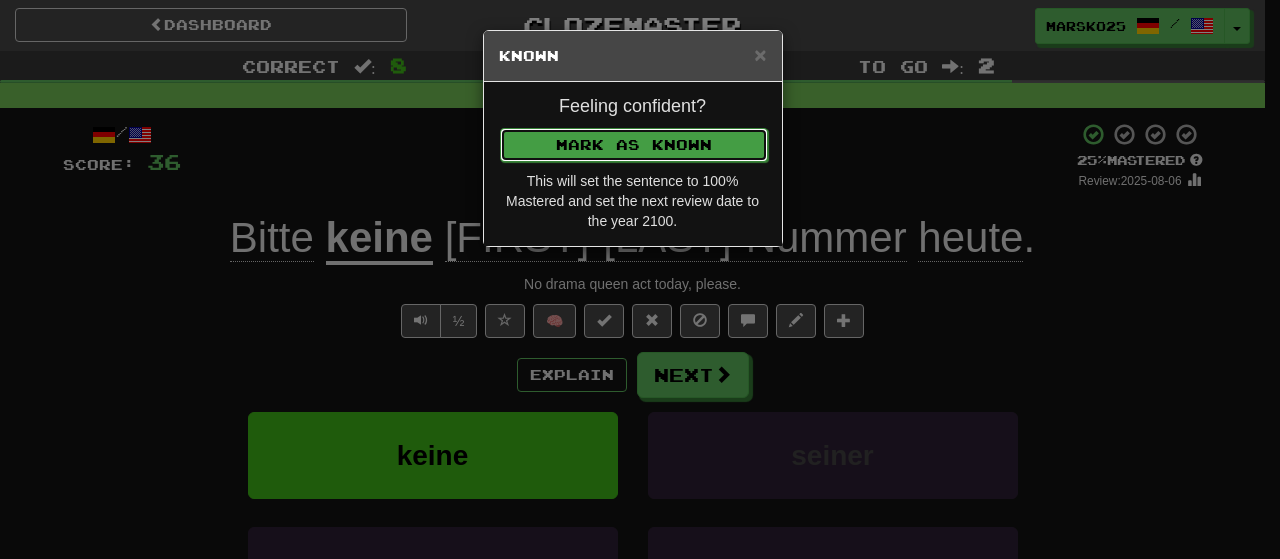 click on "Mark as Known" at bounding box center (634, 145) 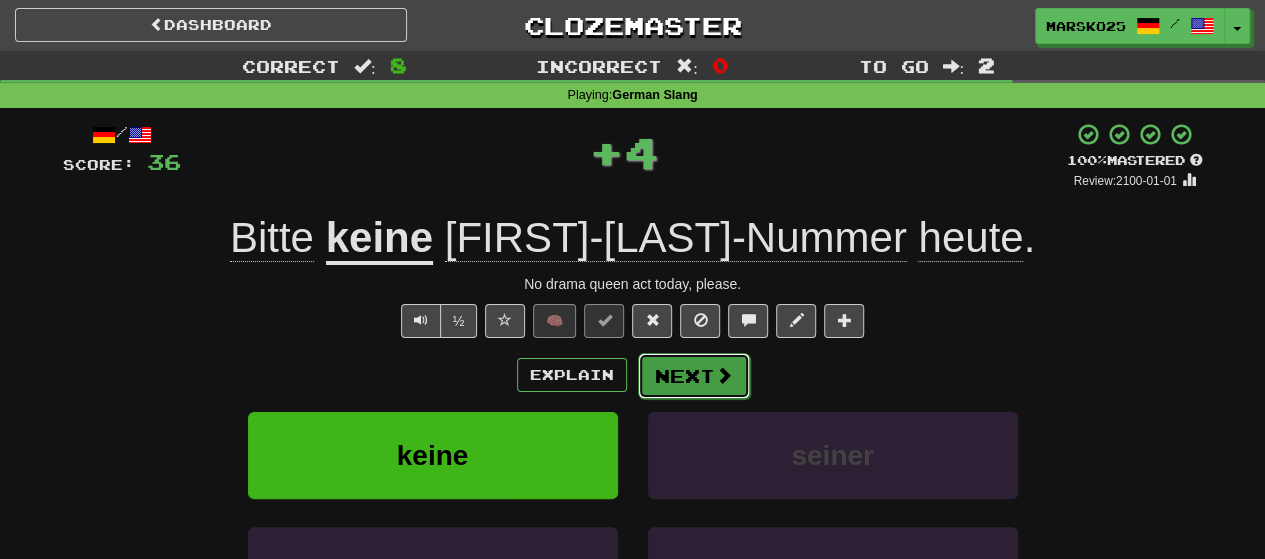 click on "Next" at bounding box center [694, 376] 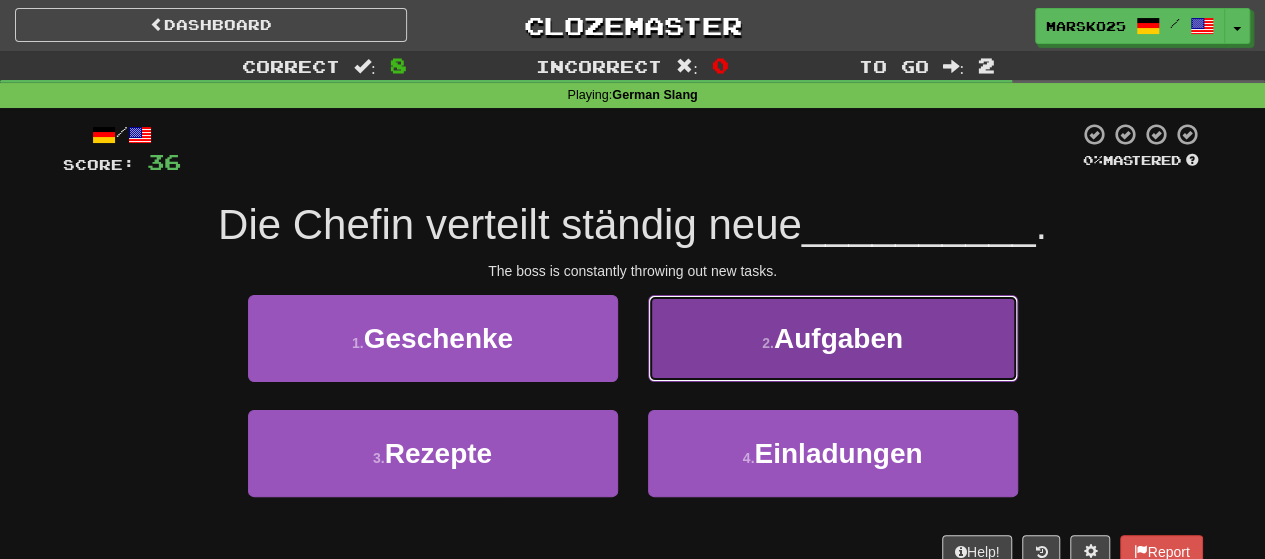 click on "2 .  Aufgaben" at bounding box center [833, 338] 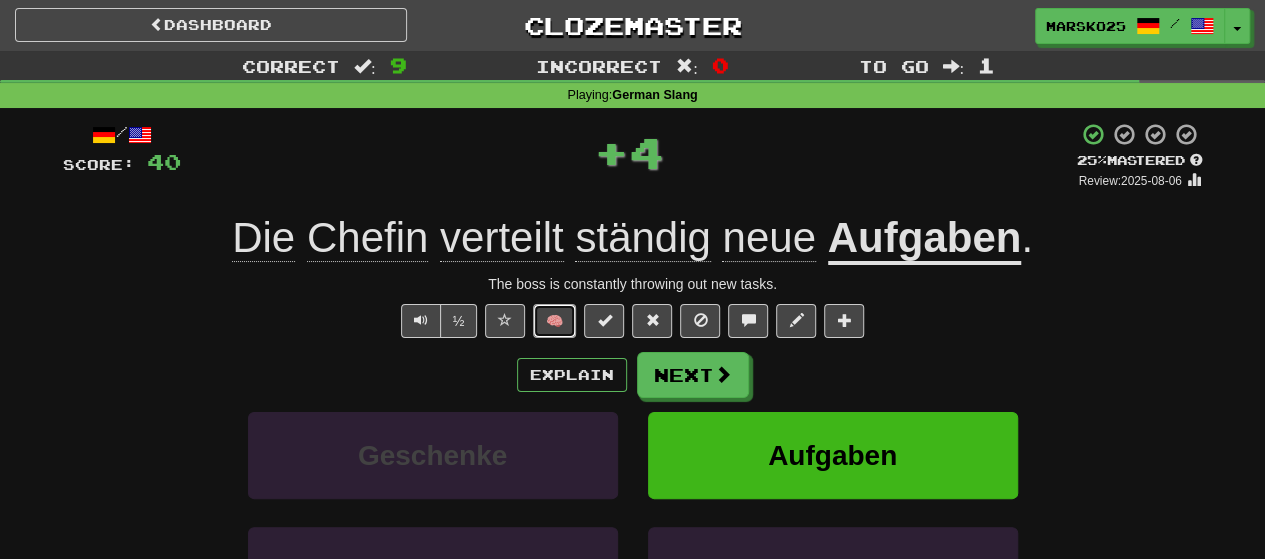 click on "🧠" at bounding box center [554, 321] 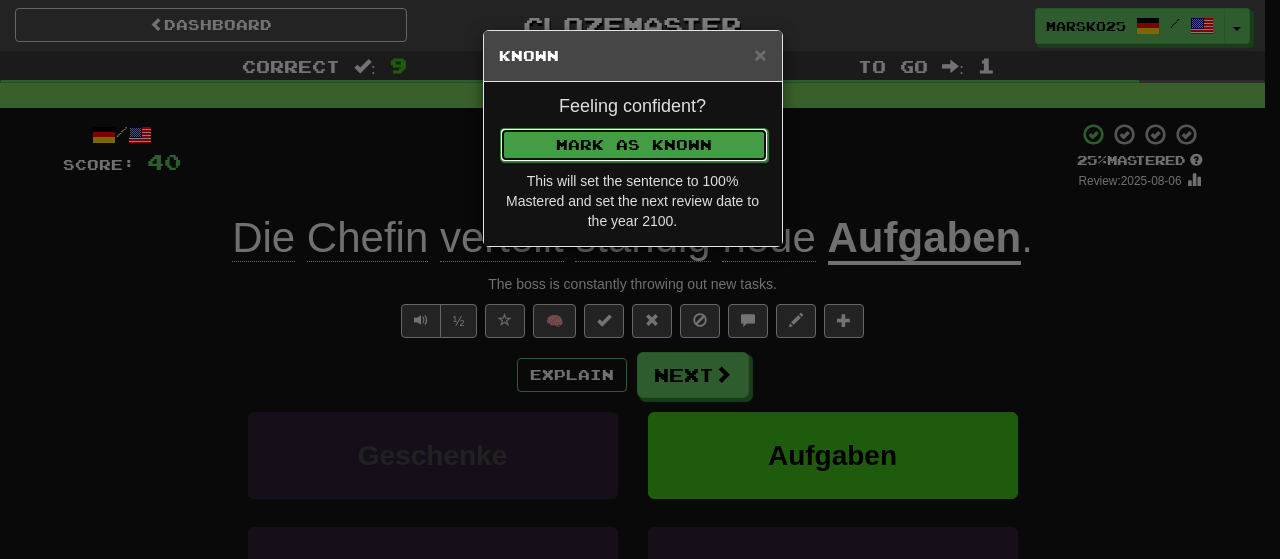 click on "Mark as Known" at bounding box center [634, 145] 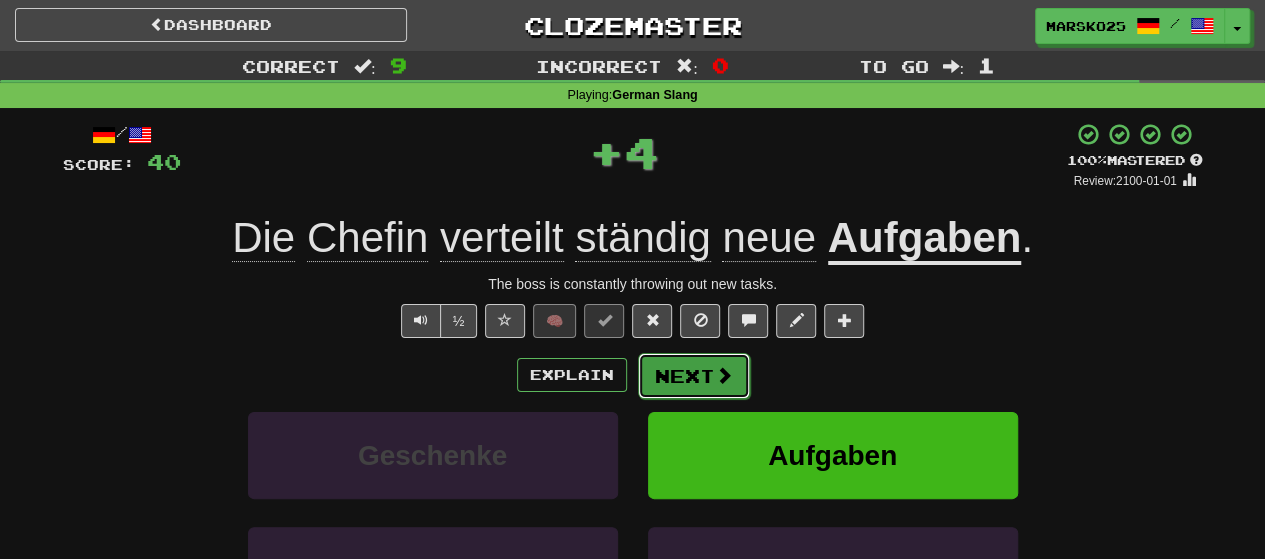 click on "Next" at bounding box center (694, 376) 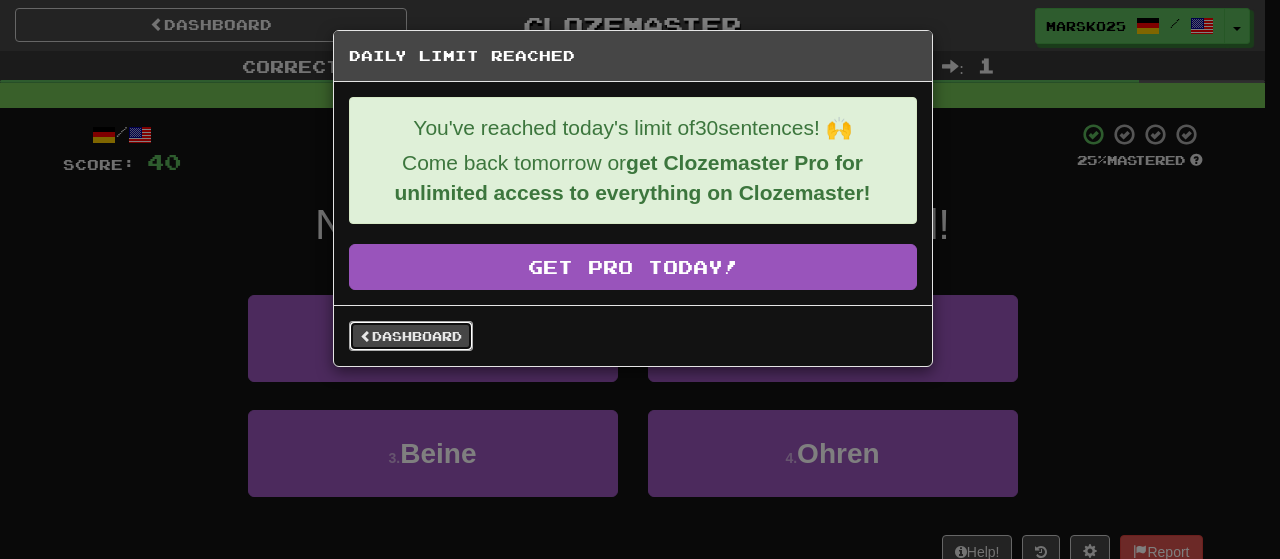 click on "Dashboard" at bounding box center [411, 336] 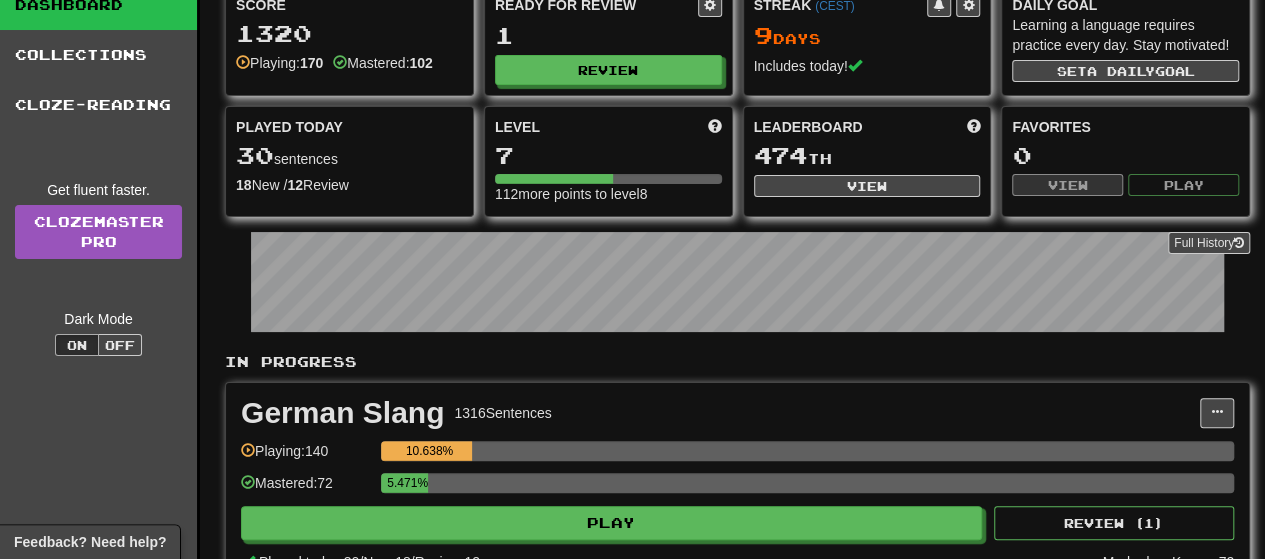 scroll, scrollTop: 0, scrollLeft: 0, axis: both 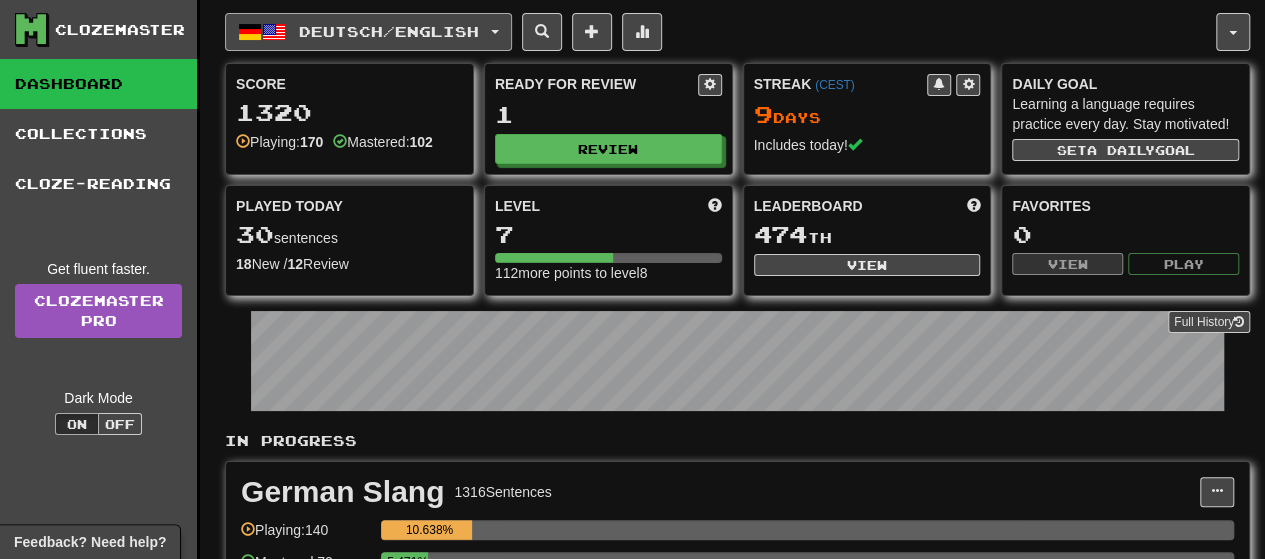 click on "Deutsch  /  English" at bounding box center [389, 31] 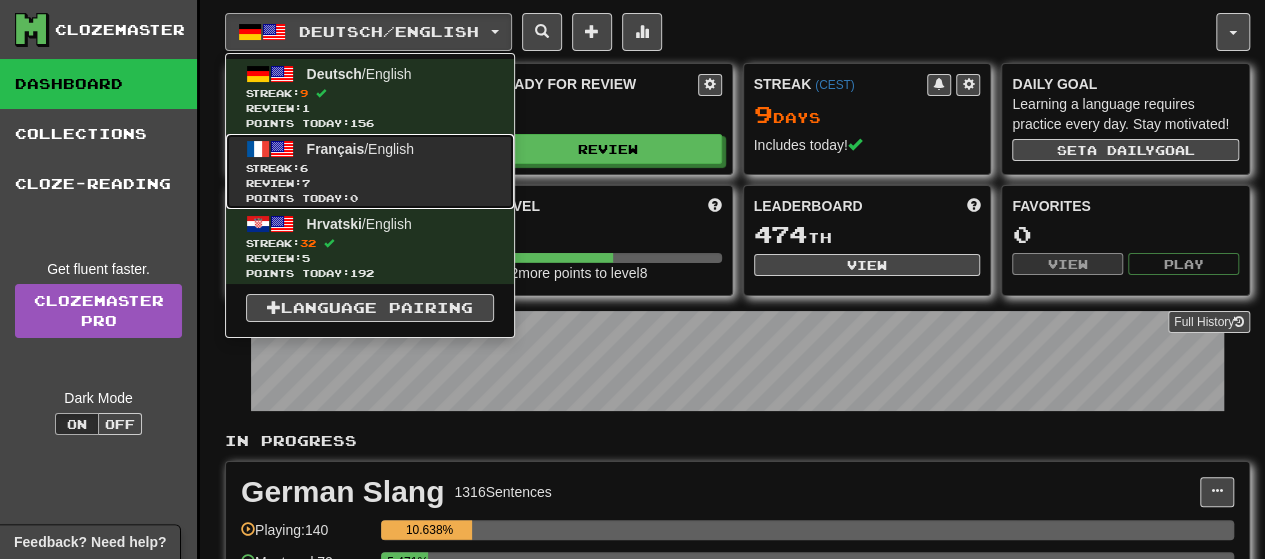 click on "Review:  7" at bounding box center [370, 183] 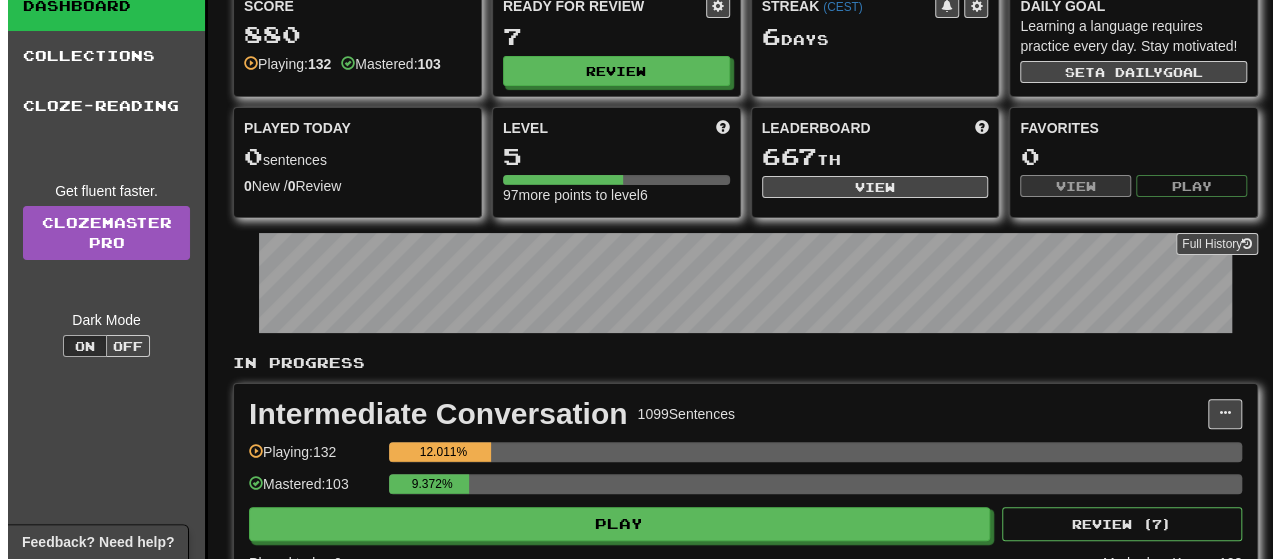 scroll, scrollTop: 119, scrollLeft: 0, axis: vertical 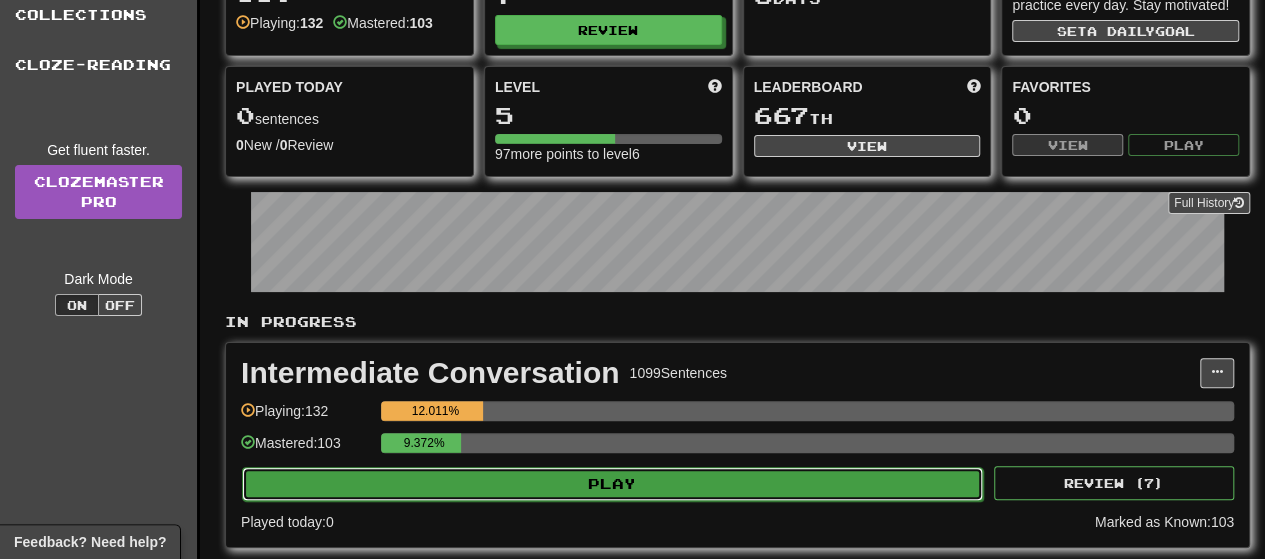 click on "Play" at bounding box center (612, 484) 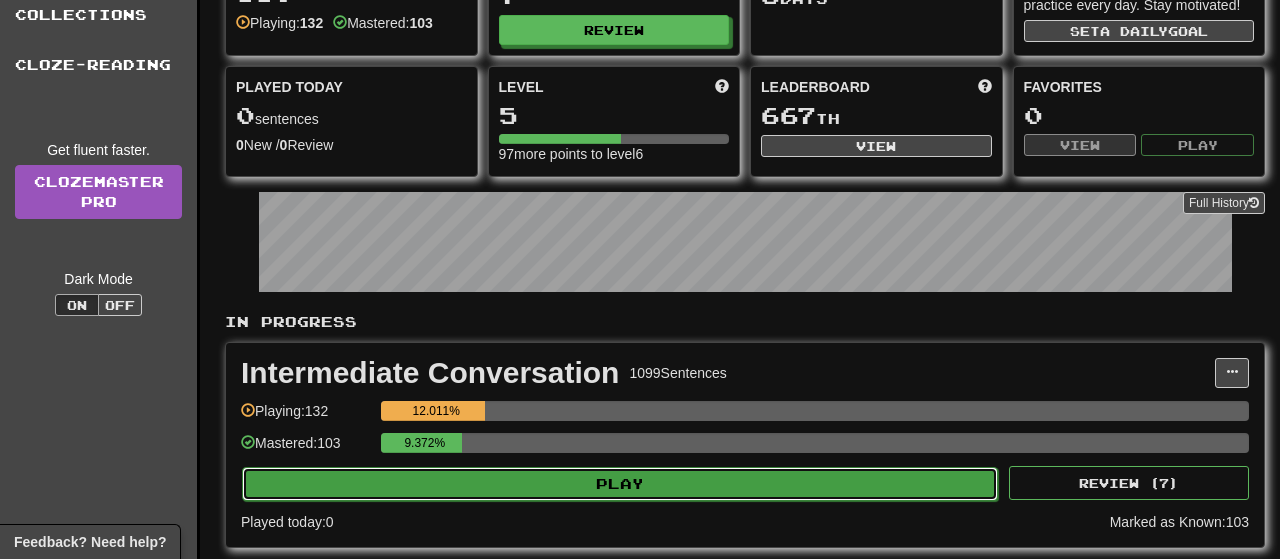 select on "**" 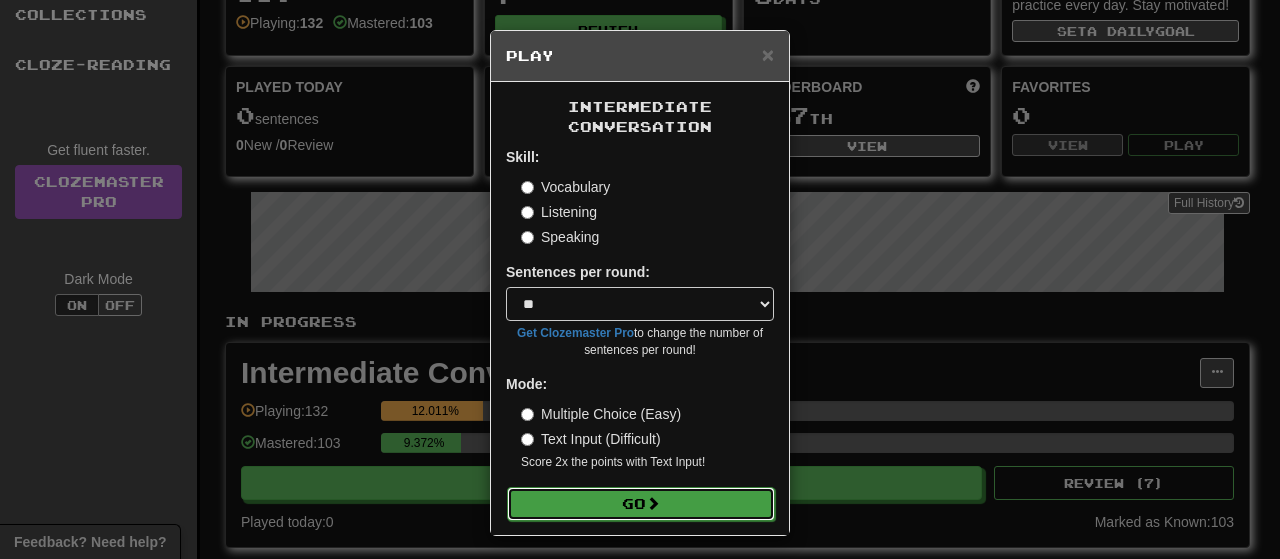 click on "Go" at bounding box center [641, 504] 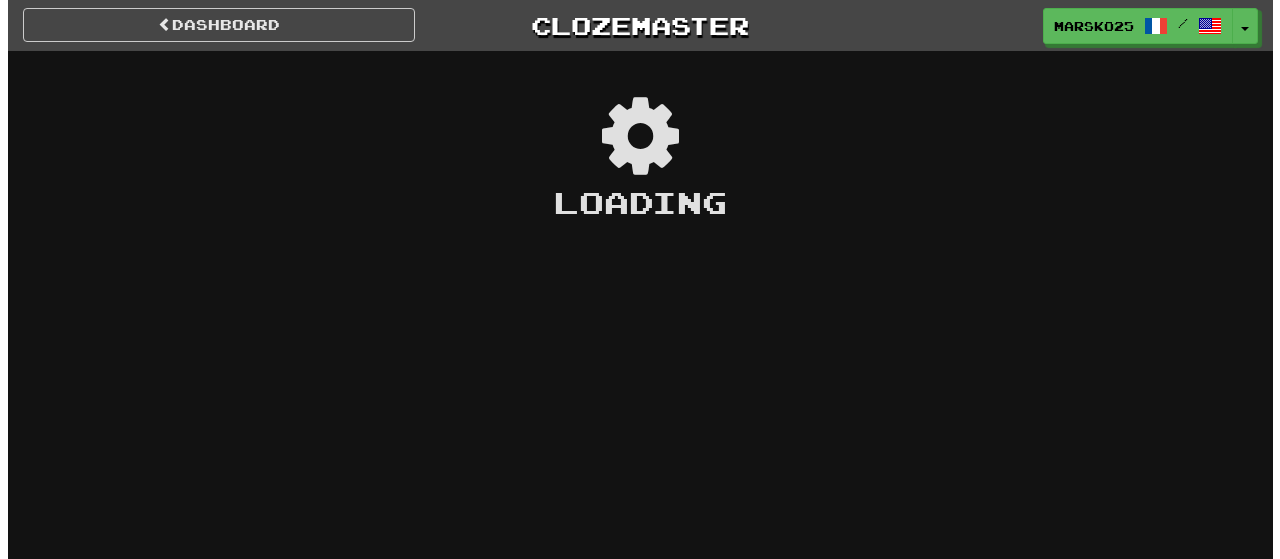 scroll, scrollTop: 0, scrollLeft: 0, axis: both 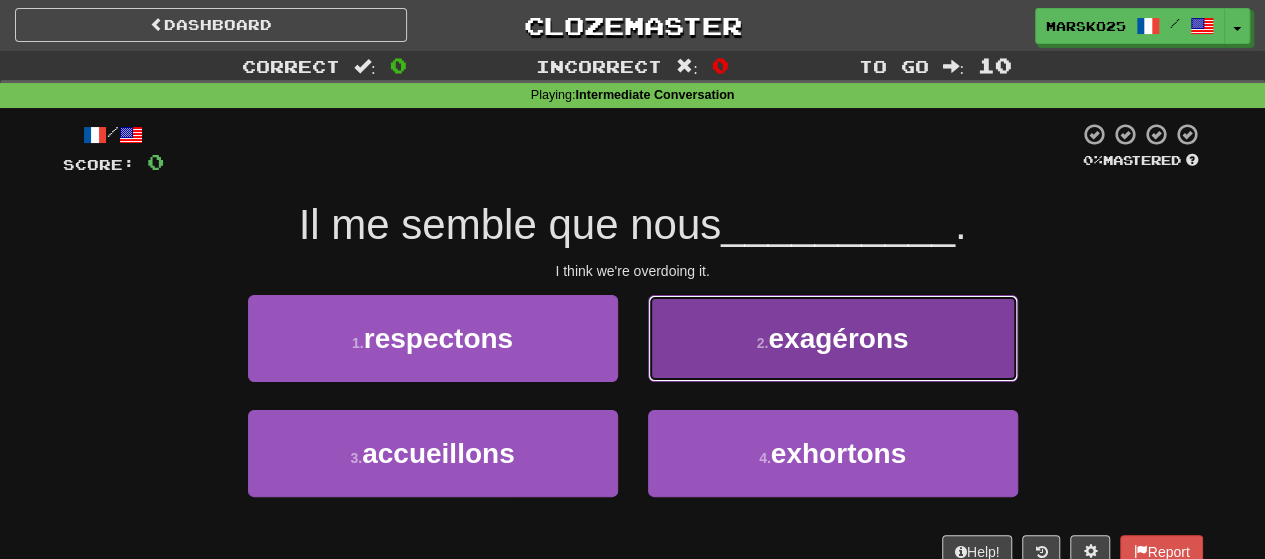 click on "2 .  exagérons" at bounding box center (833, 338) 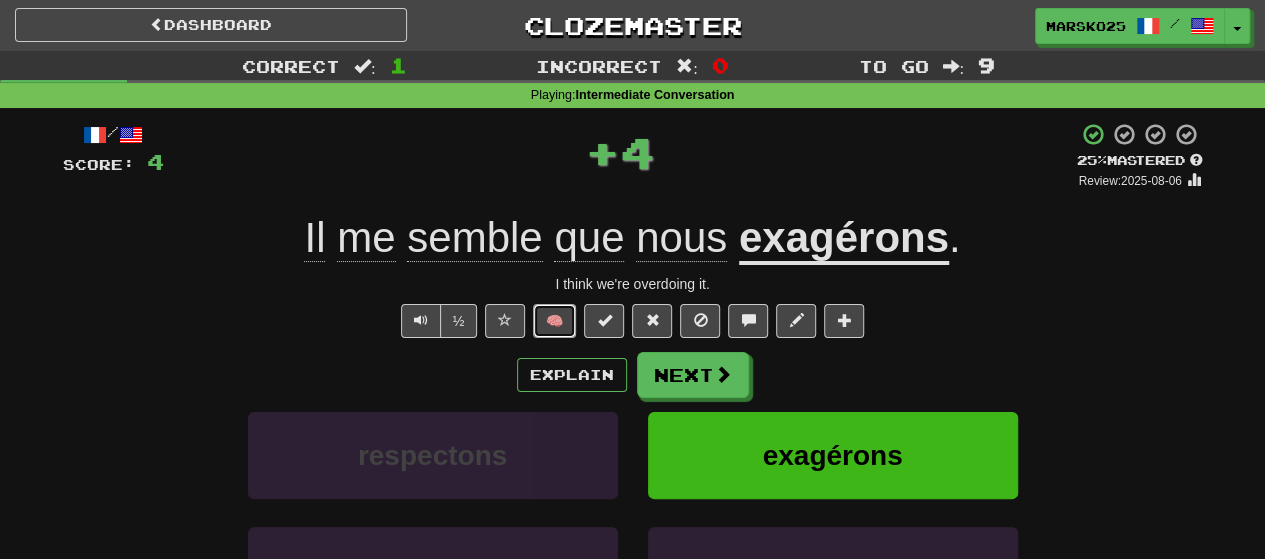 click on "🧠" at bounding box center (554, 321) 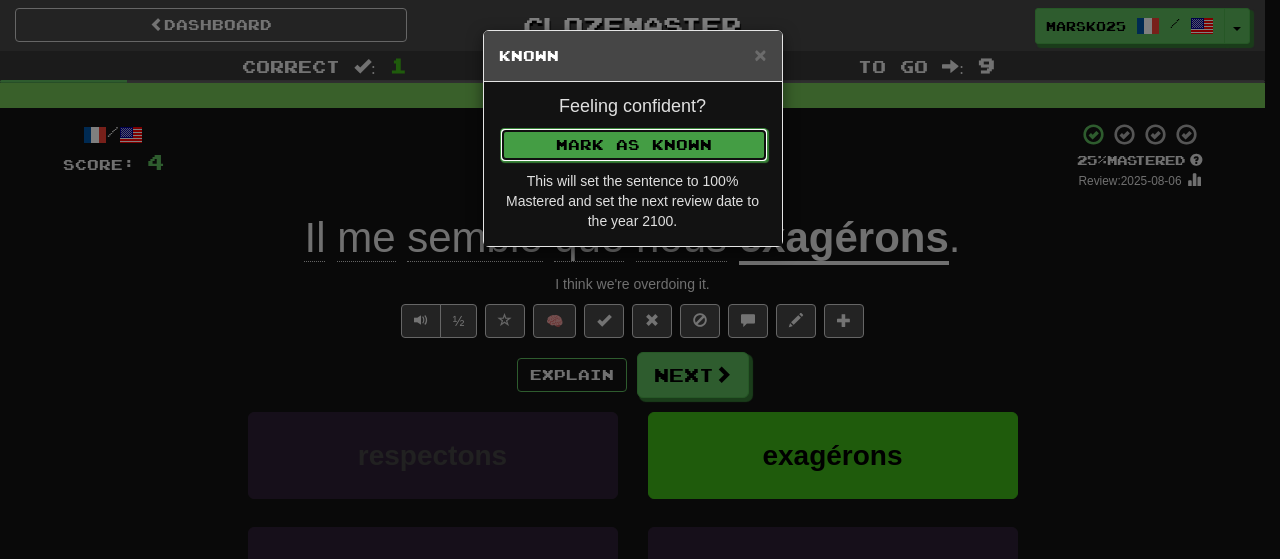 click on "Mark as Known" at bounding box center [634, 145] 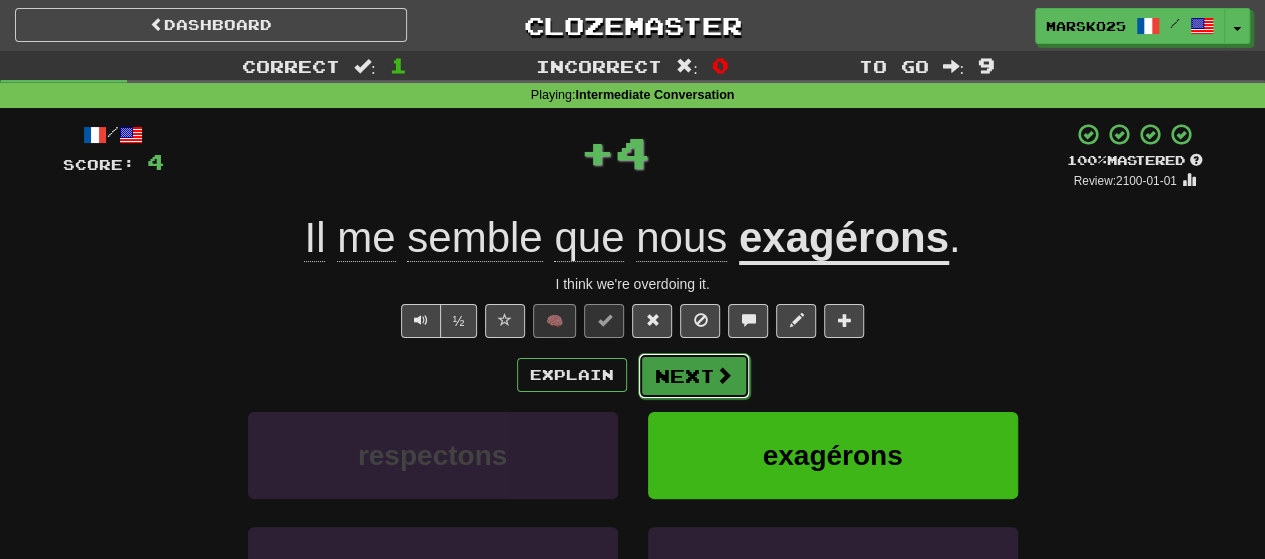 click on "Next" at bounding box center [694, 376] 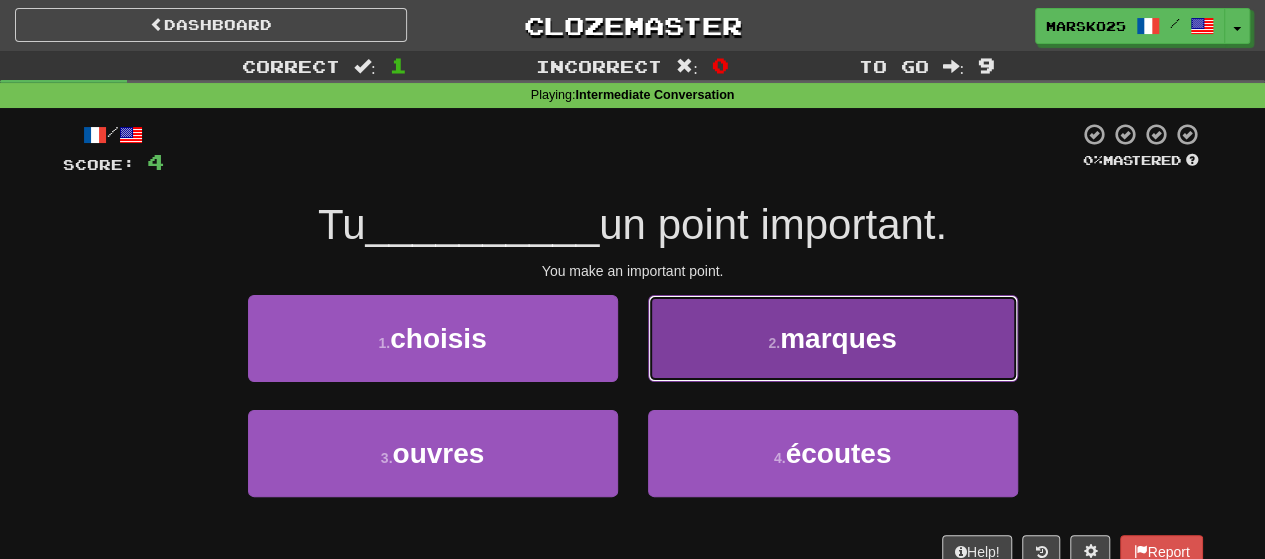 click on "2 .  marques" at bounding box center [833, 338] 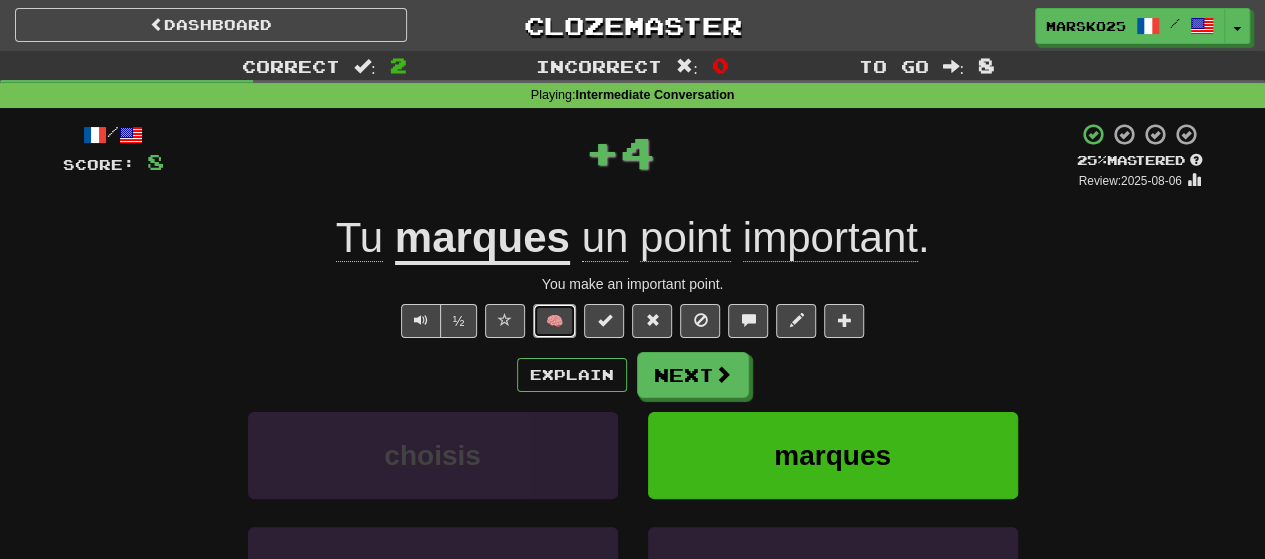 click on "🧠" at bounding box center (554, 321) 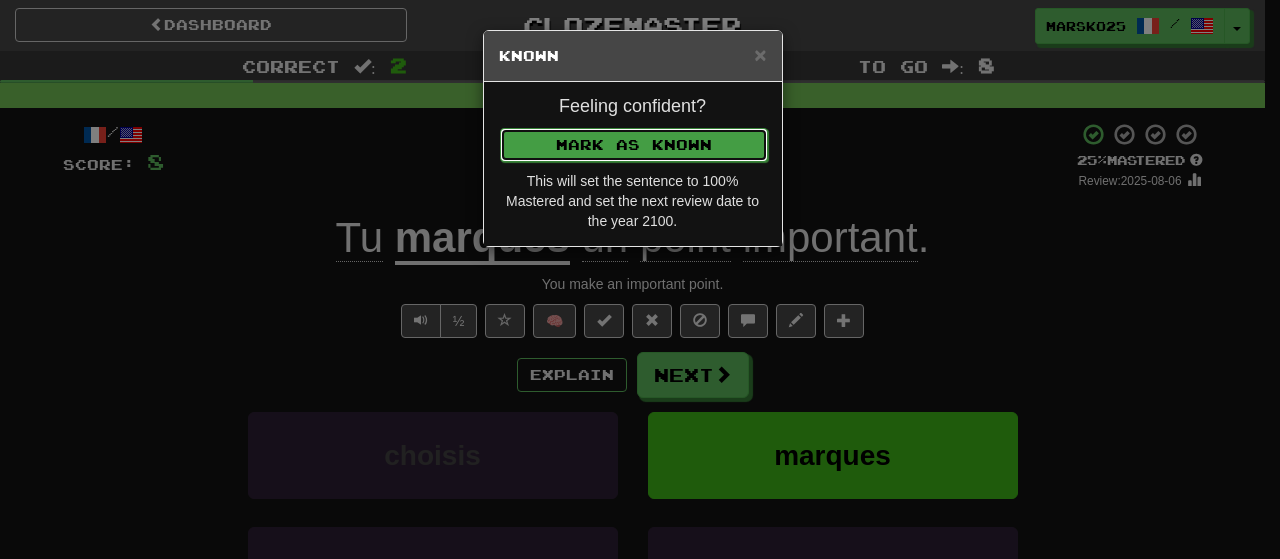 click on "Mark as Known" at bounding box center (634, 145) 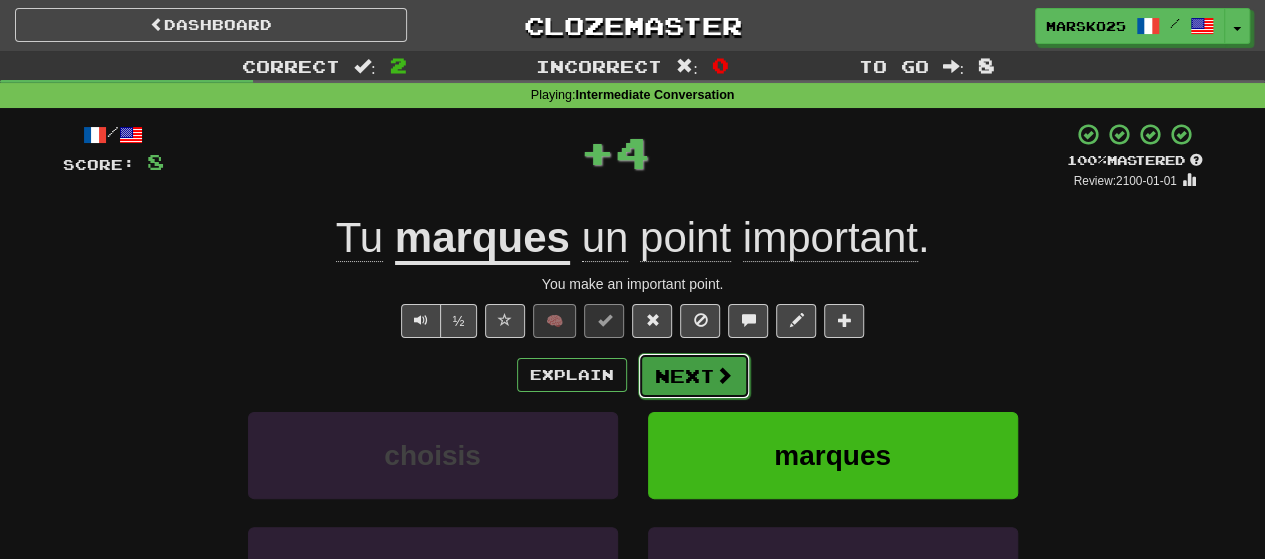 click on "Next" at bounding box center (694, 376) 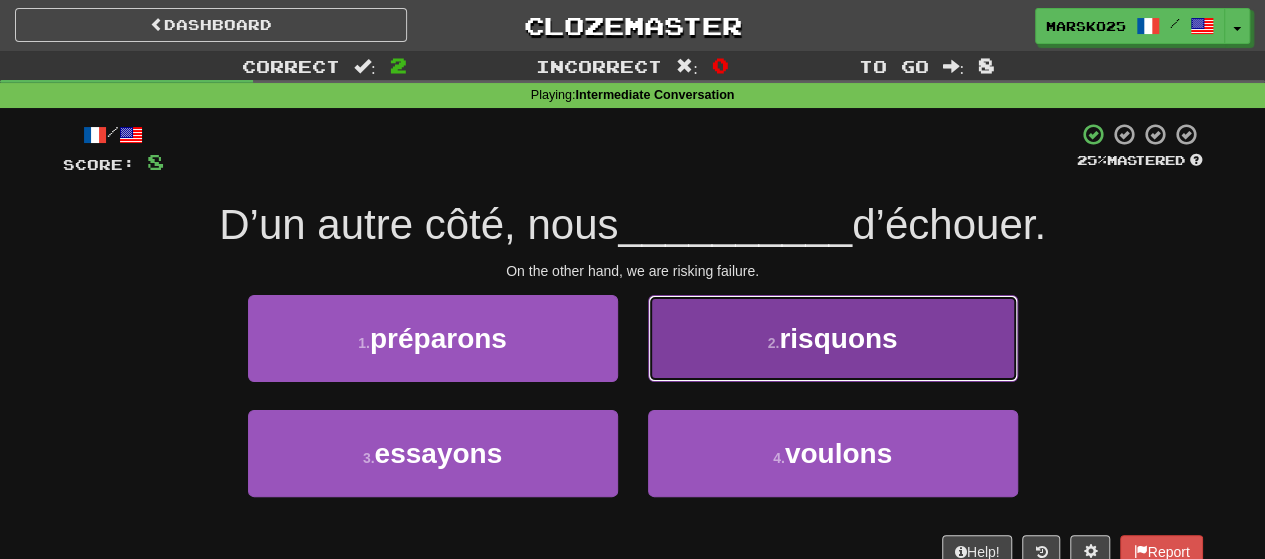 click on "2 .  risquons" at bounding box center [833, 338] 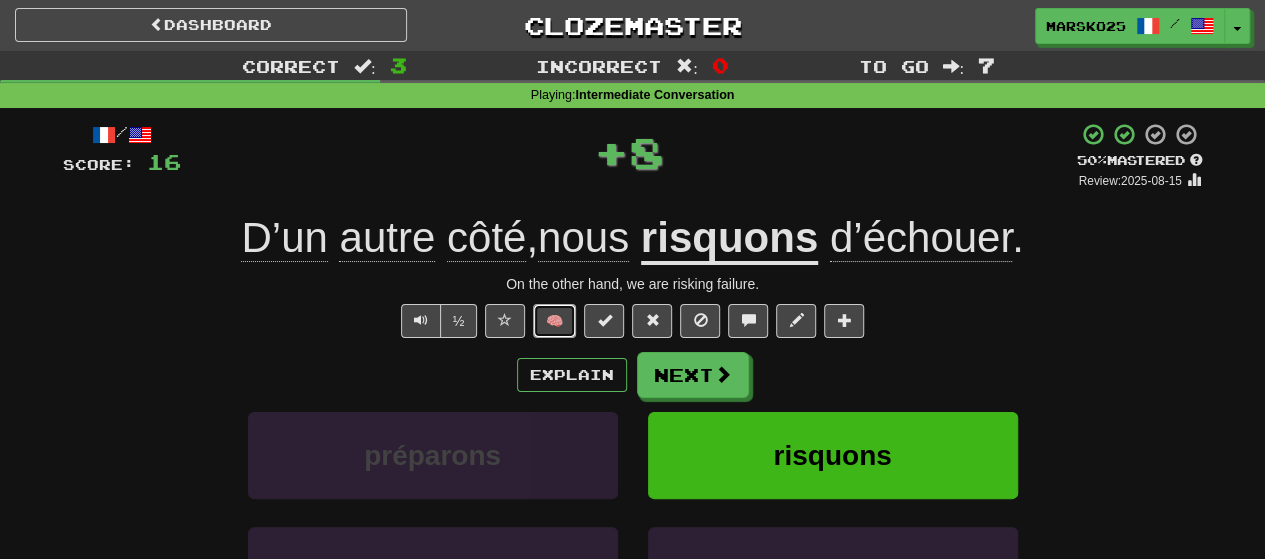 click on "🧠" at bounding box center (554, 321) 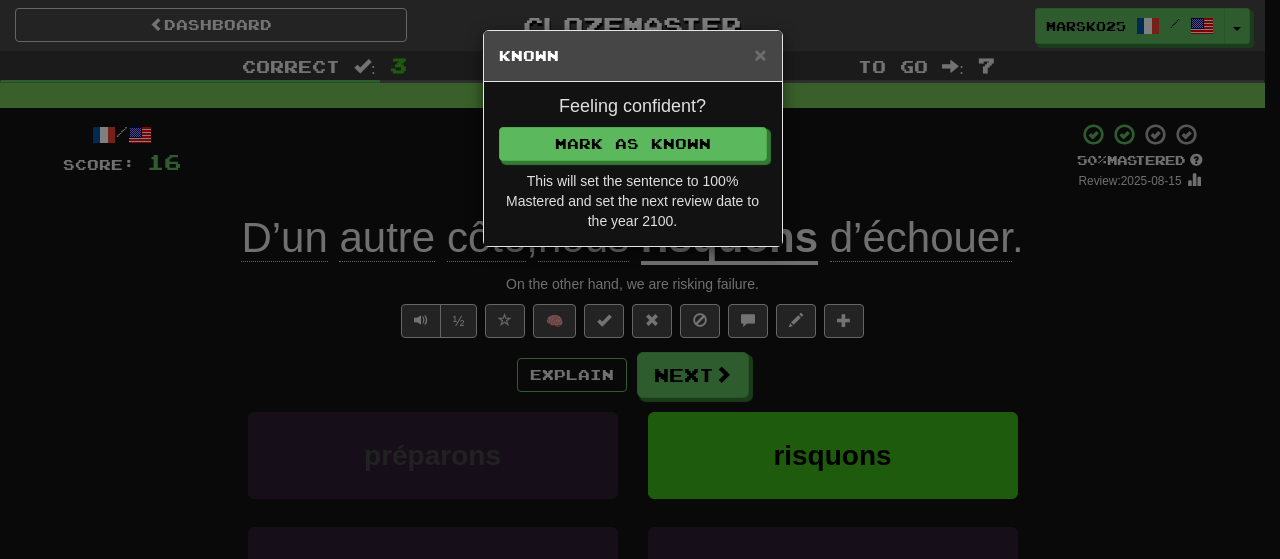 click on "Feeling confident? Mark as Known This will set the sentence to 100% Mastered and set the next review date to the year 2100." at bounding box center (633, 164) 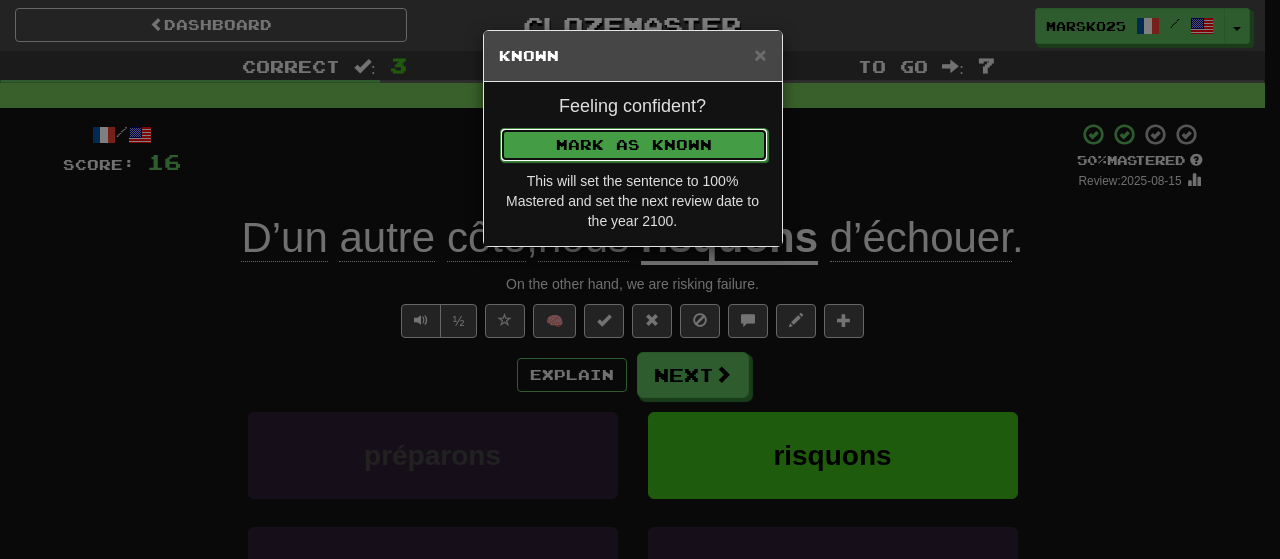 click on "Mark as Known" at bounding box center [634, 145] 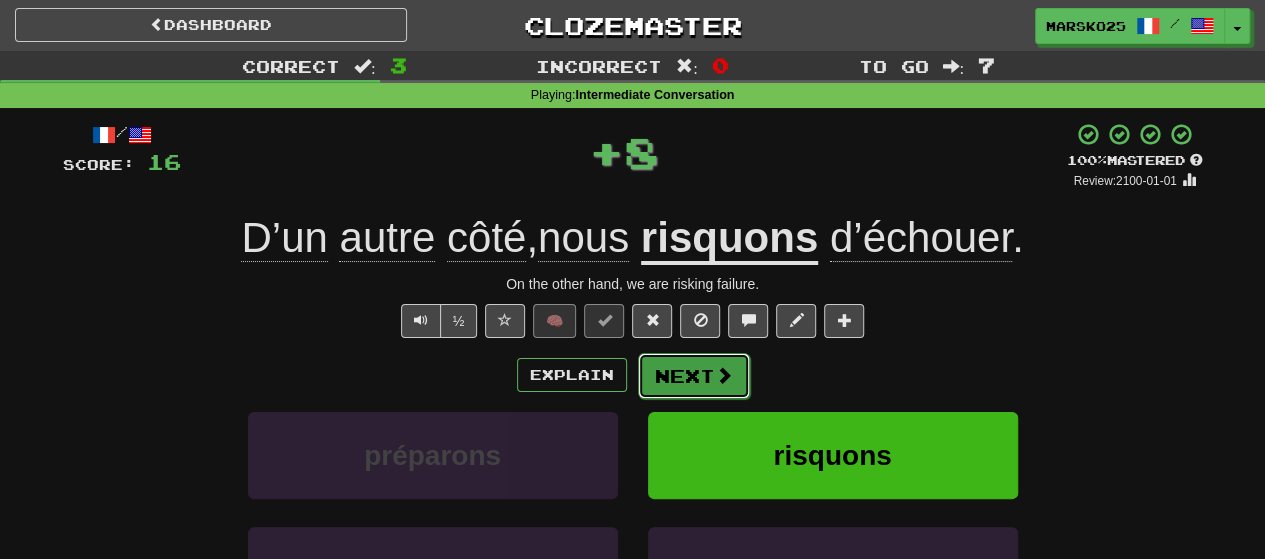 click on "Next" at bounding box center [694, 376] 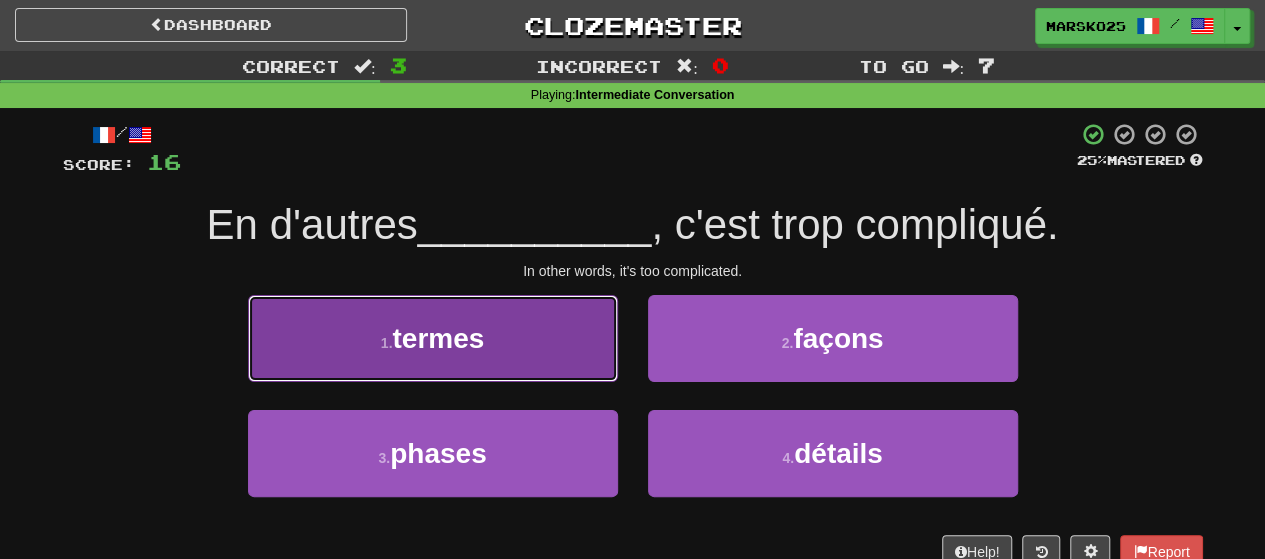 click on "1 .  termes" at bounding box center [433, 338] 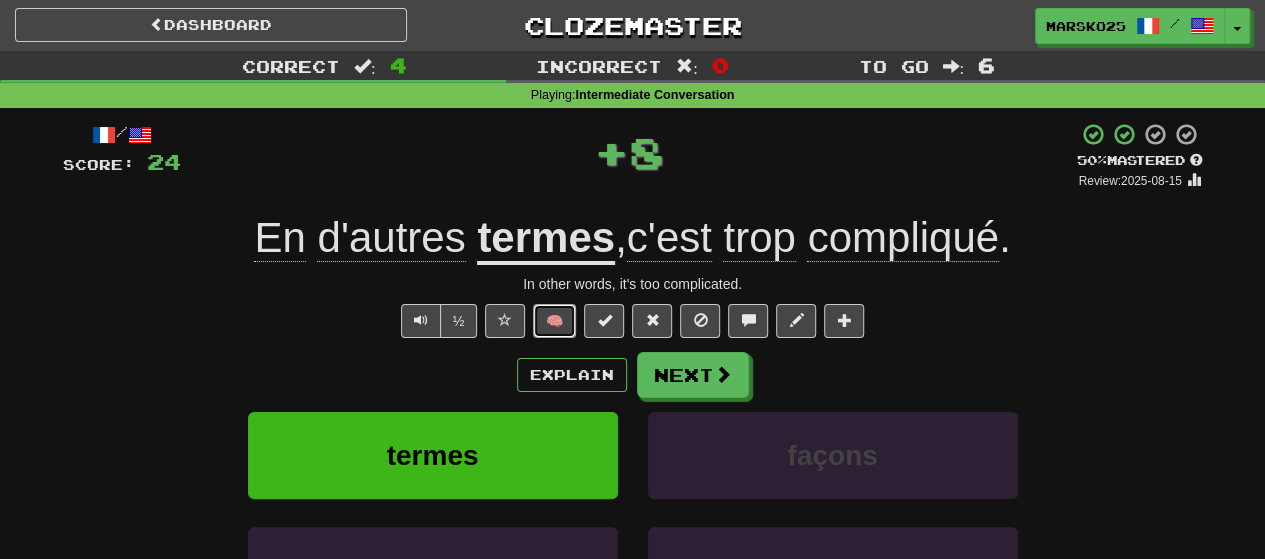 click on "🧠" at bounding box center [554, 321] 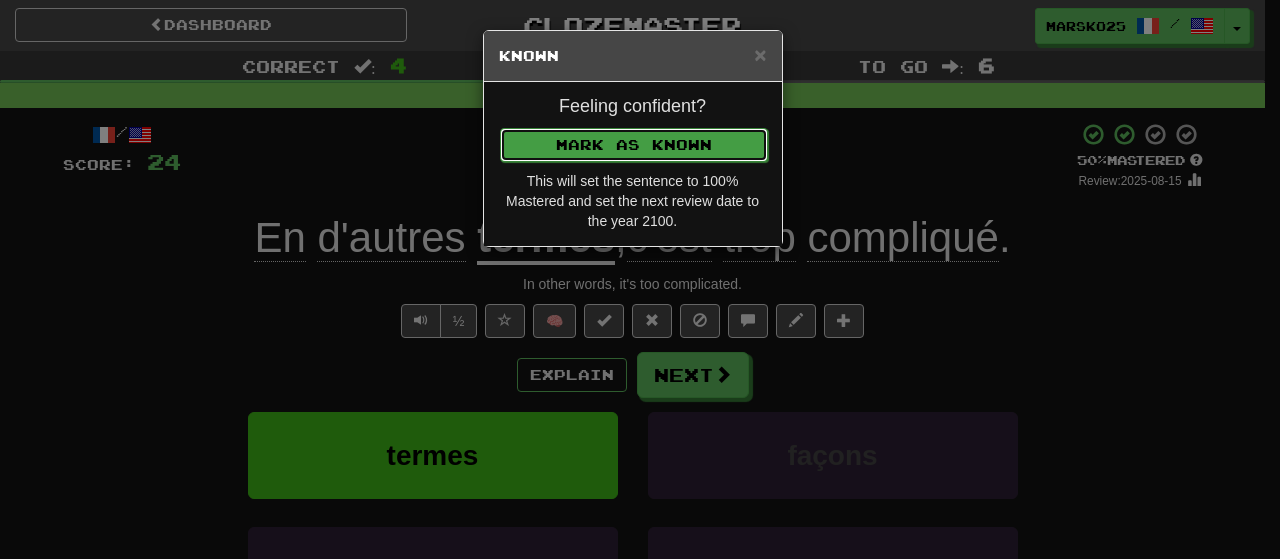 click on "Mark as Known" at bounding box center (634, 145) 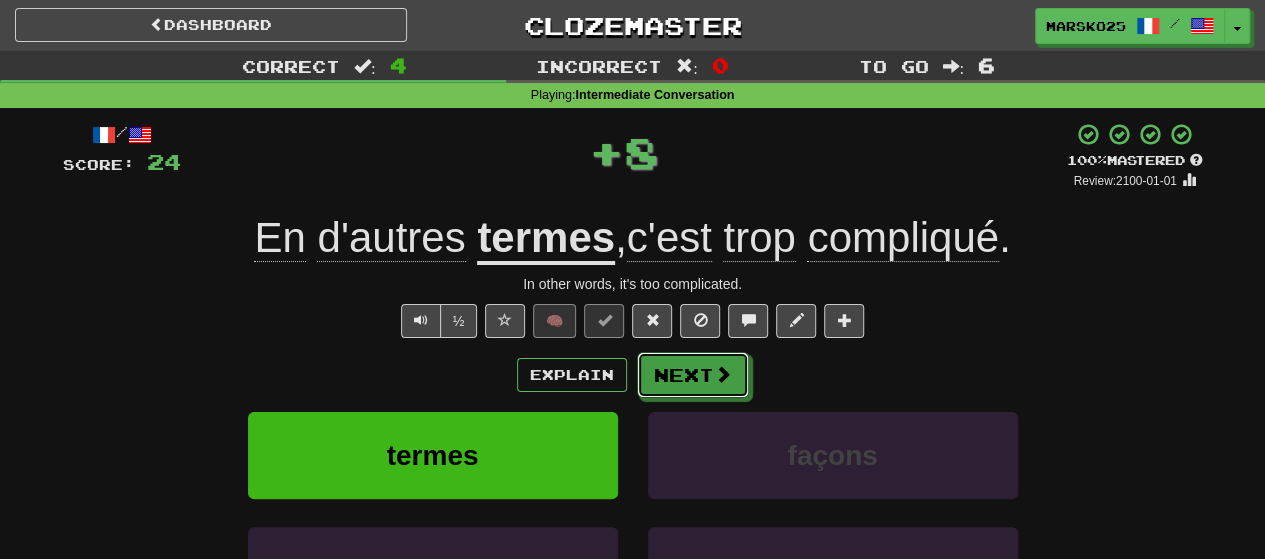 click on "Next" at bounding box center (693, 375) 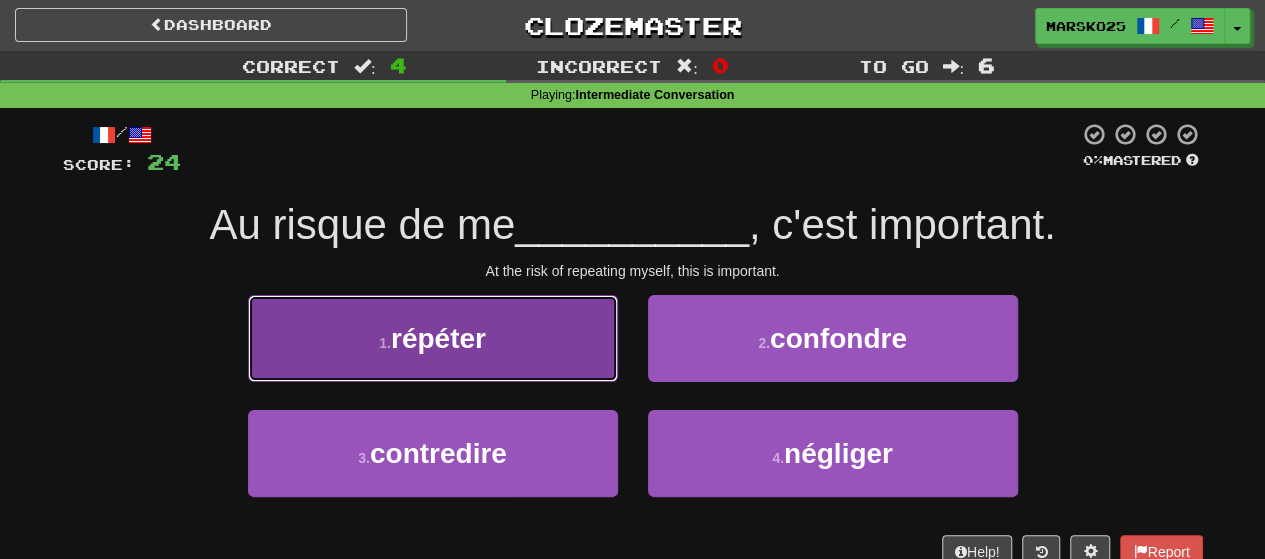 click on "1 .  répéter" at bounding box center (433, 338) 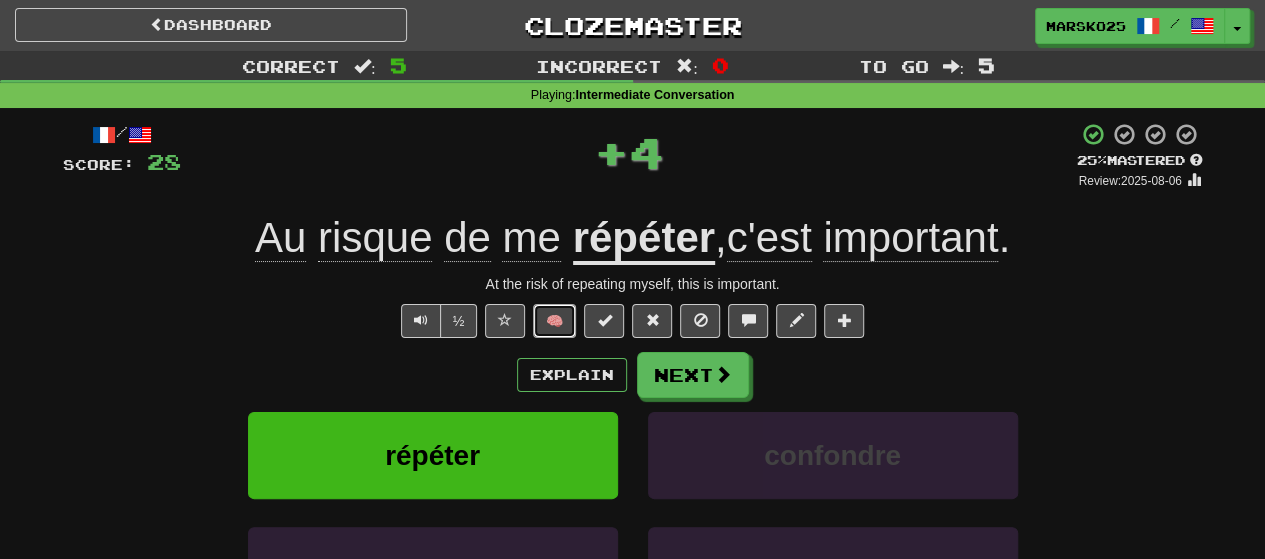 click on "🧠" at bounding box center [554, 321] 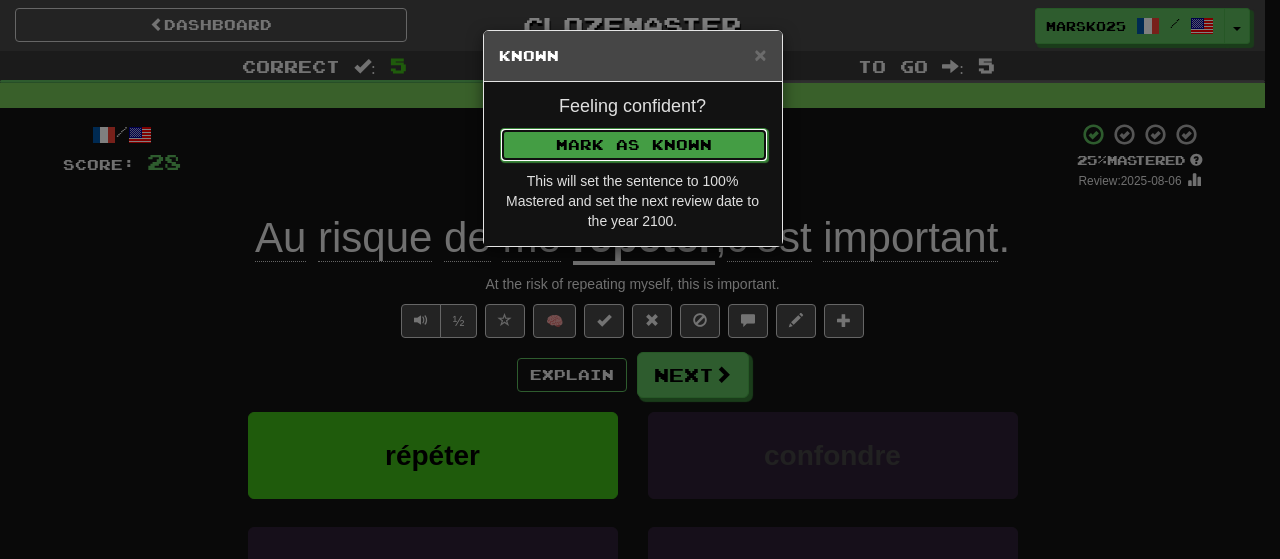 click on "Mark as Known" at bounding box center (634, 145) 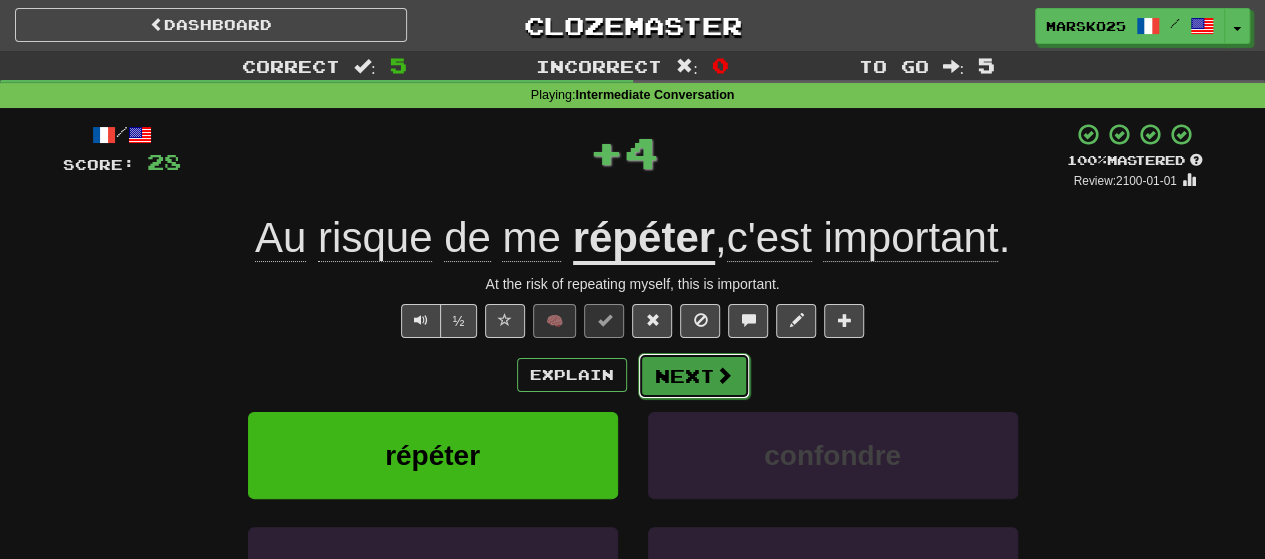 click at bounding box center [724, 375] 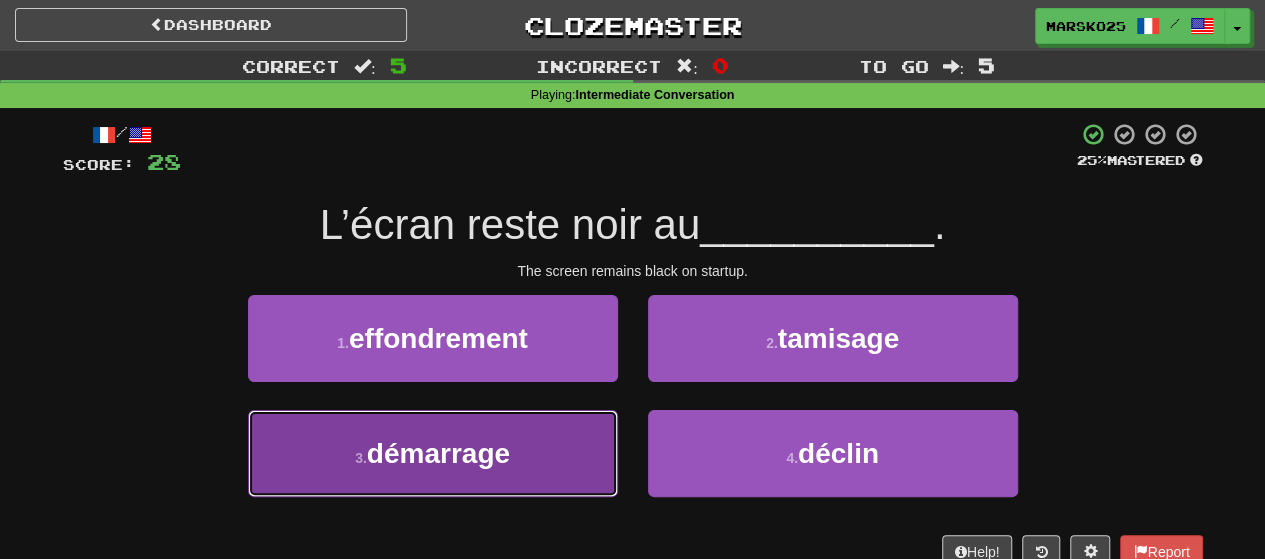 click on "démarrage" at bounding box center (438, 453) 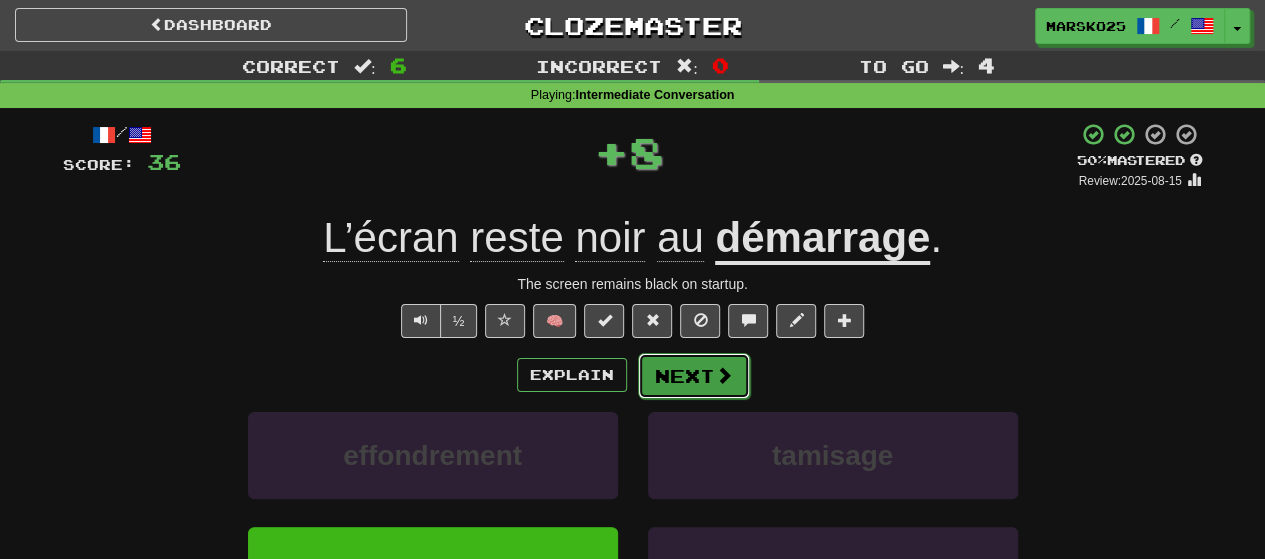click on "Next" at bounding box center [694, 376] 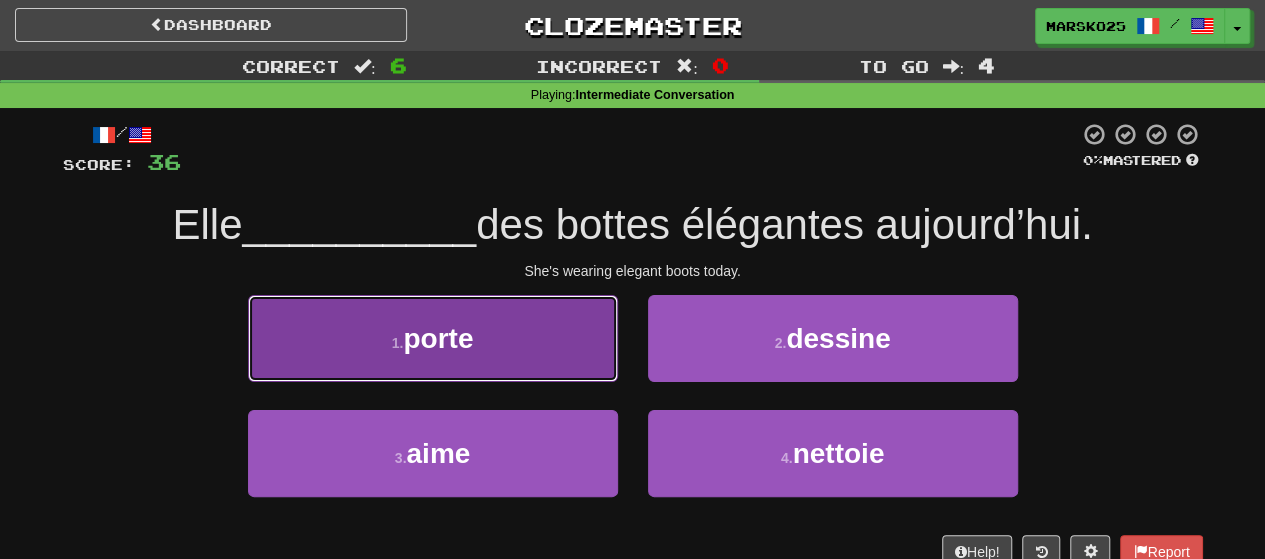 click on "1 .  porte" at bounding box center (433, 338) 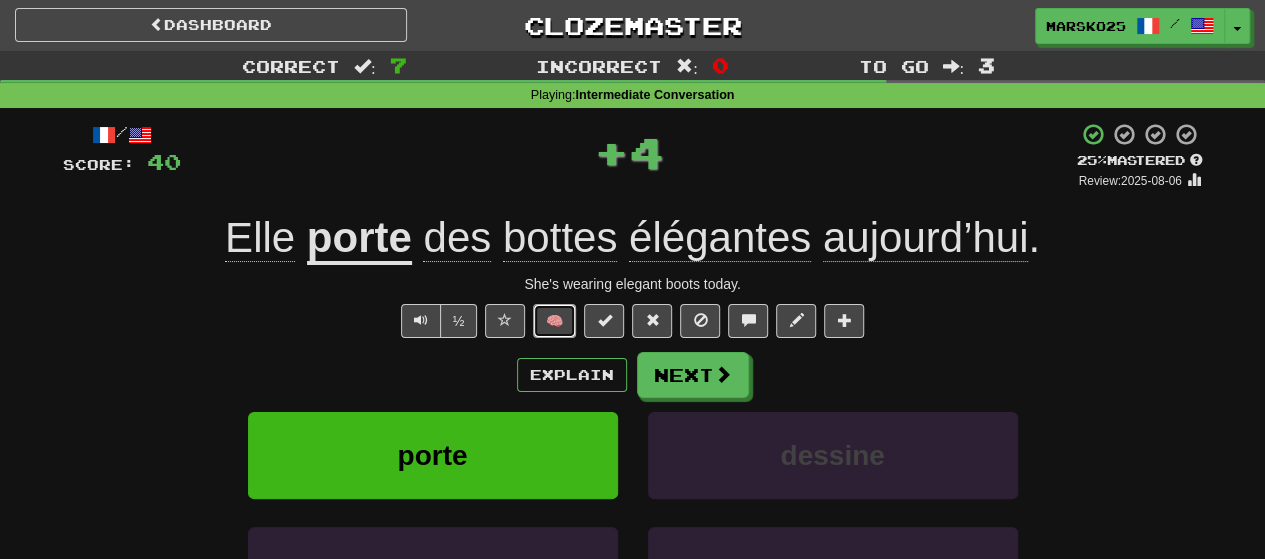 click on "🧠" at bounding box center (554, 321) 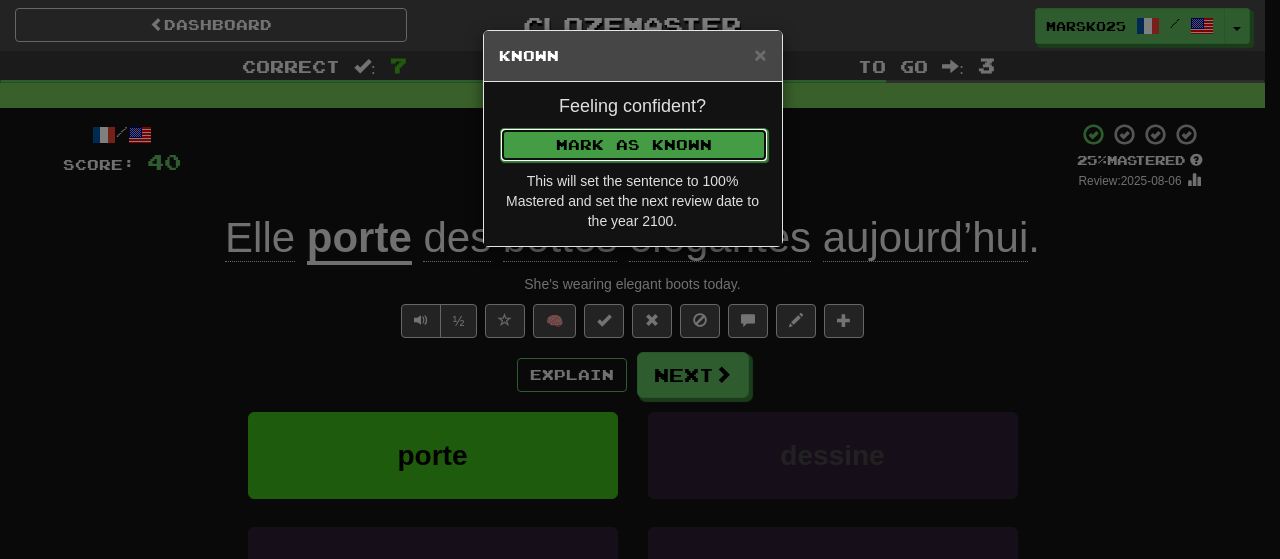 click on "Mark as Known" at bounding box center (634, 145) 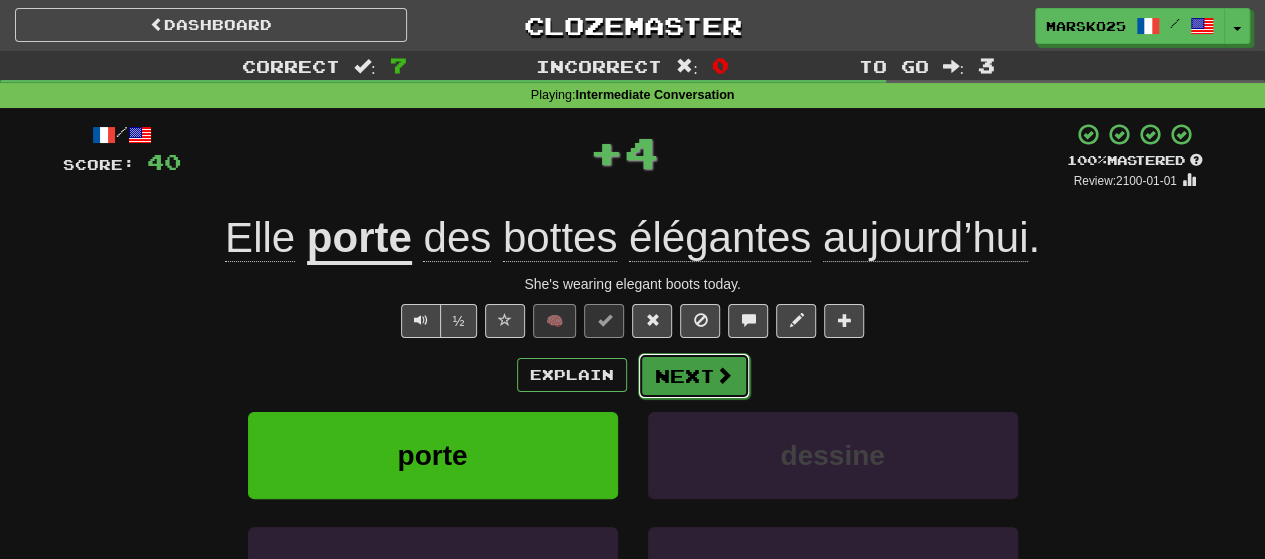 click on "Next" at bounding box center (694, 376) 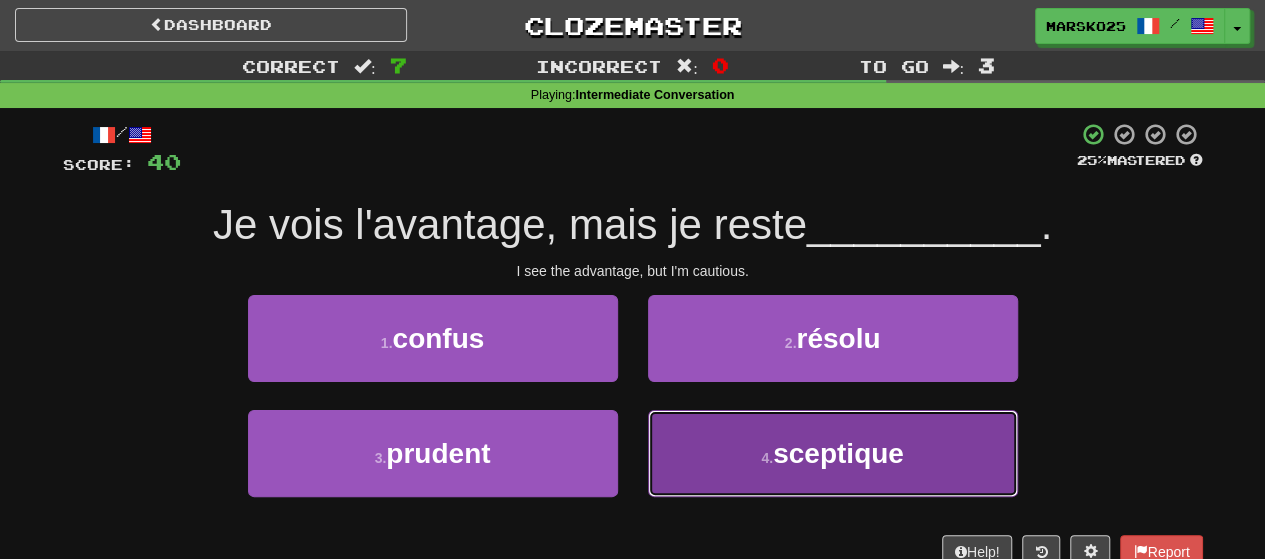 click on "4 .  sceptique" at bounding box center [833, 453] 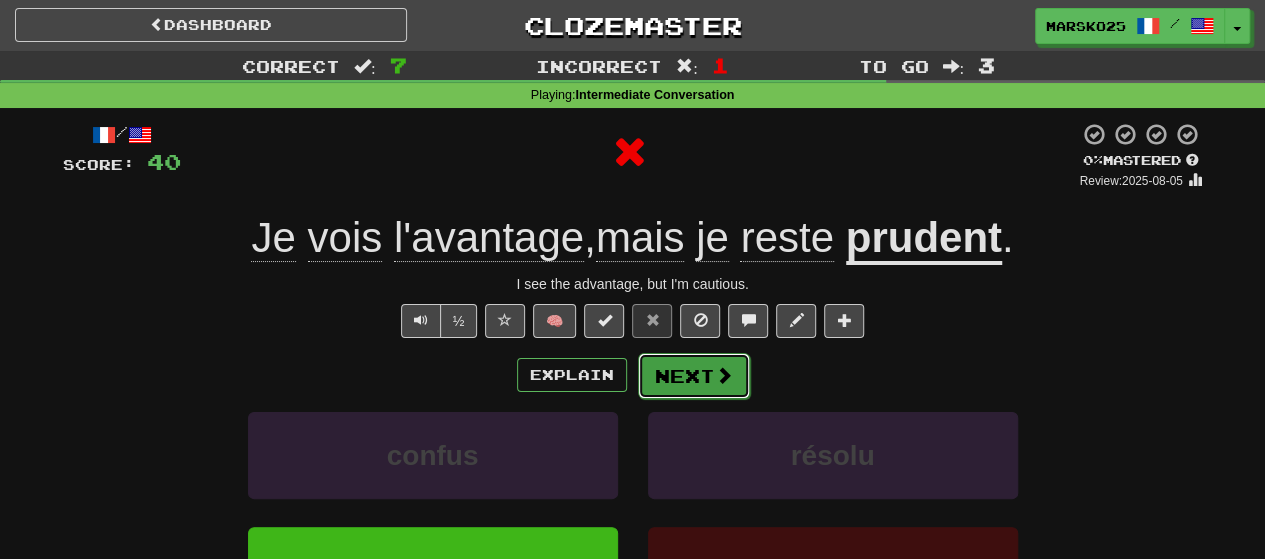 click on "Next" at bounding box center [694, 376] 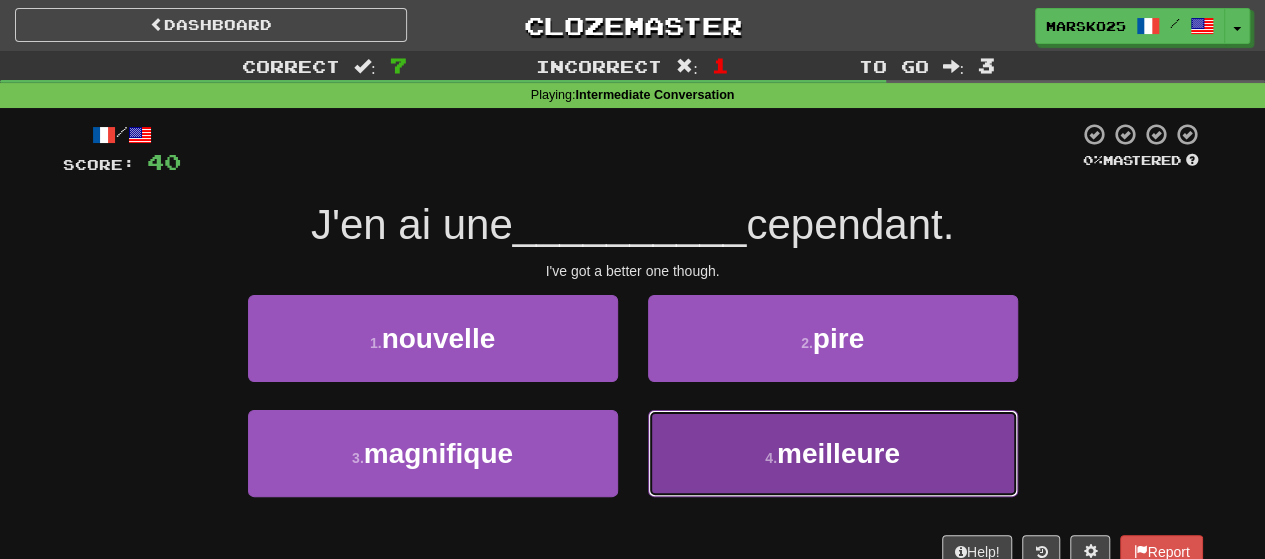 click on "4 .  meilleure" at bounding box center [833, 453] 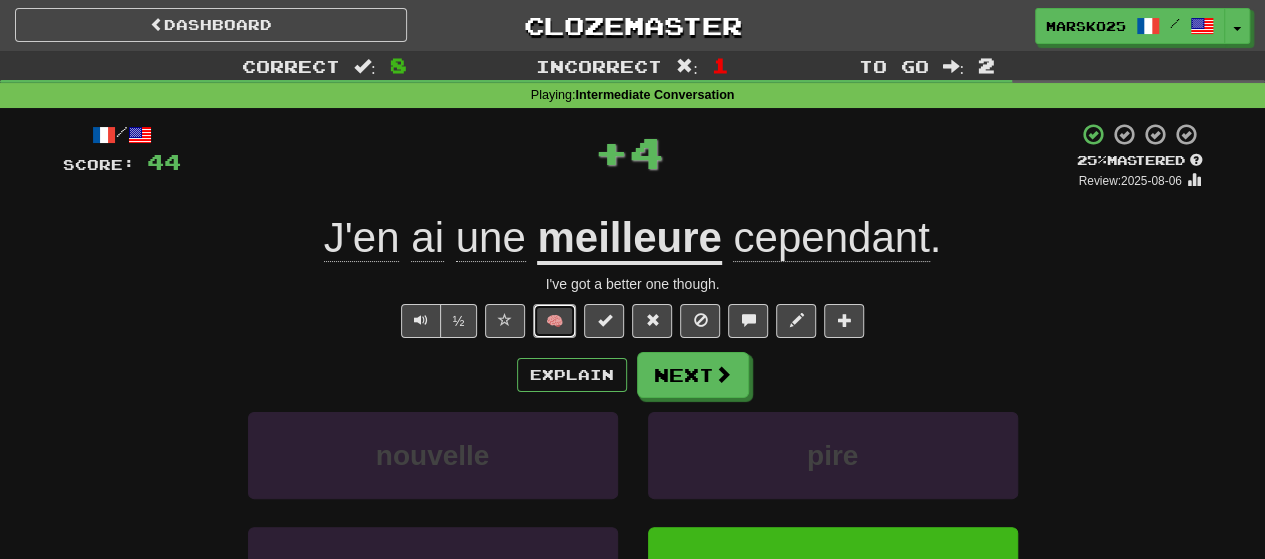 click on "🧠" at bounding box center (554, 321) 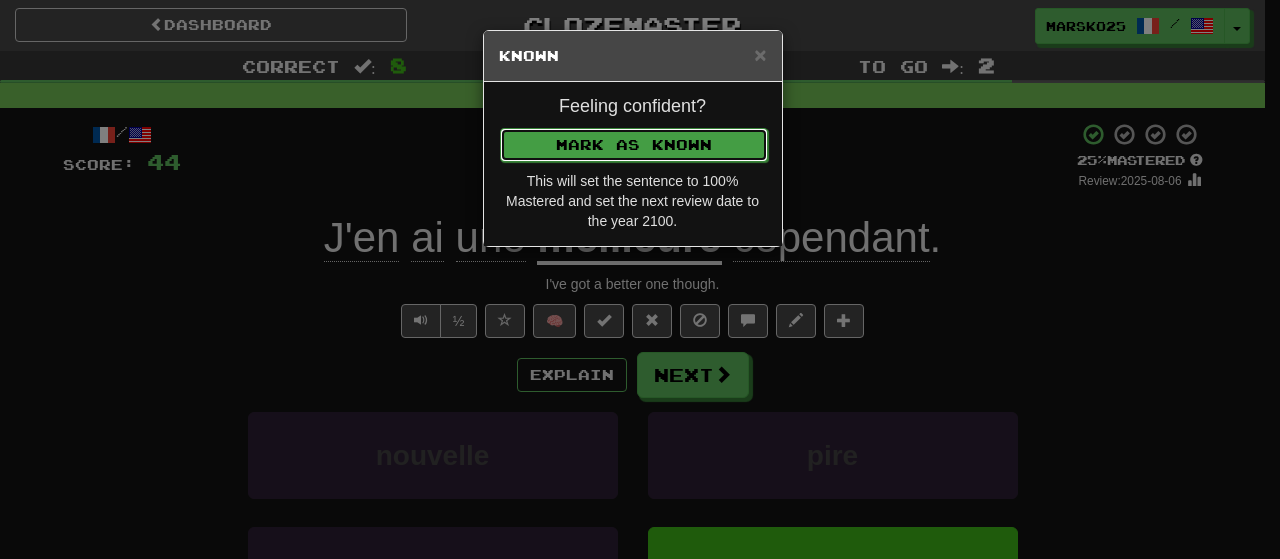 click on "Mark as Known" at bounding box center (634, 145) 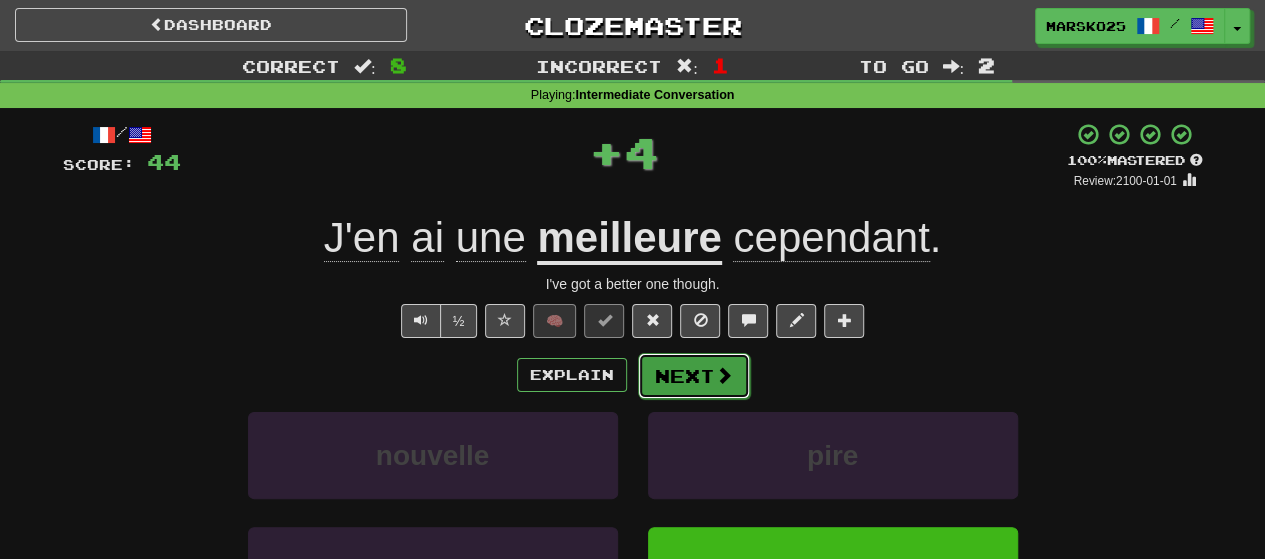click on "Next" at bounding box center (694, 376) 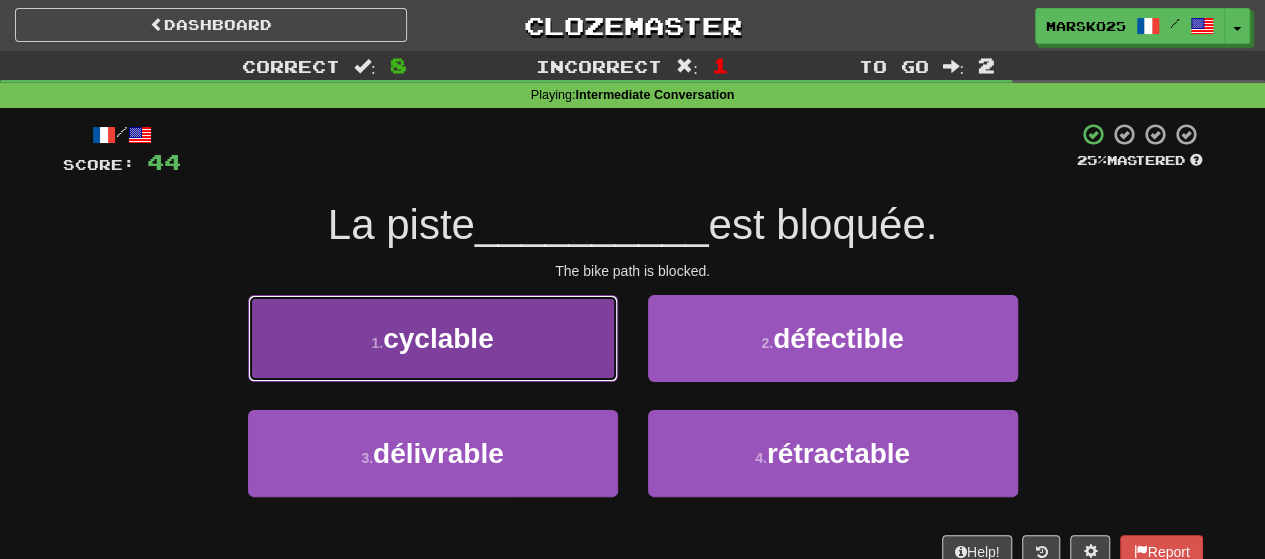 click on "1 .  cyclable" at bounding box center (433, 338) 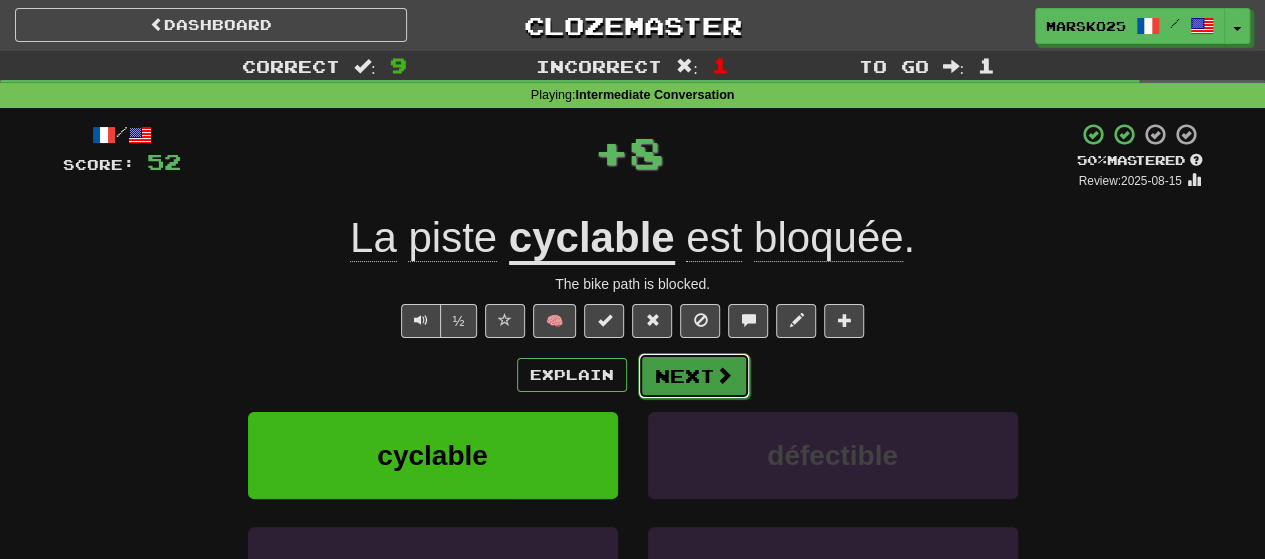 click on "Next" at bounding box center [694, 376] 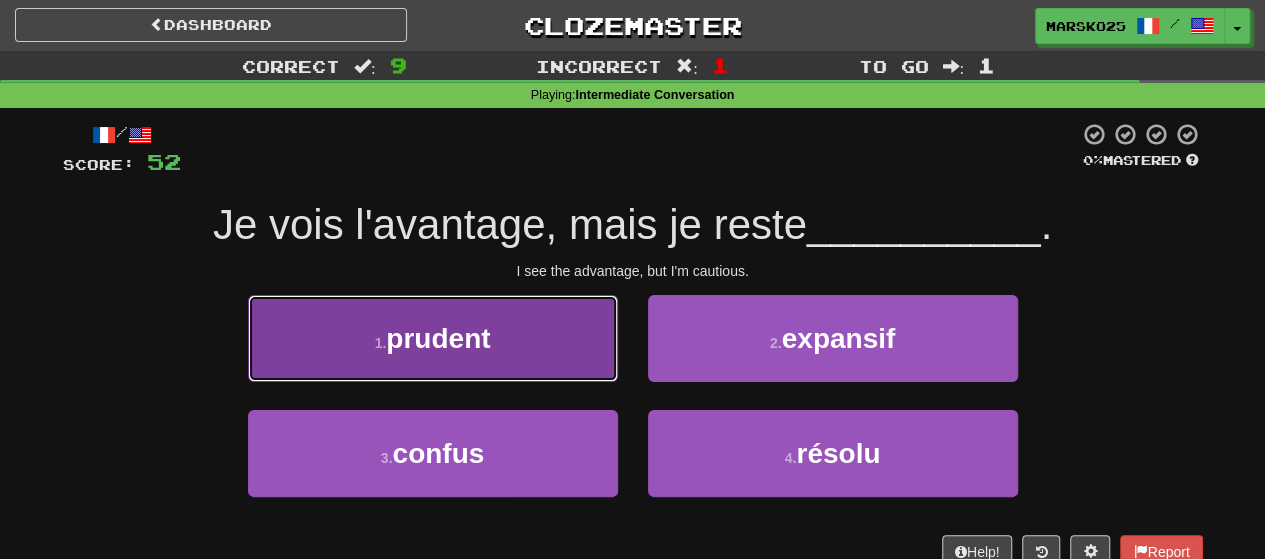 click on "1 .  prudent" at bounding box center (433, 338) 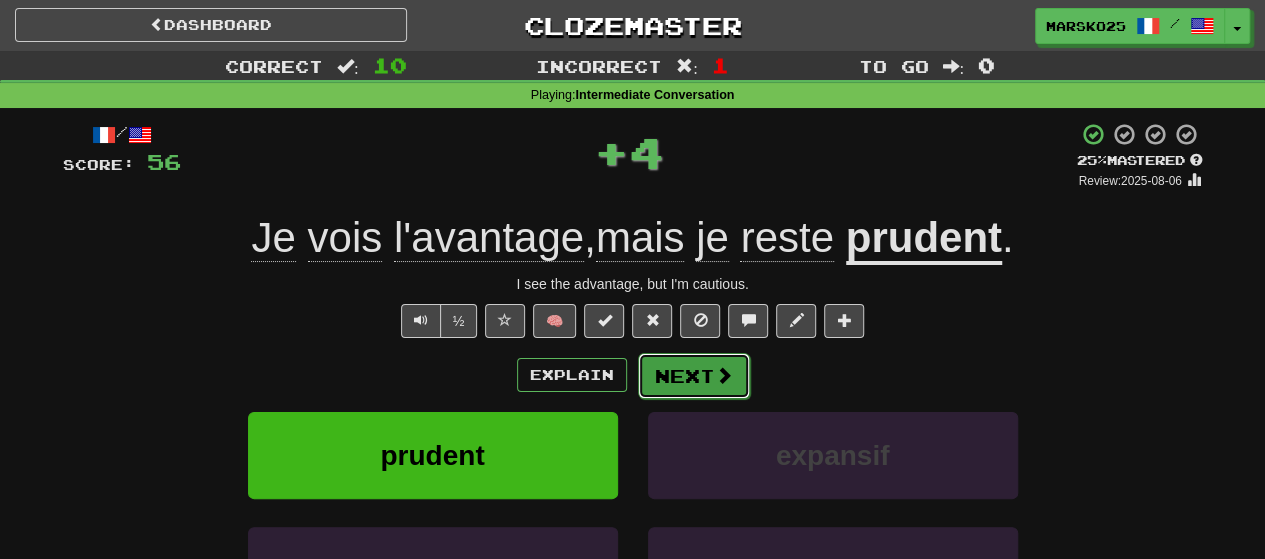 click on "Next" at bounding box center [694, 376] 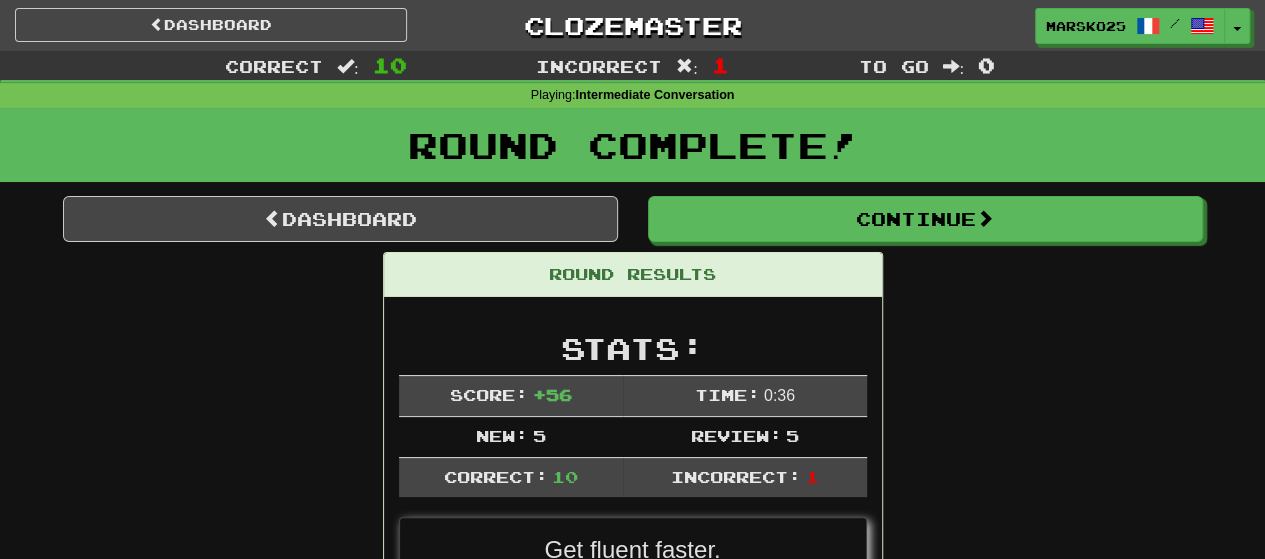 click on "Round Results" at bounding box center (633, 275) 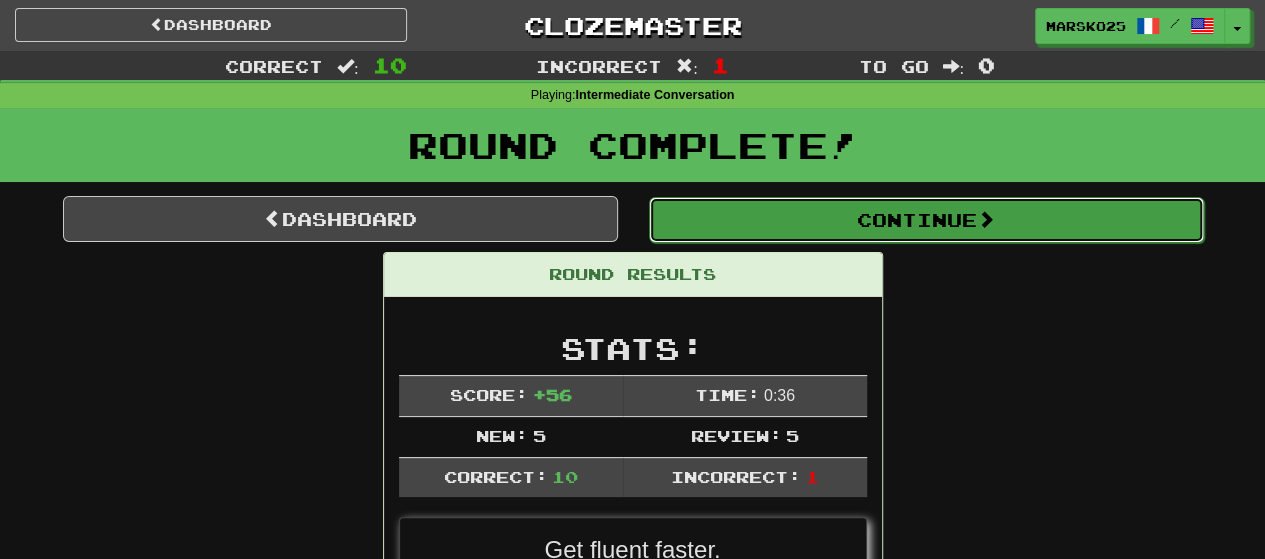 click on "Continue" at bounding box center (926, 220) 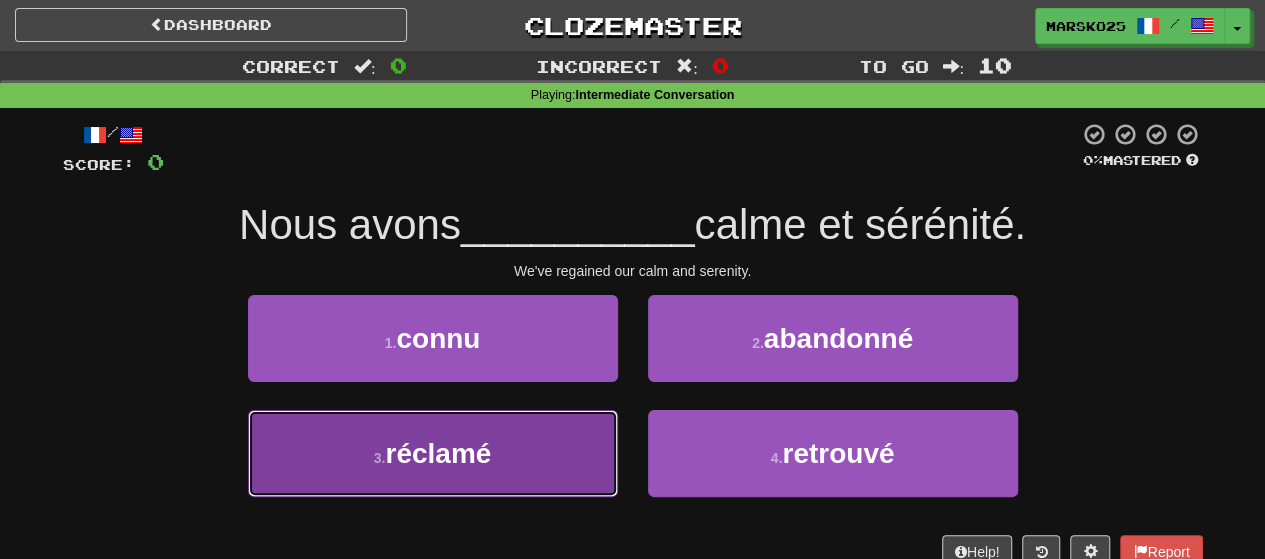 click on "3 .  réclamé" at bounding box center (433, 453) 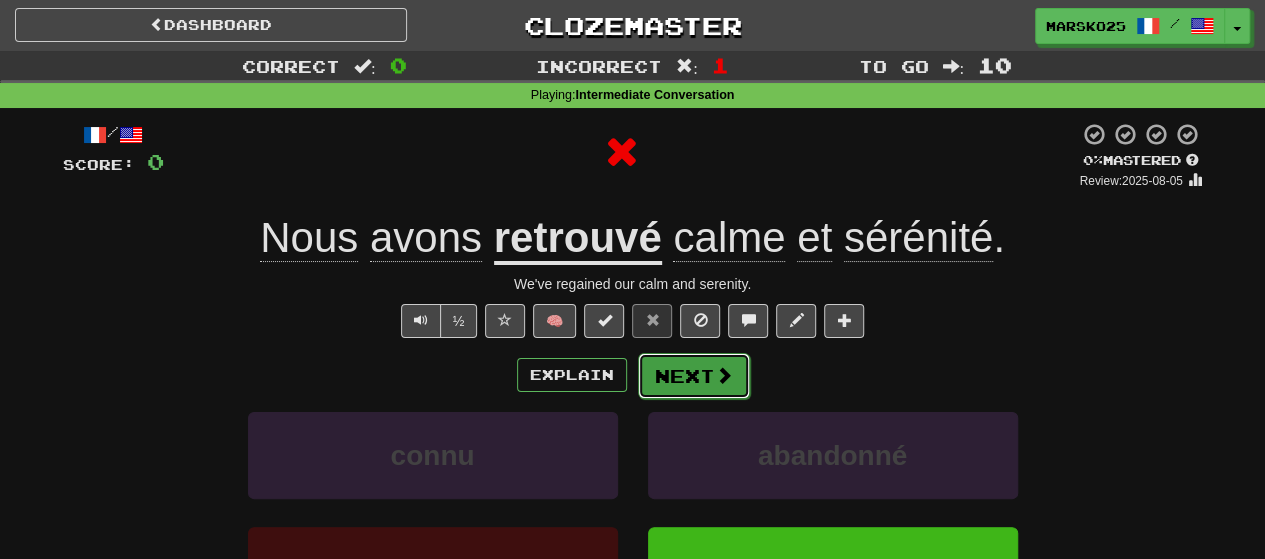 click on "Next" at bounding box center [694, 376] 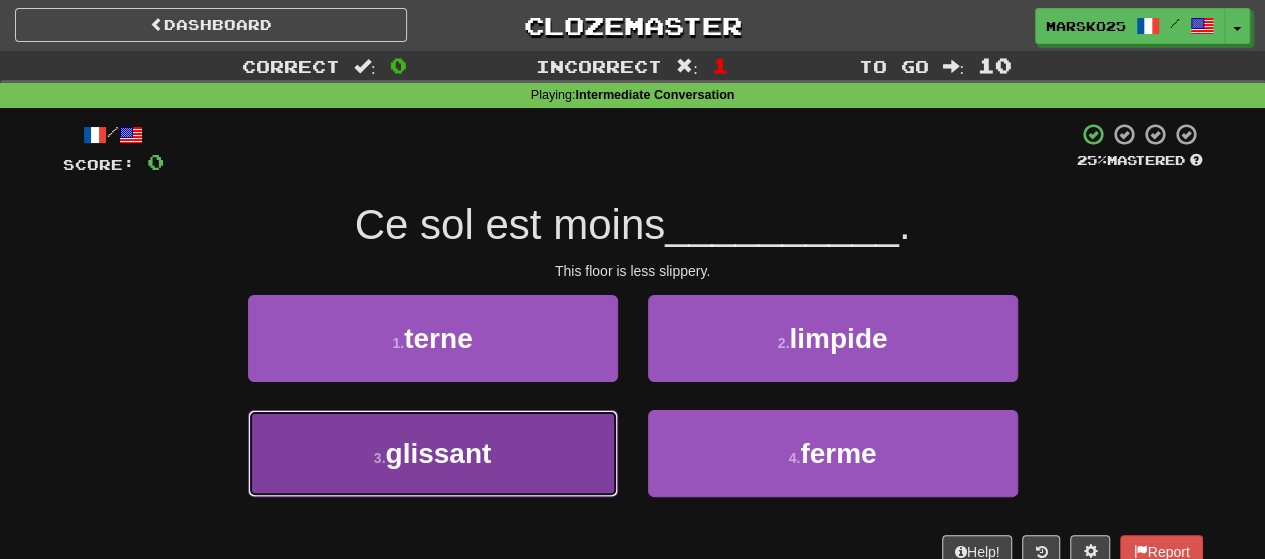 click on "3 .  glissant" at bounding box center [433, 453] 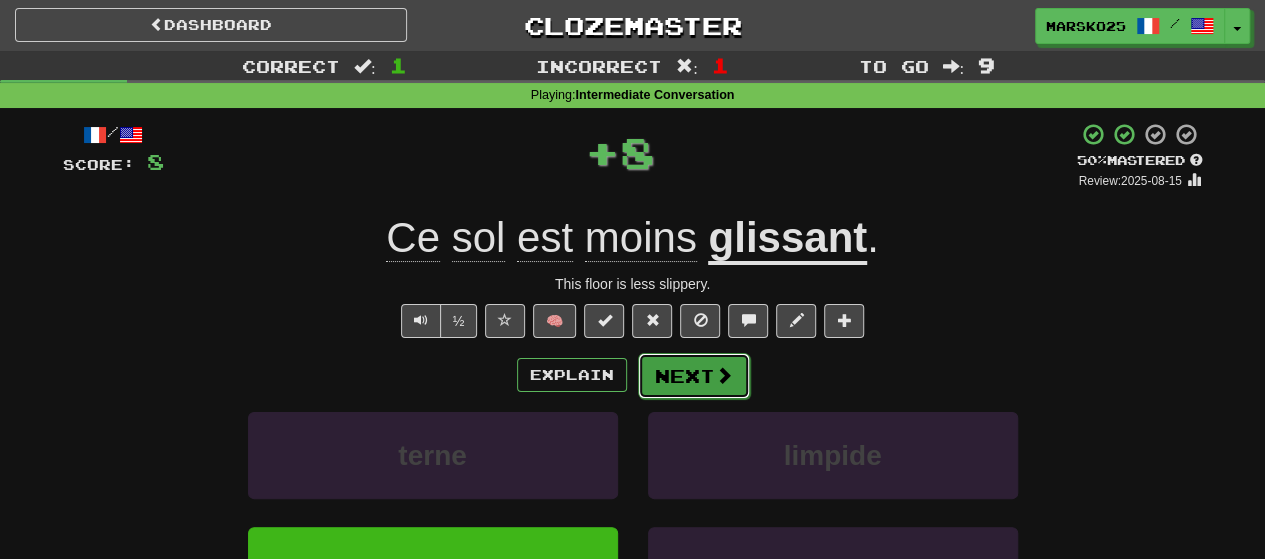 click on "Next" at bounding box center [694, 376] 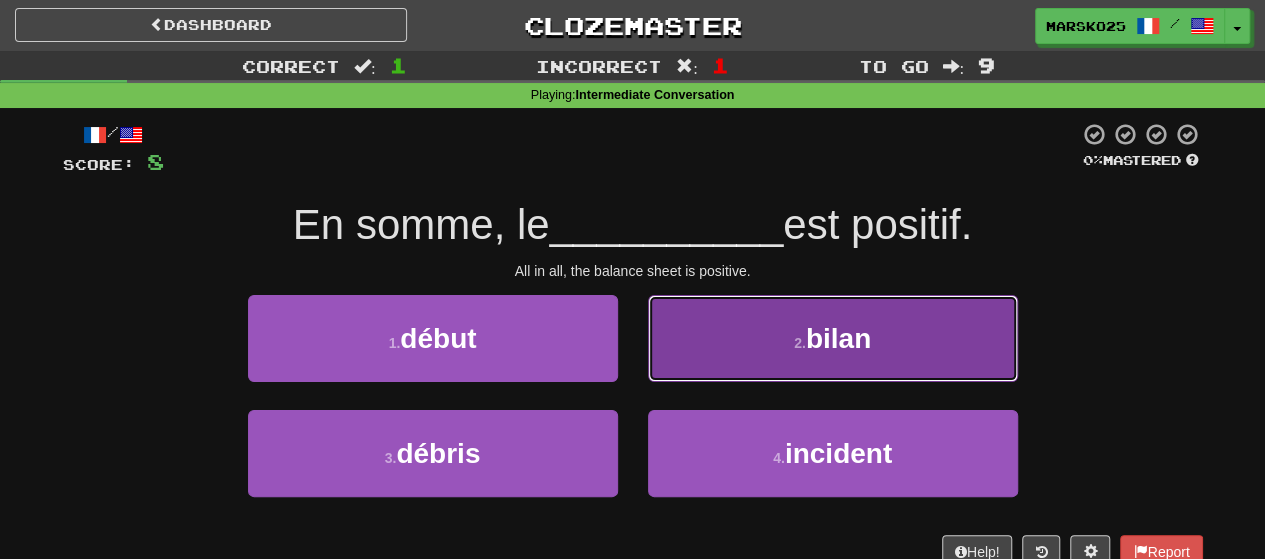 click on "2 .  bilan" at bounding box center (833, 338) 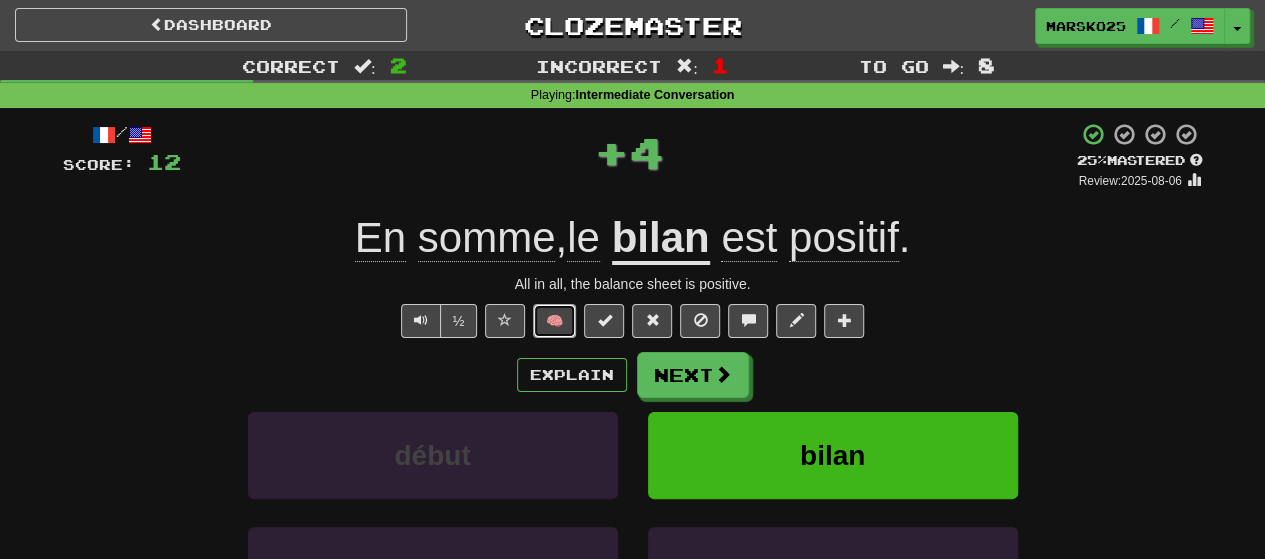 click on "🧠" at bounding box center [554, 321] 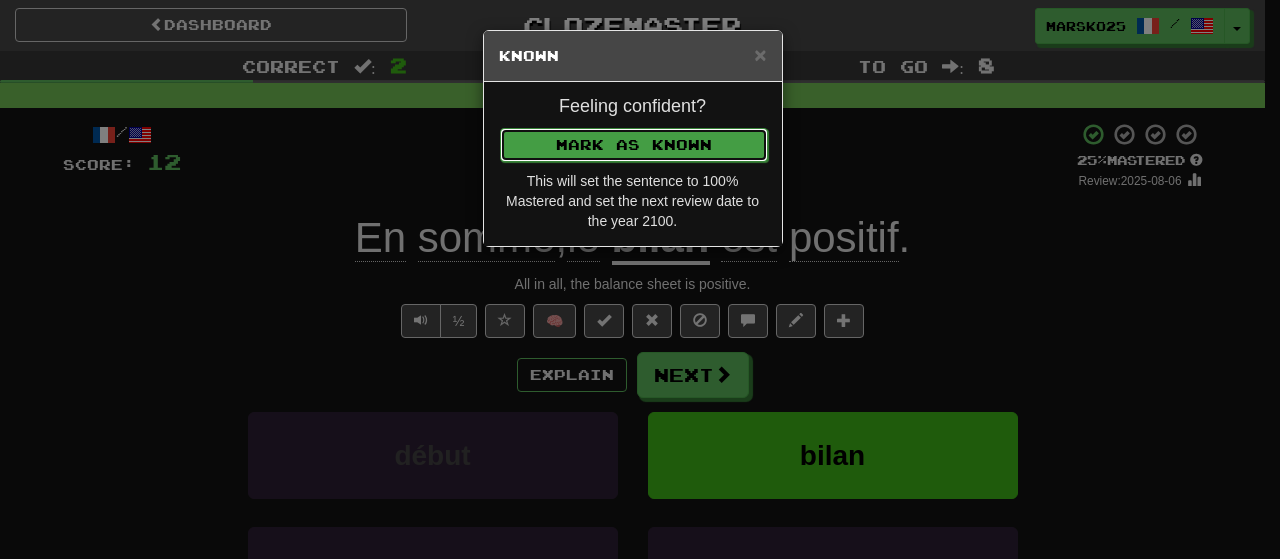 click on "Mark as Known" at bounding box center [634, 145] 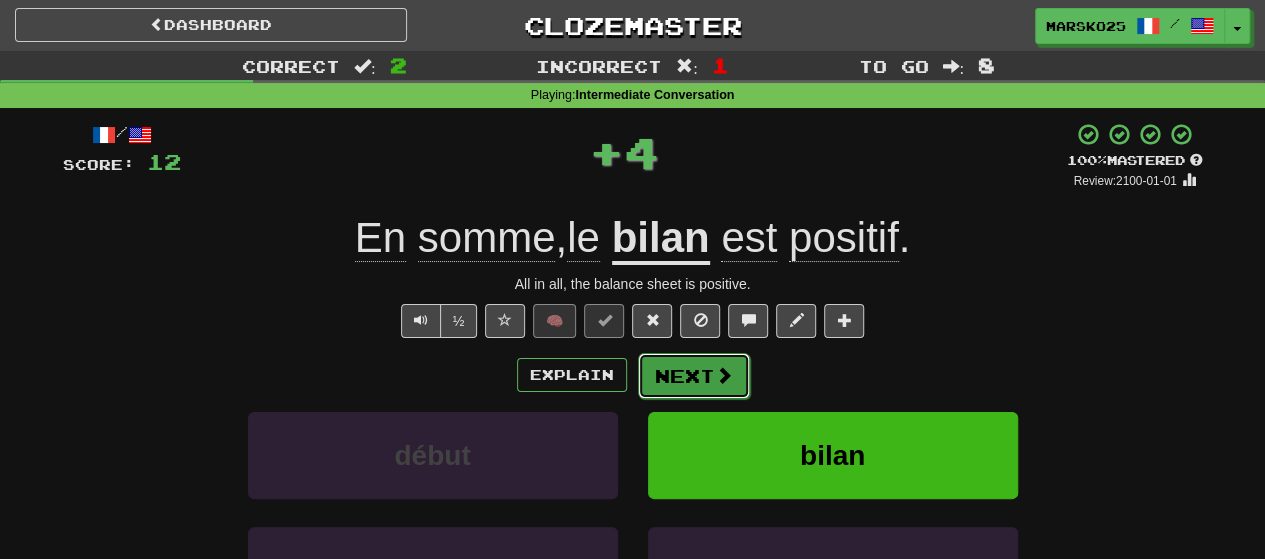 click on "Next" at bounding box center [694, 376] 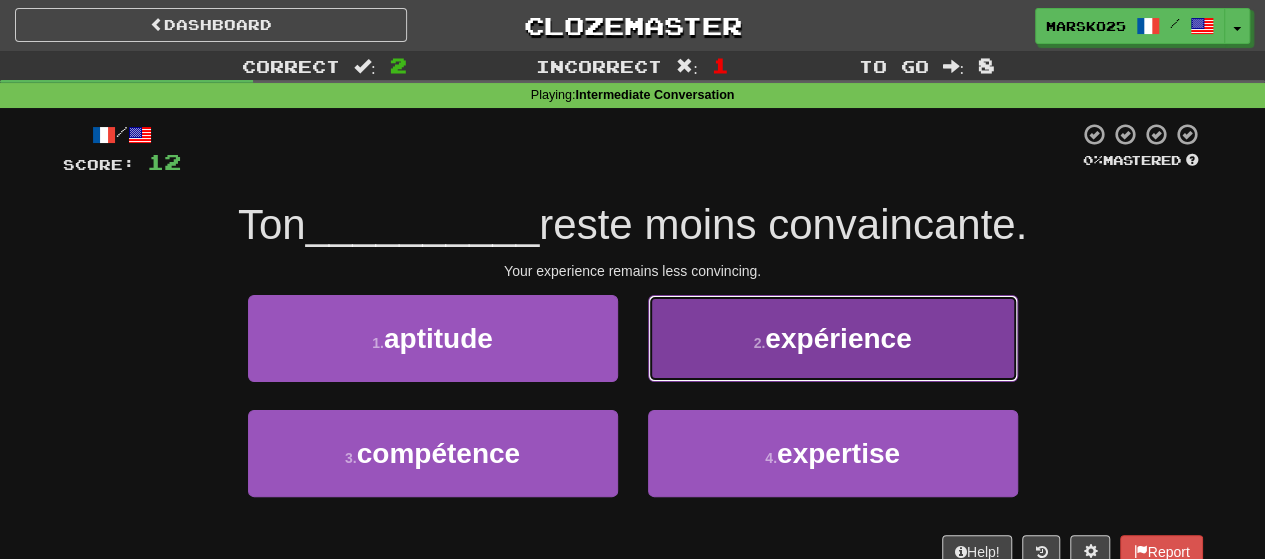 click on "2 .  expérience" at bounding box center [833, 338] 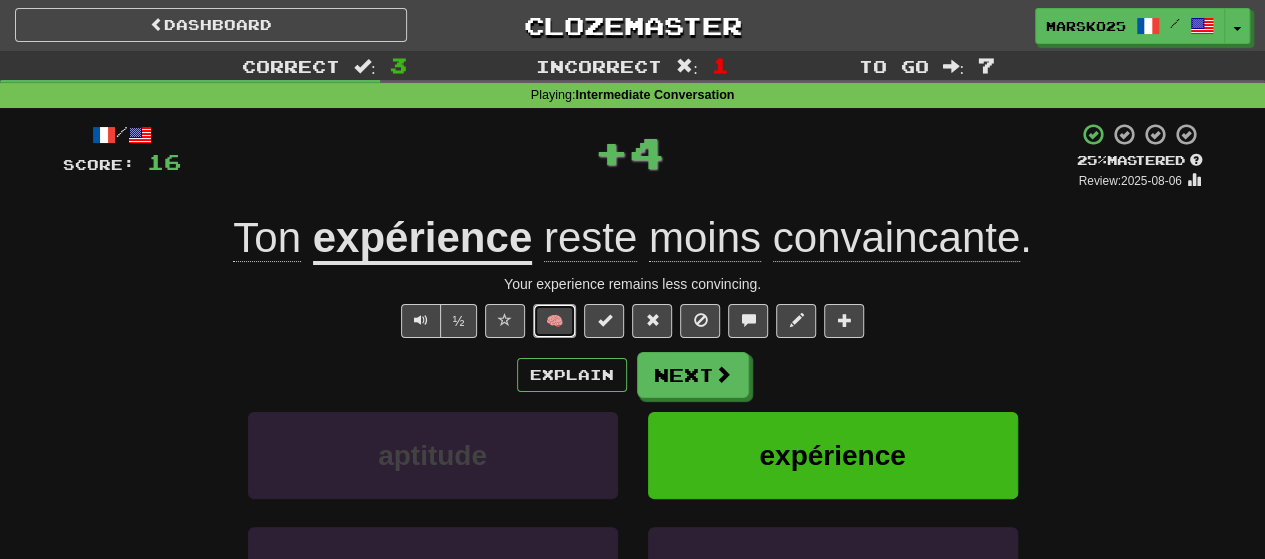 click on "🧠" at bounding box center (554, 321) 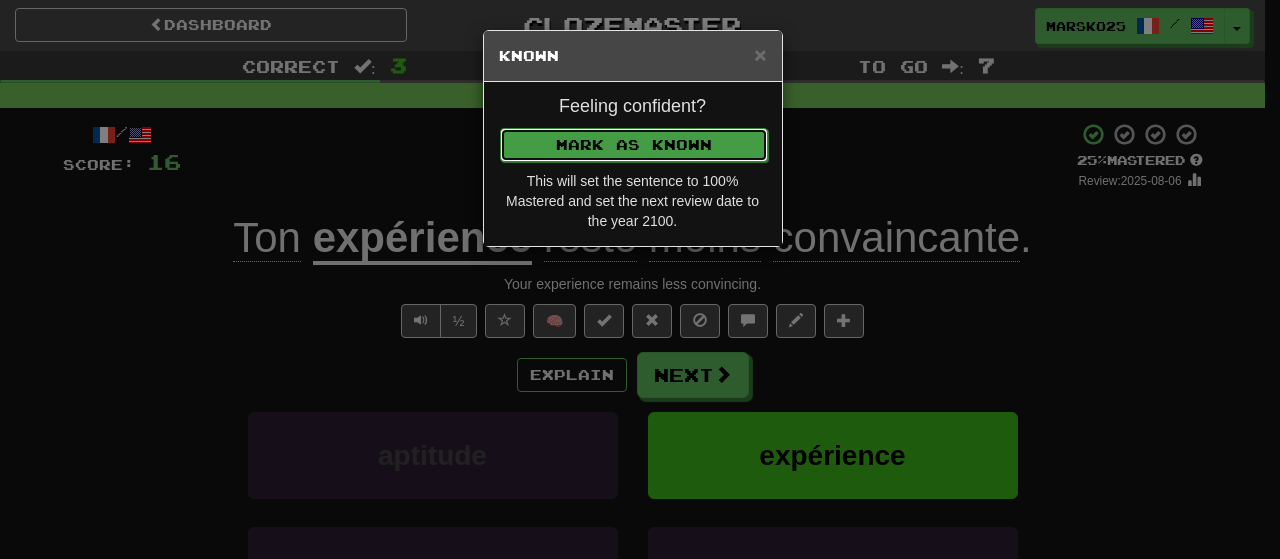 click on "Mark as Known" at bounding box center [634, 145] 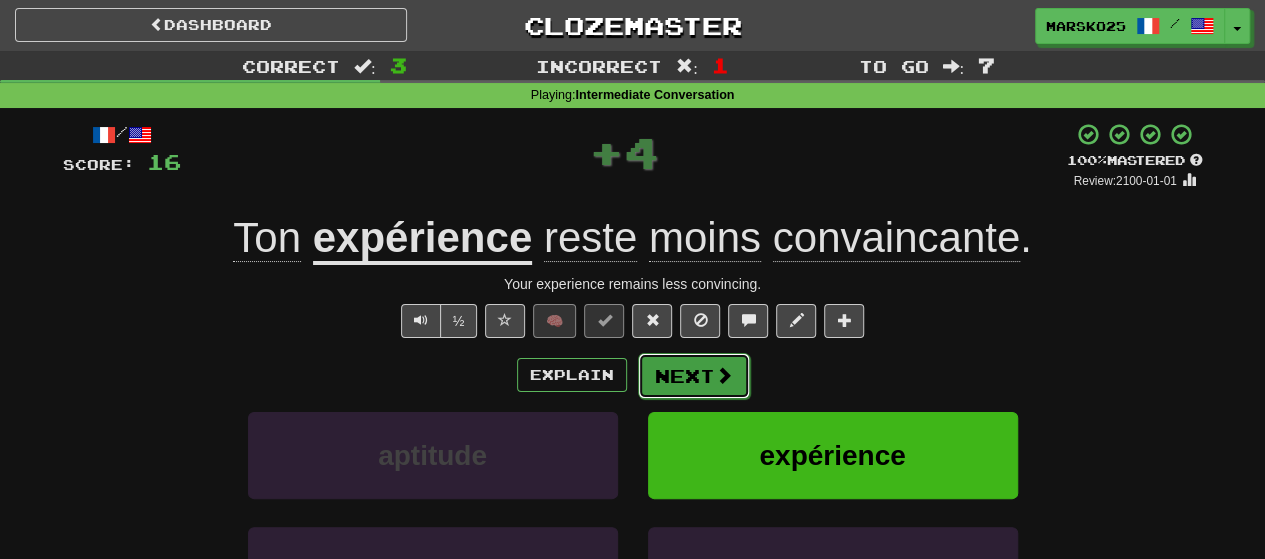 click at bounding box center (724, 375) 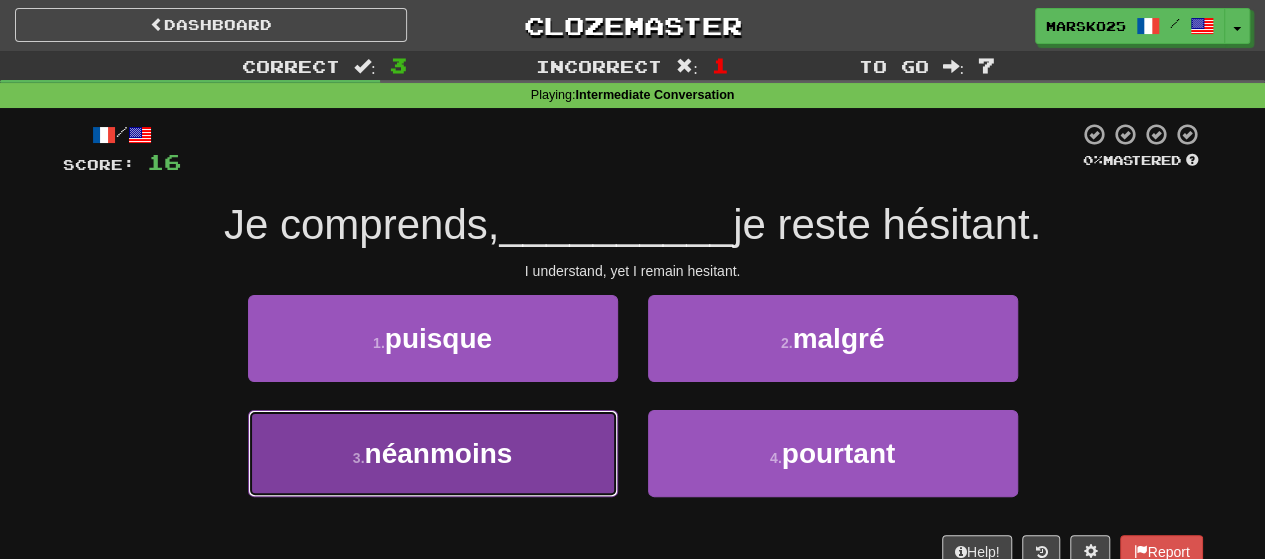 click on "3 .  néanmoins" at bounding box center (433, 453) 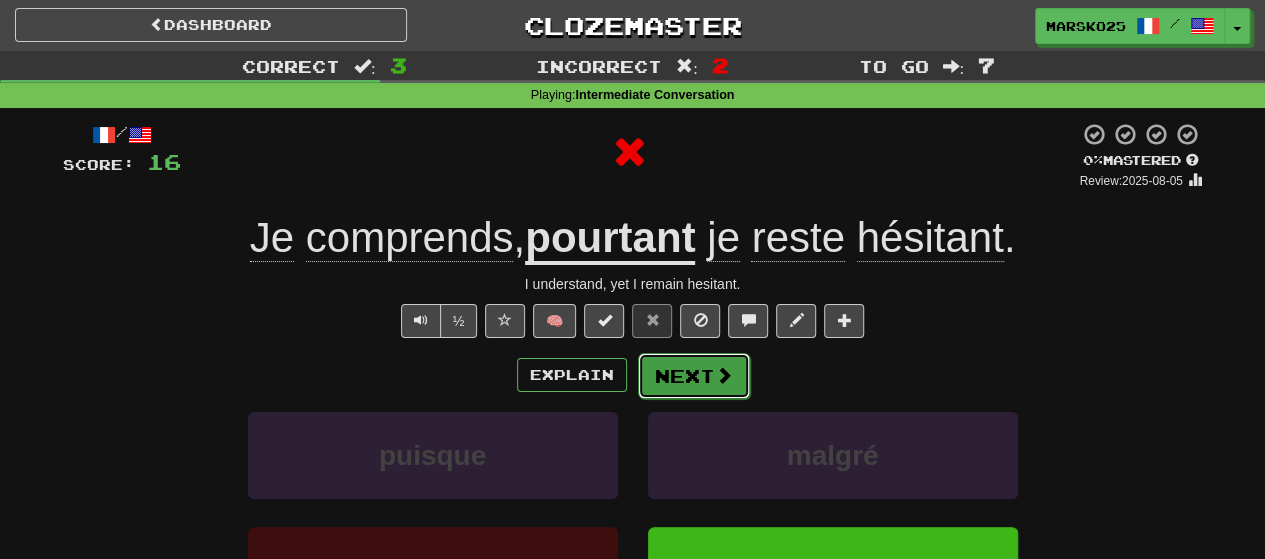 click on "Next" at bounding box center [694, 376] 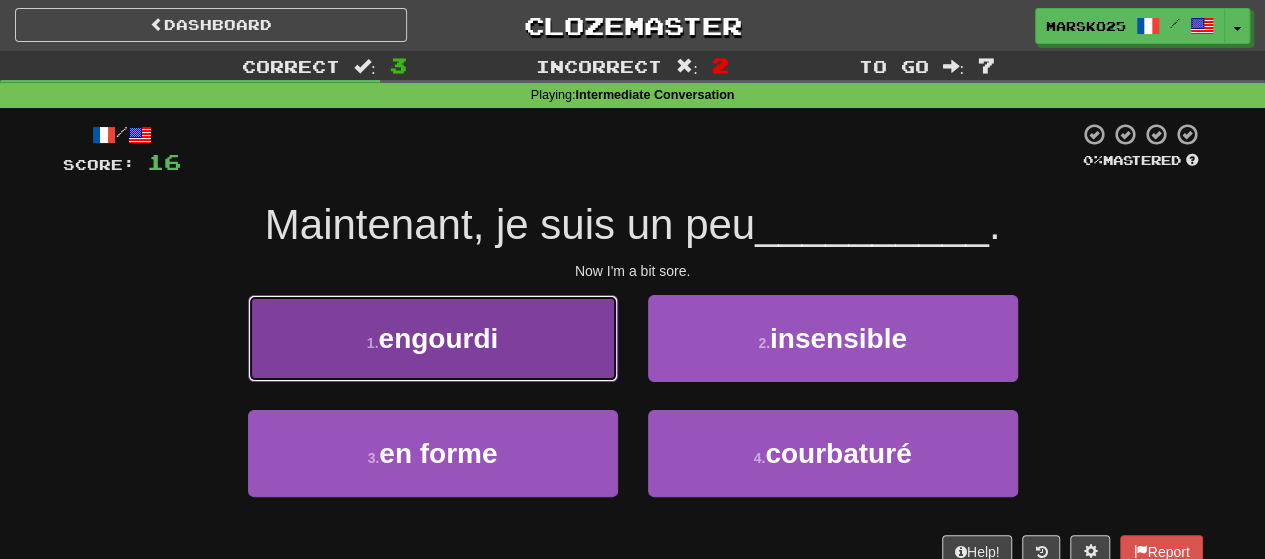 click on "1 .  engourdi" at bounding box center [433, 338] 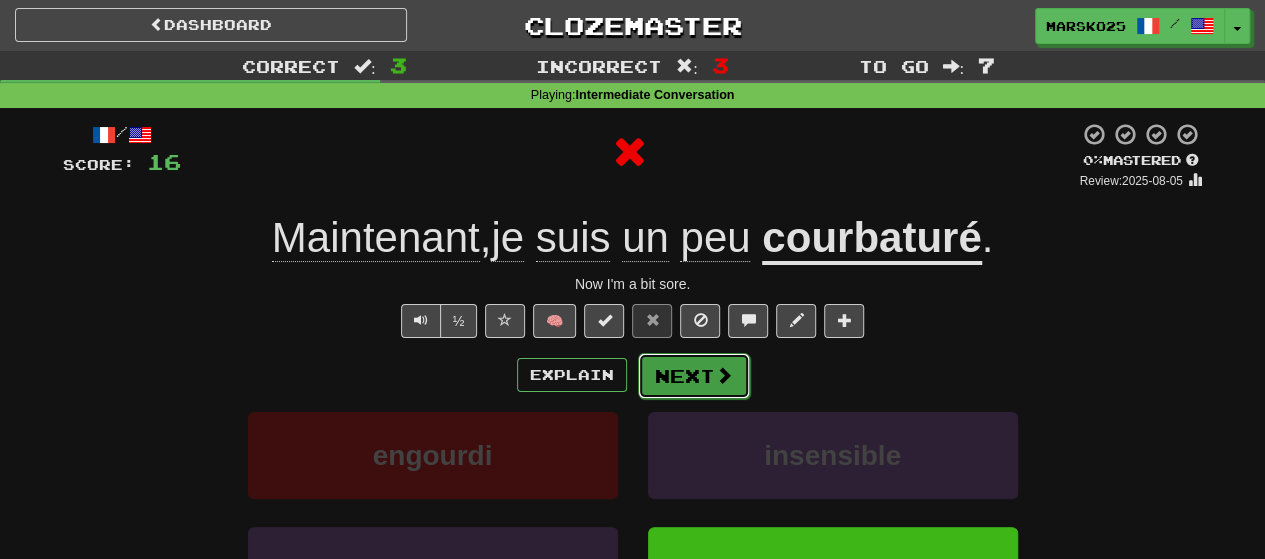 click on "Next" at bounding box center (694, 376) 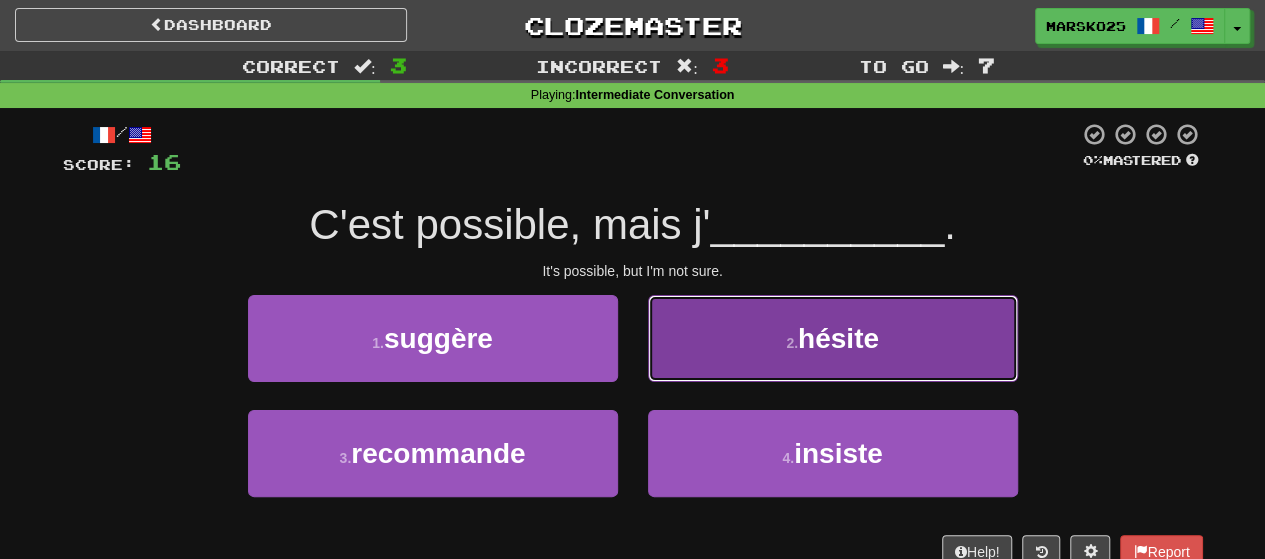 click on "2 .  hésite" at bounding box center [833, 338] 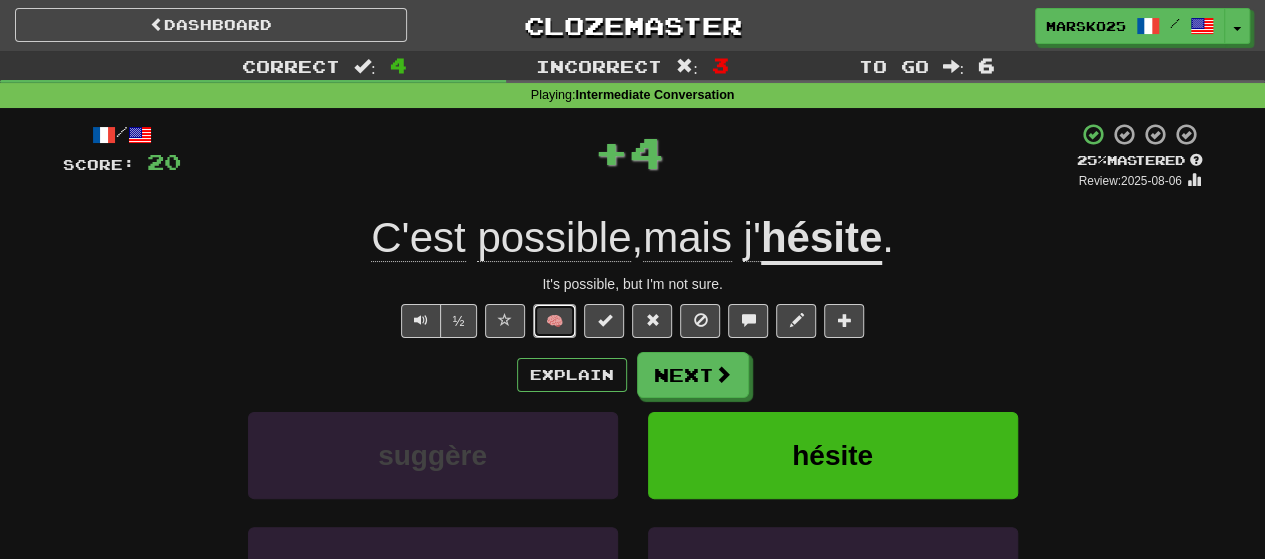 click on "🧠" at bounding box center (554, 321) 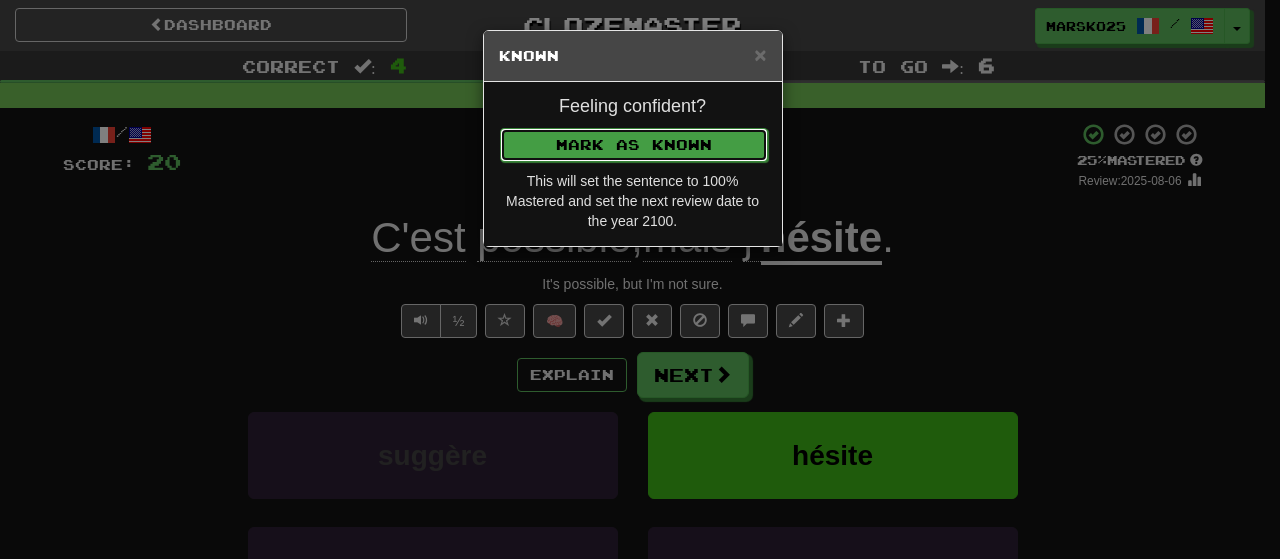 click on "Mark as Known" at bounding box center [634, 145] 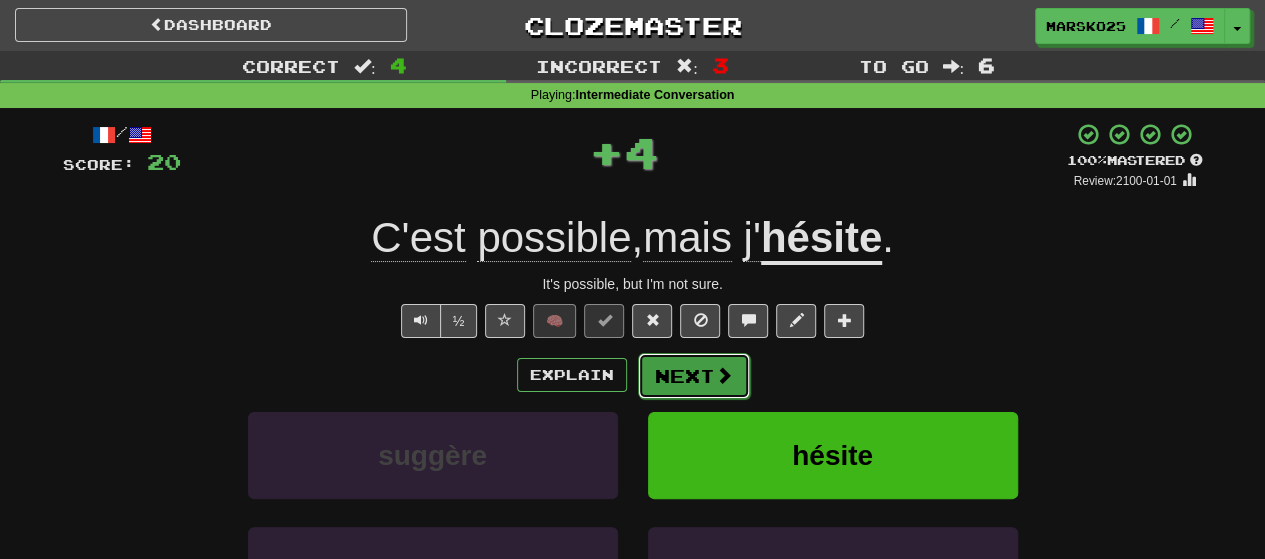 click on "Next" at bounding box center (694, 376) 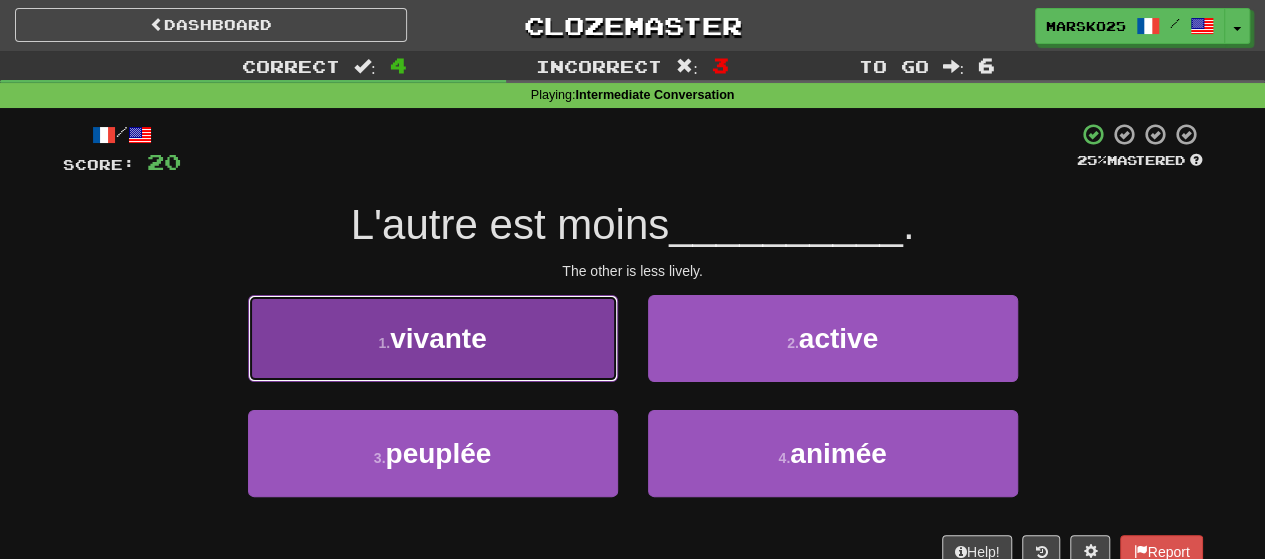 click on "1 .  vivante" at bounding box center (433, 338) 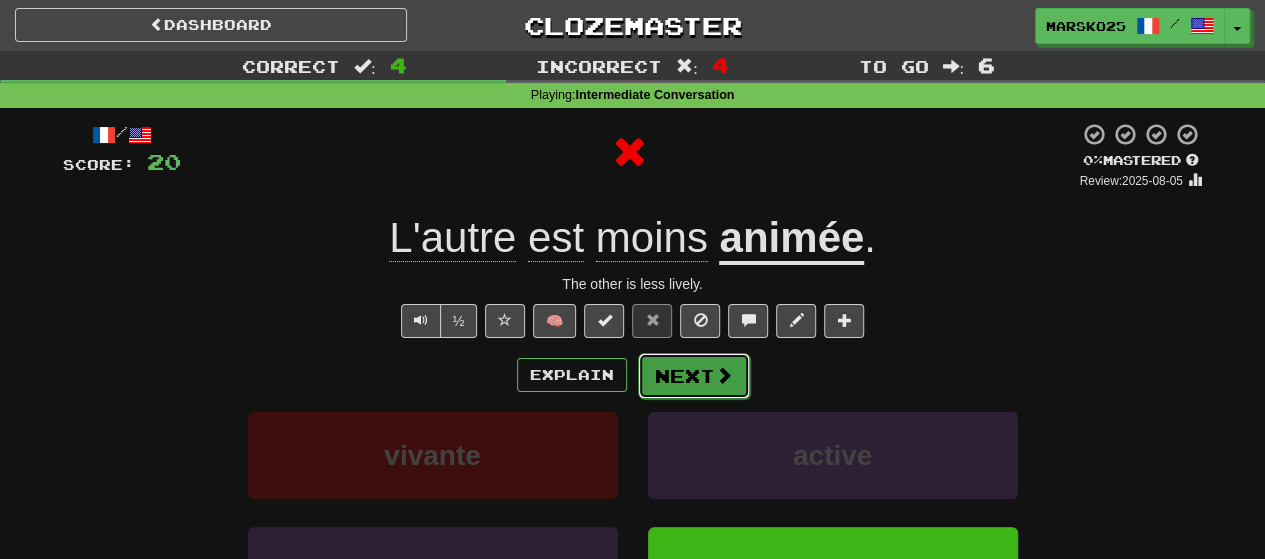 click on "Next" at bounding box center (694, 376) 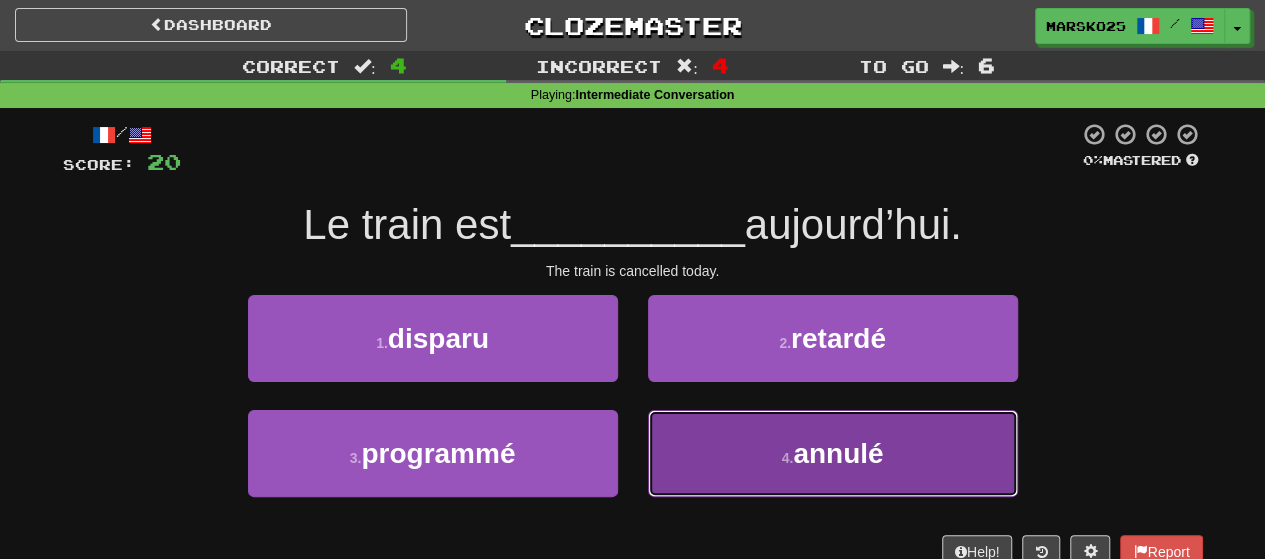 click on "4 .  annulé" at bounding box center (833, 453) 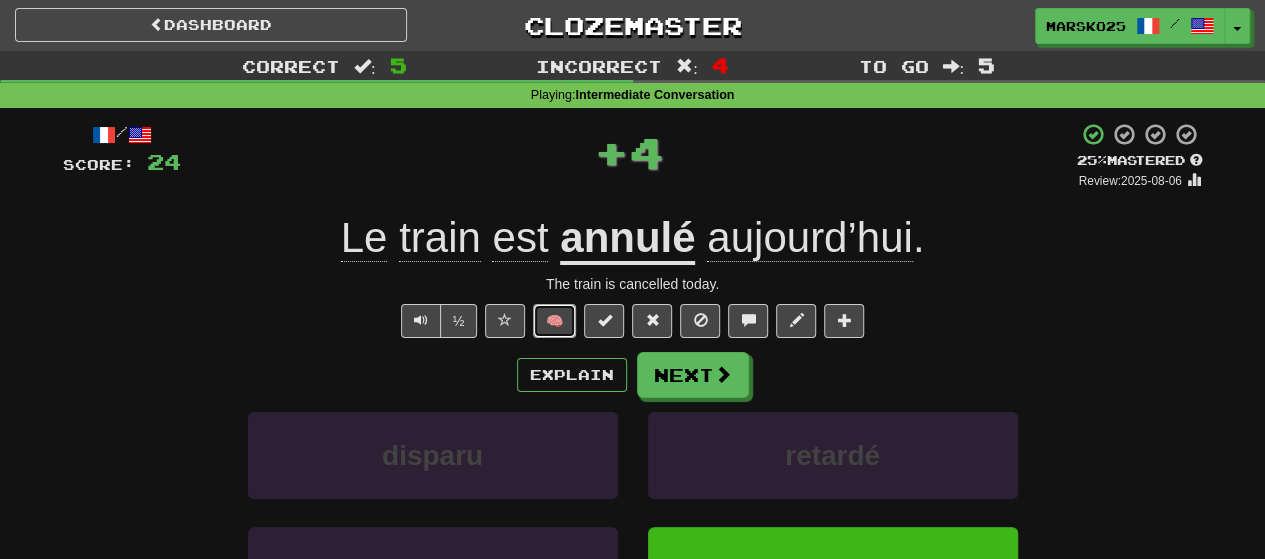 click on "🧠" at bounding box center (554, 321) 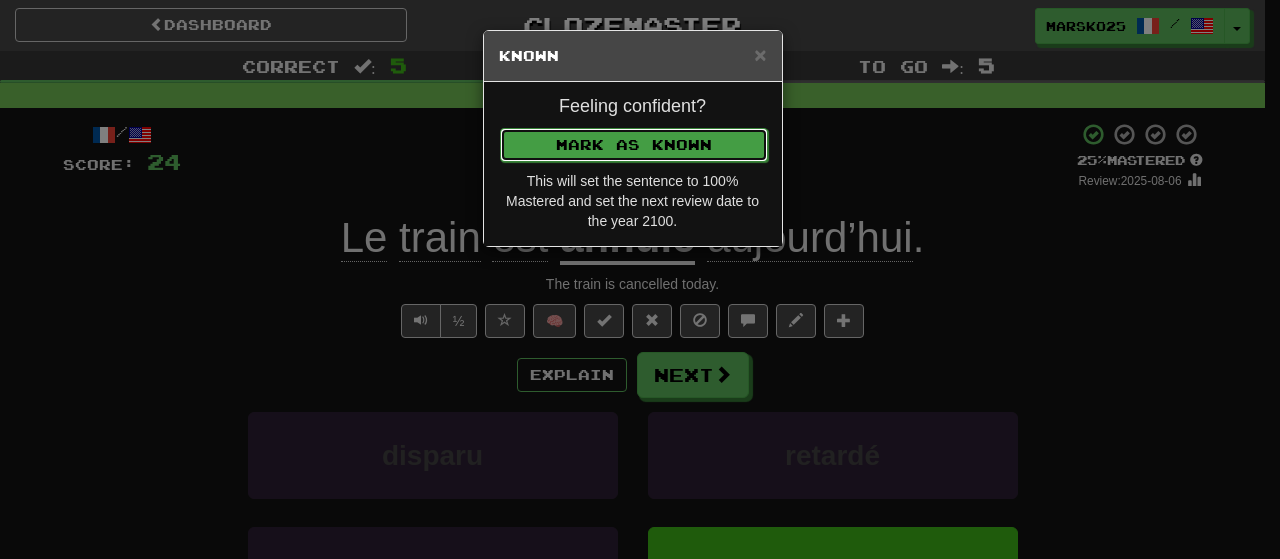 click on "Mark as Known" at bounding box center (634, 145) 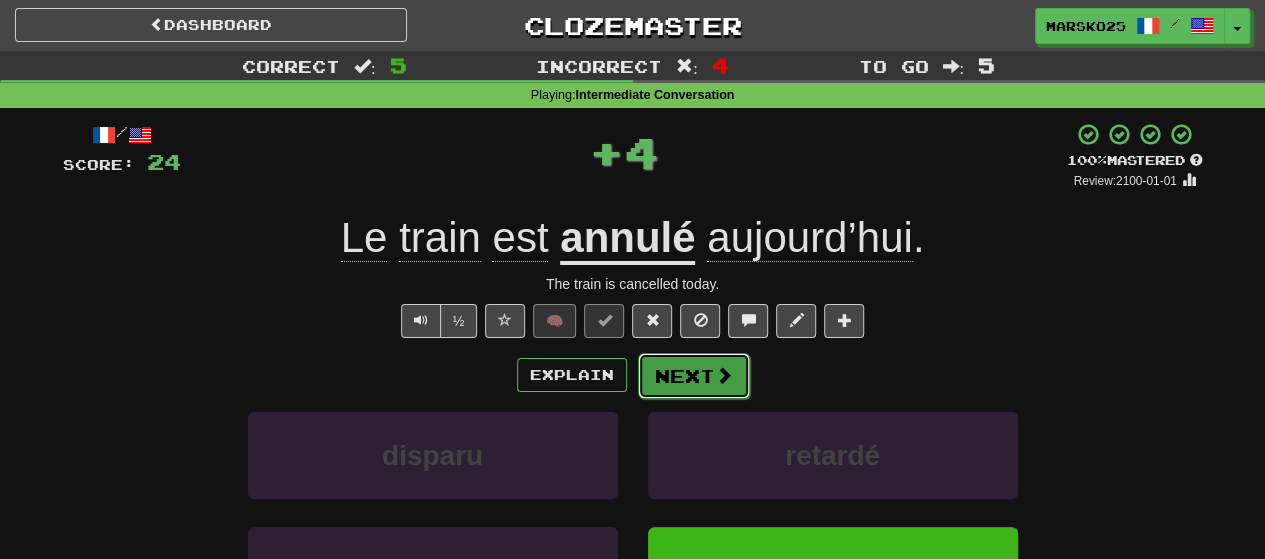 click on "Next" at bounding box center [694, 376] 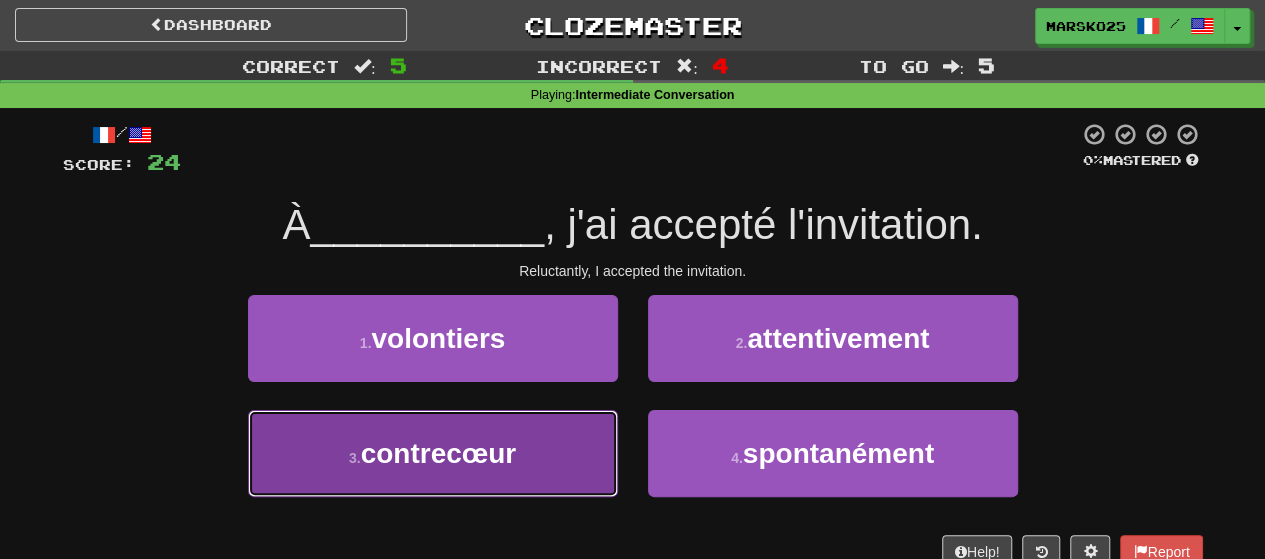 click on "3 .  contrecœur" at bounding box center [433, 453] 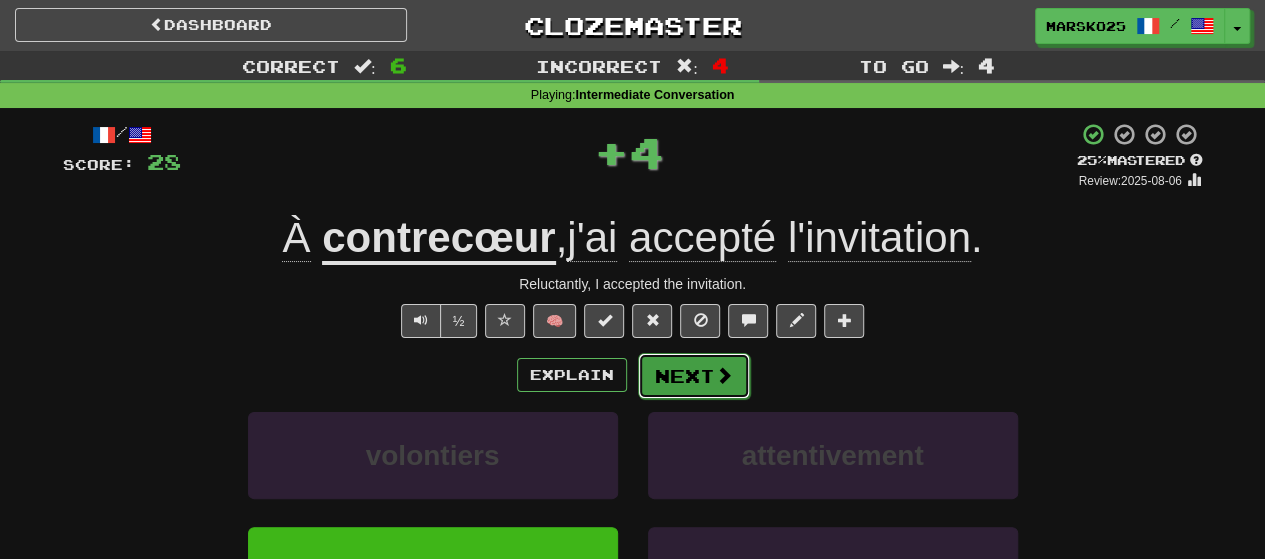 click on "Next" at bounding box center (694, 376) 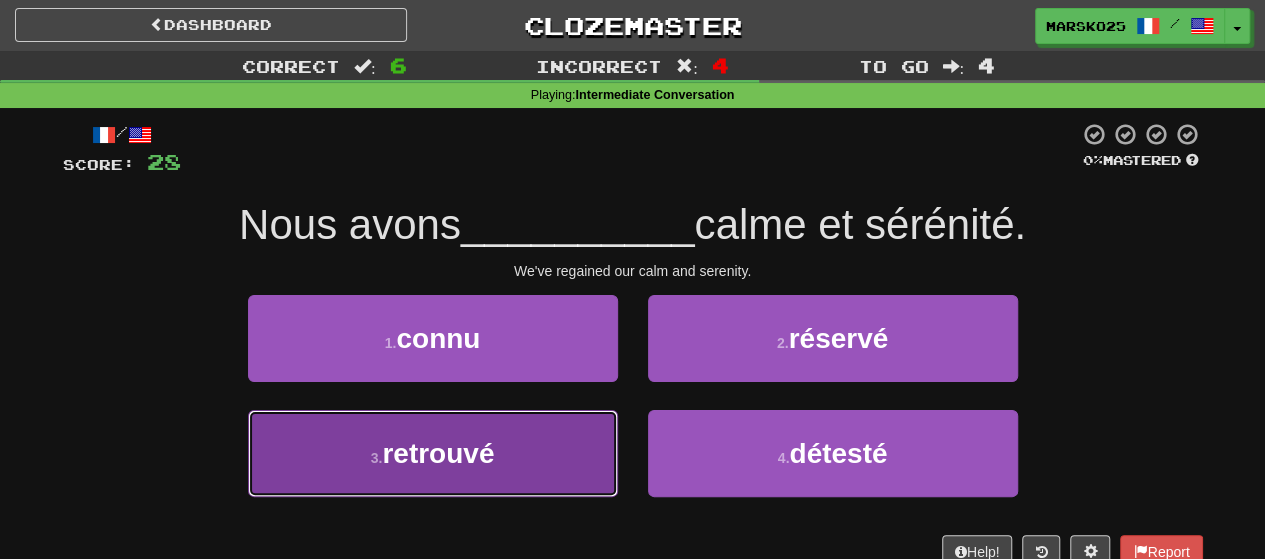 click on "3 .  retrouvé" at bounding box center (433, 453) 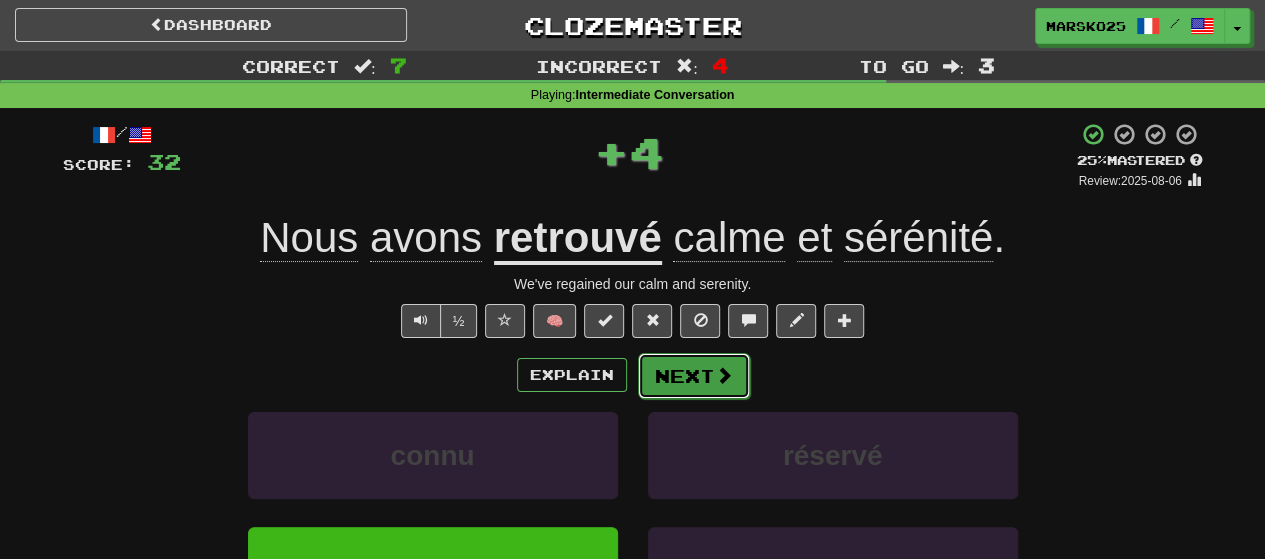 click on "Next" at bounding box center (694, 376) 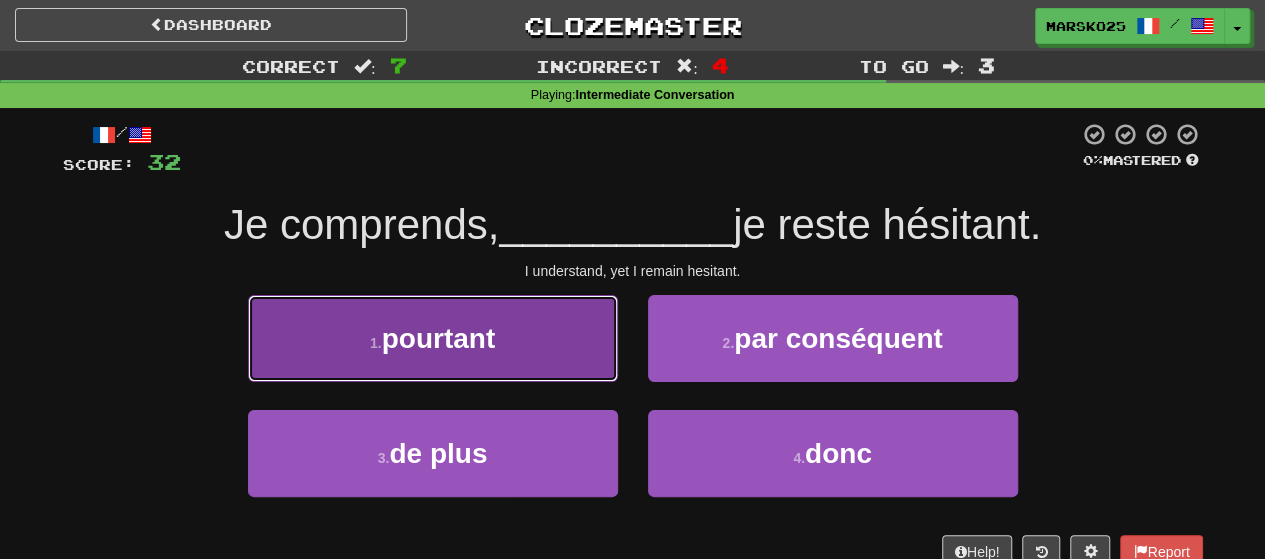 click on "1 .  pourtant" at bounding box center [433, 338] 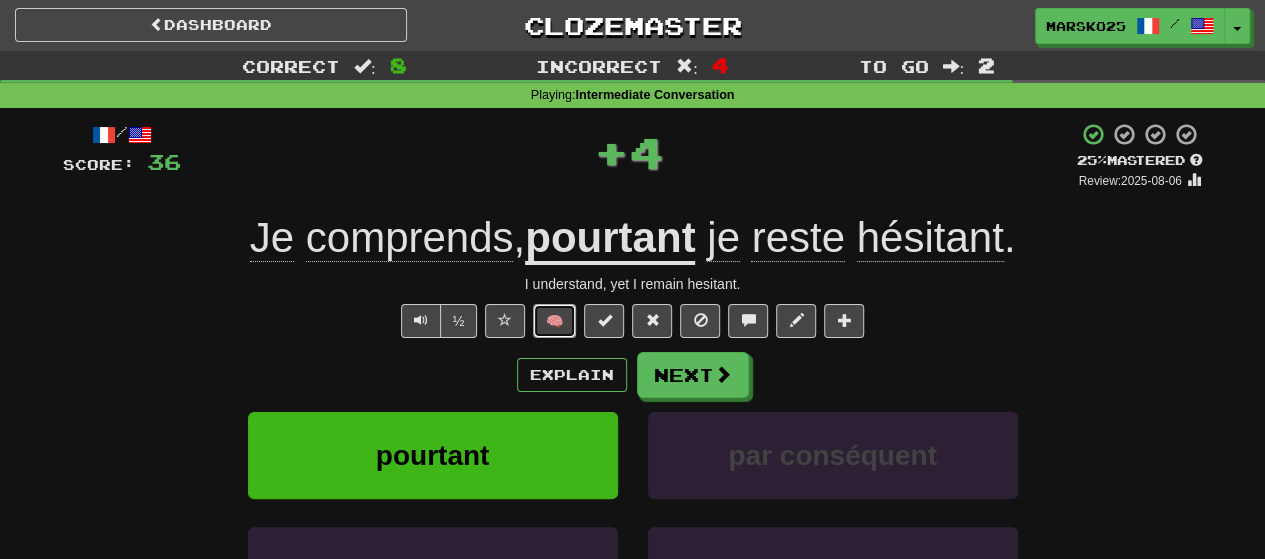 click on "🧠" at bounding box center (554, 321) 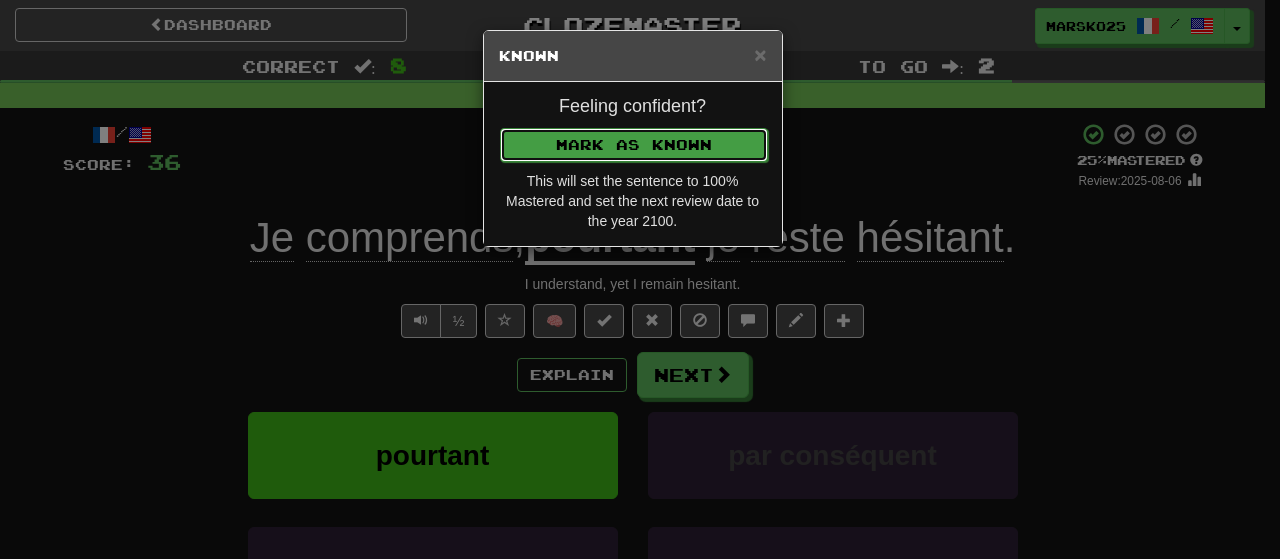 click on "Mark as Known" at bounding box center (634, 145) 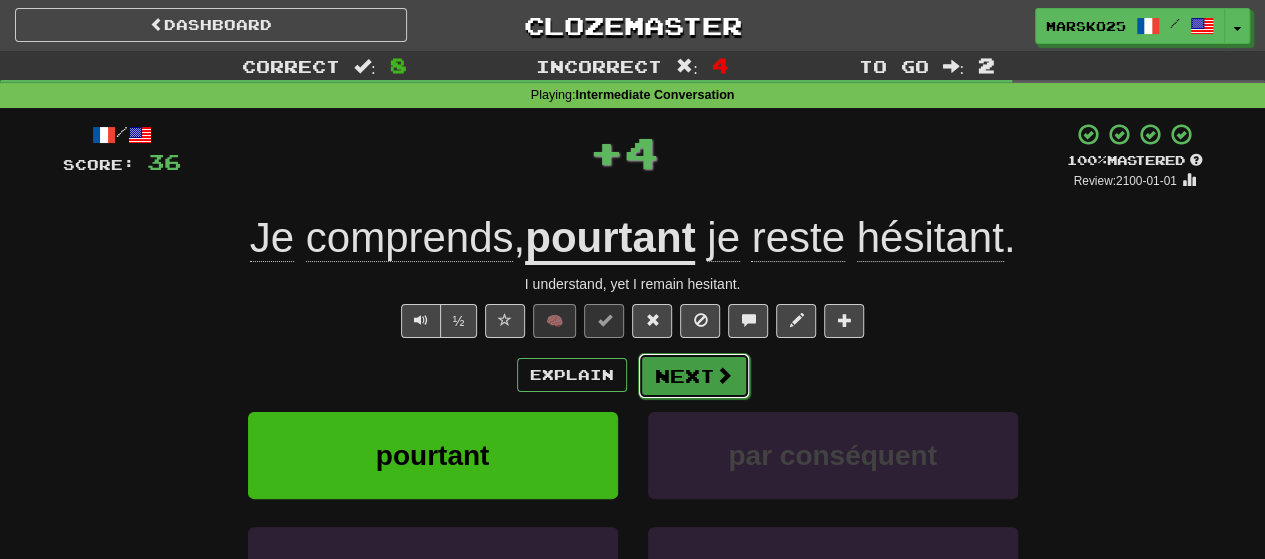 click on "Next" at bounding box center (694, 376) 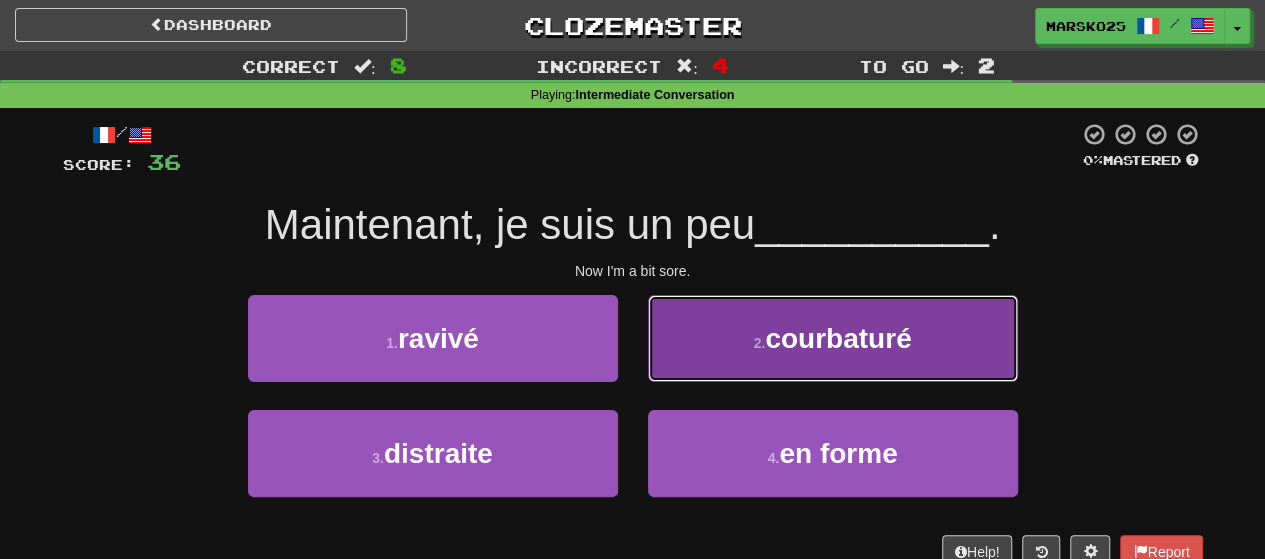 click on "2 .  courbaturé" at bounding box center [833, 338] 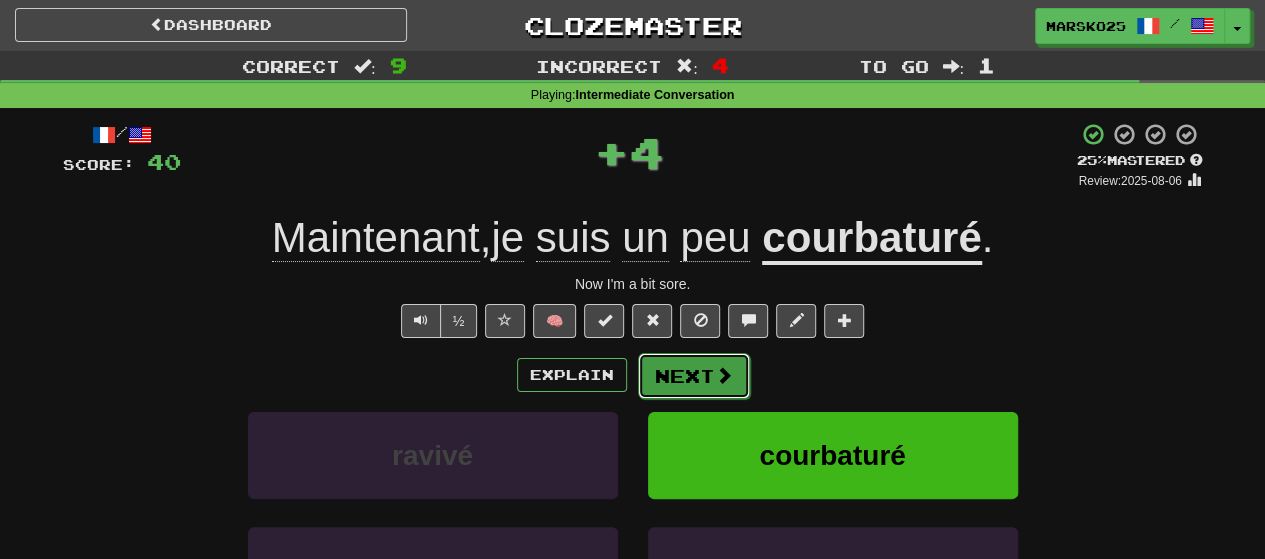 click on "Next" at bounding box center (694, 376) 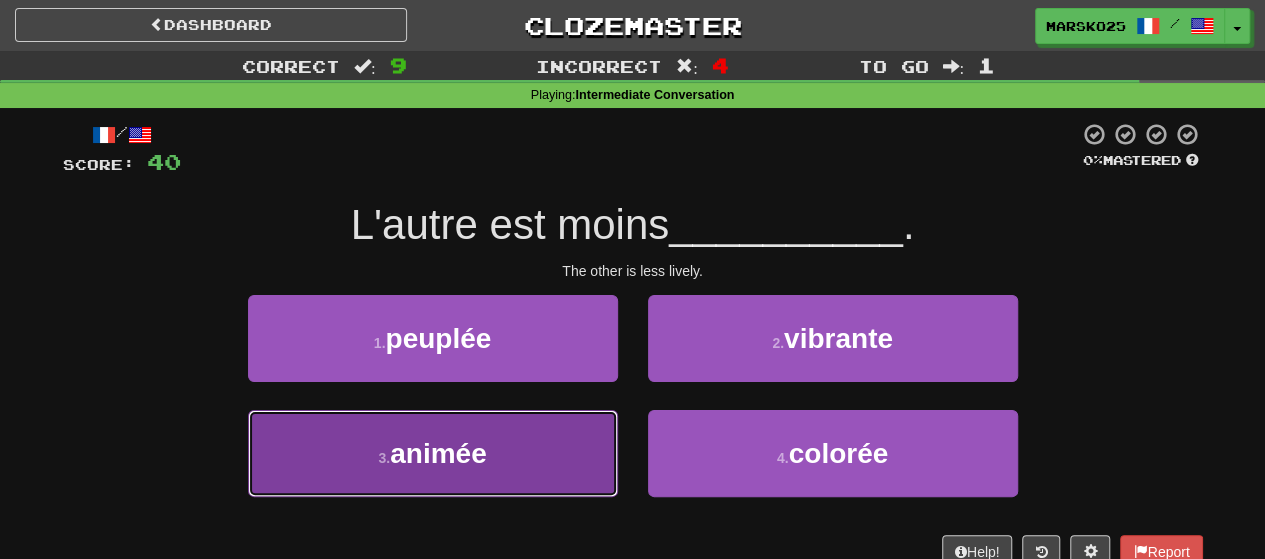 click on "3 .  animée" at bounding box center (433, 453) 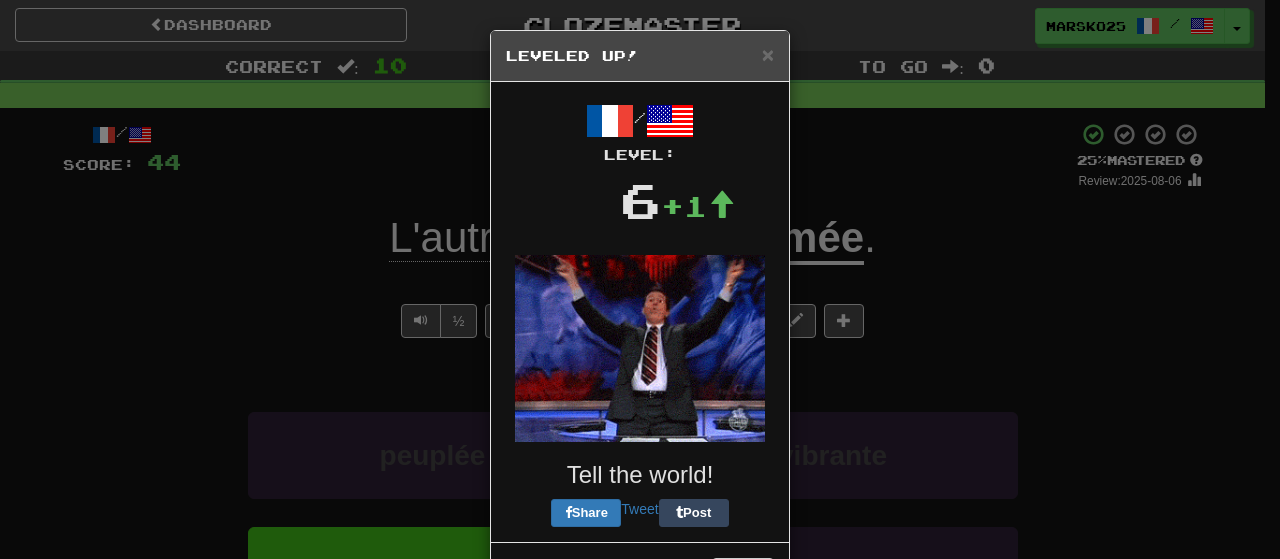 click at bounding box center [640, 348] 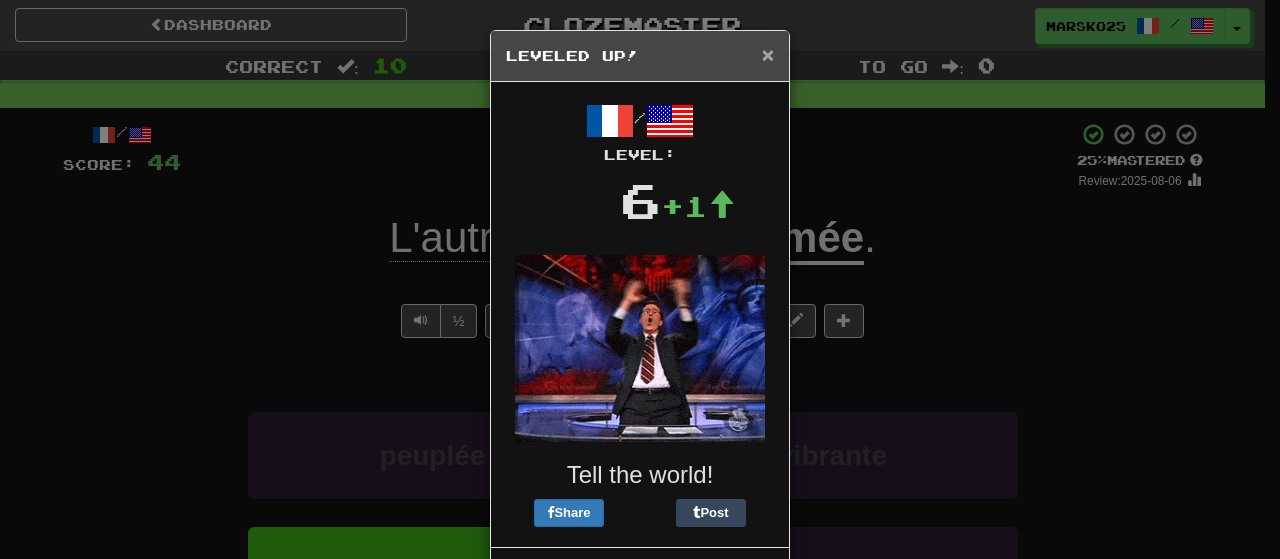 click on "×" at bounding box center (768, 54) 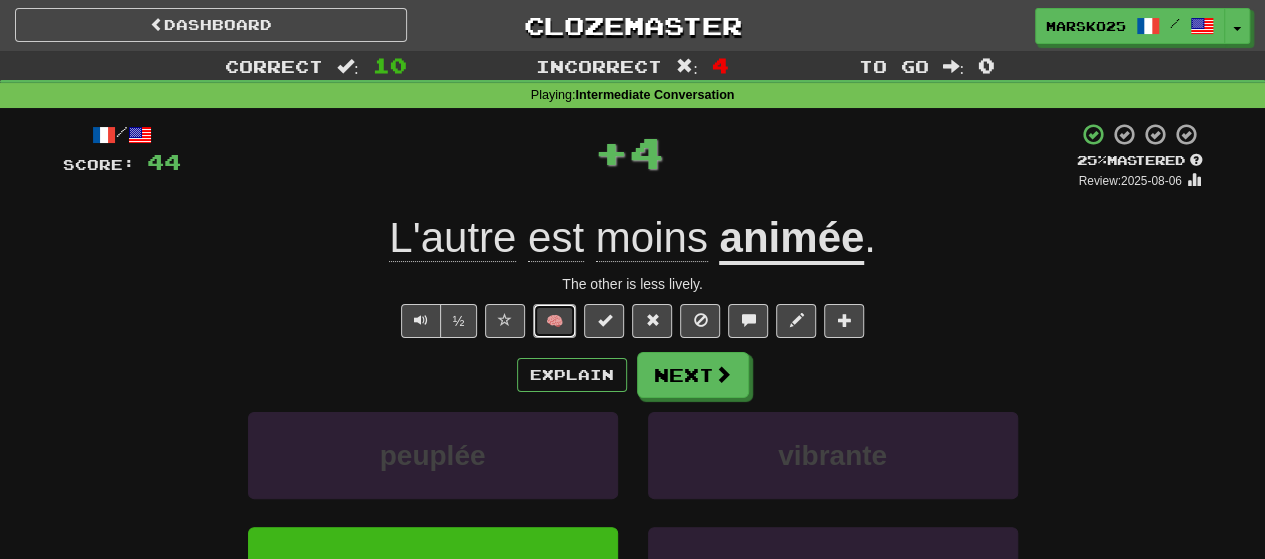 click on "🧠" at bounding box center (554, 321) 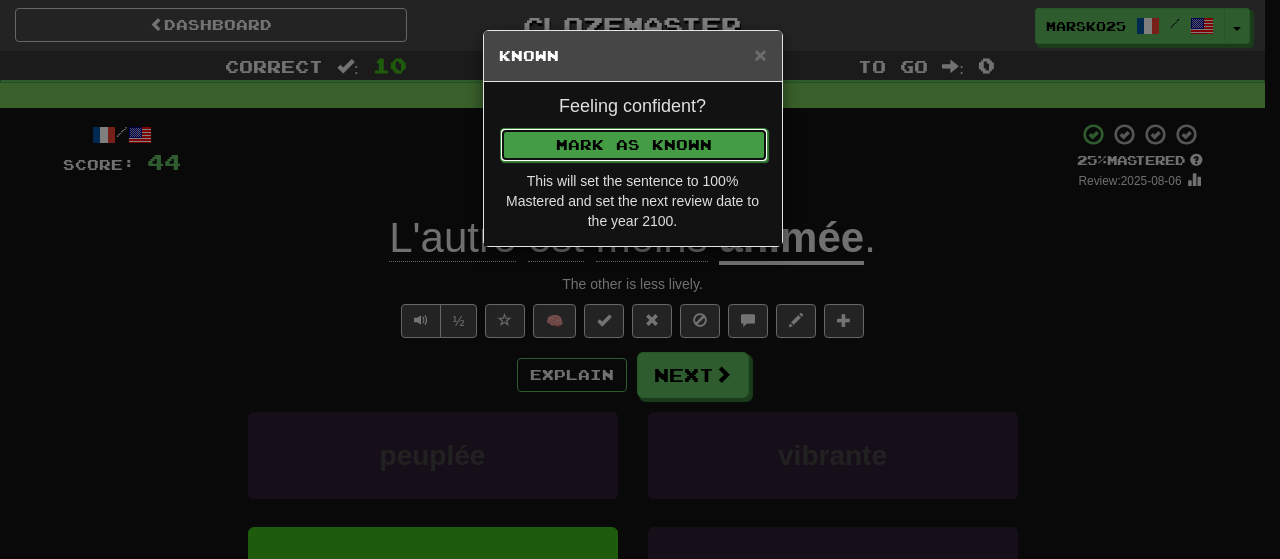 click on "Mark as Known" at bounding box center [634, 145] 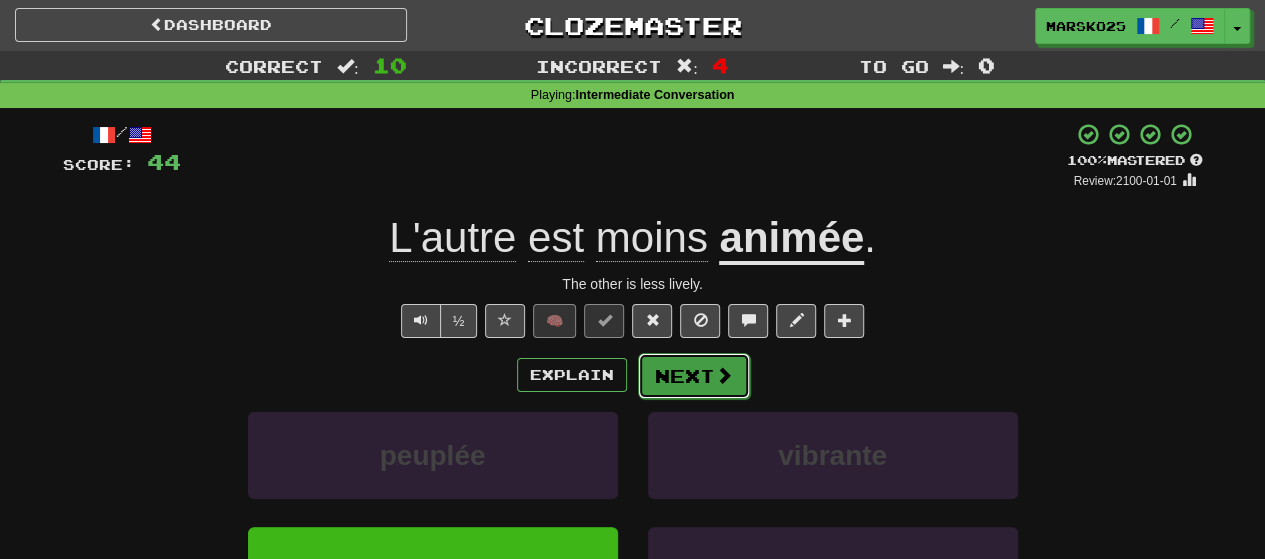 click on "Next" at bounding box center (694, 376) 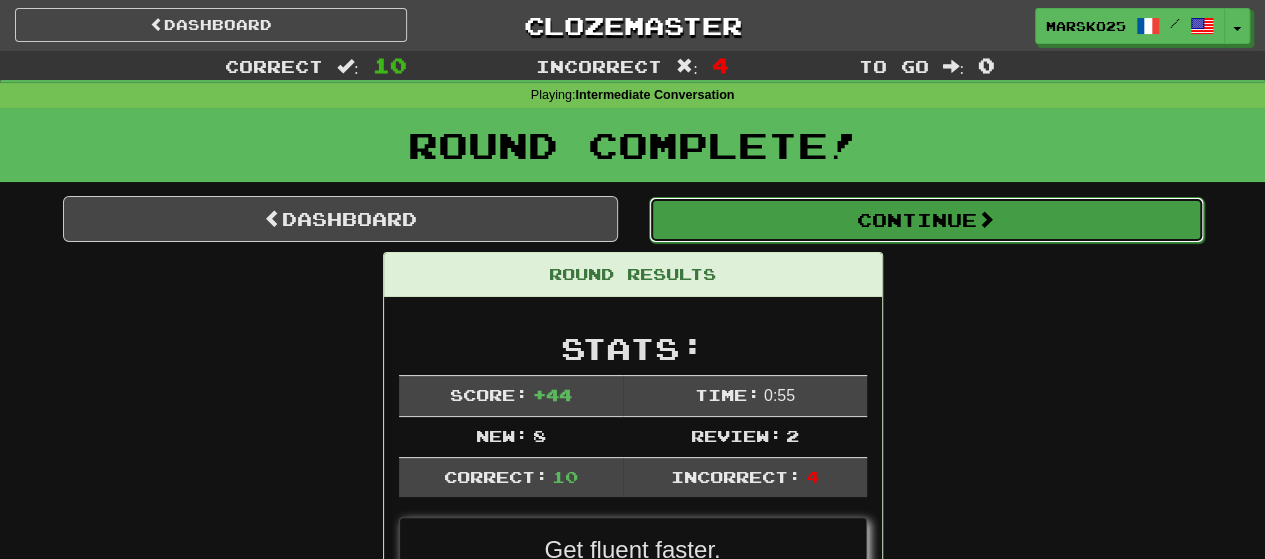 click on "Continue" at bounding box center [926, 220] 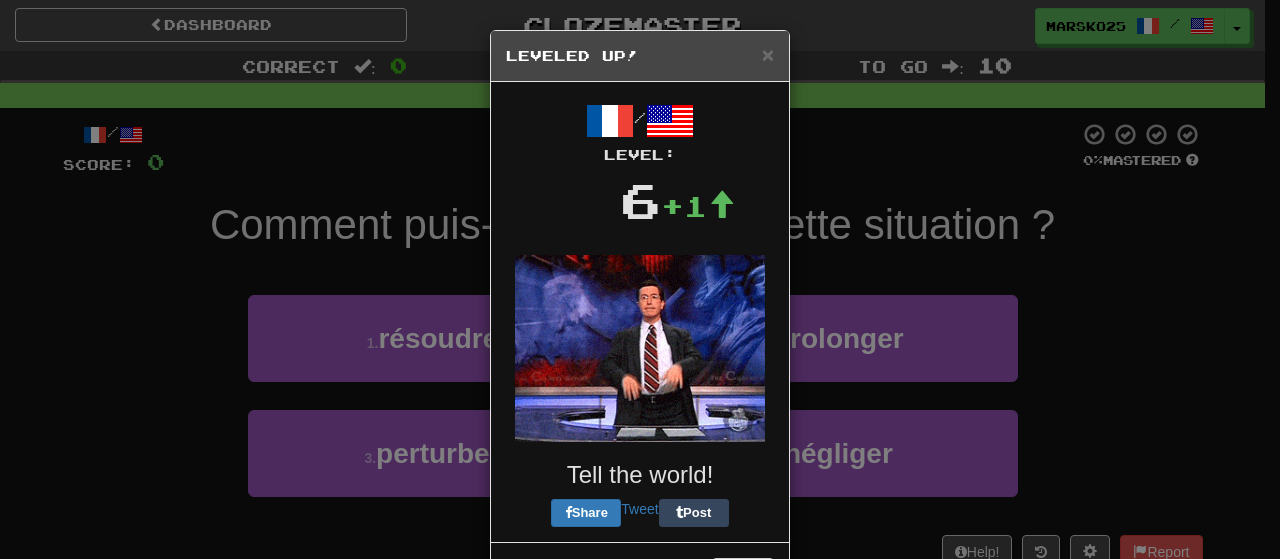 click on "Leveled Up!" at bounding box center (640, 56) 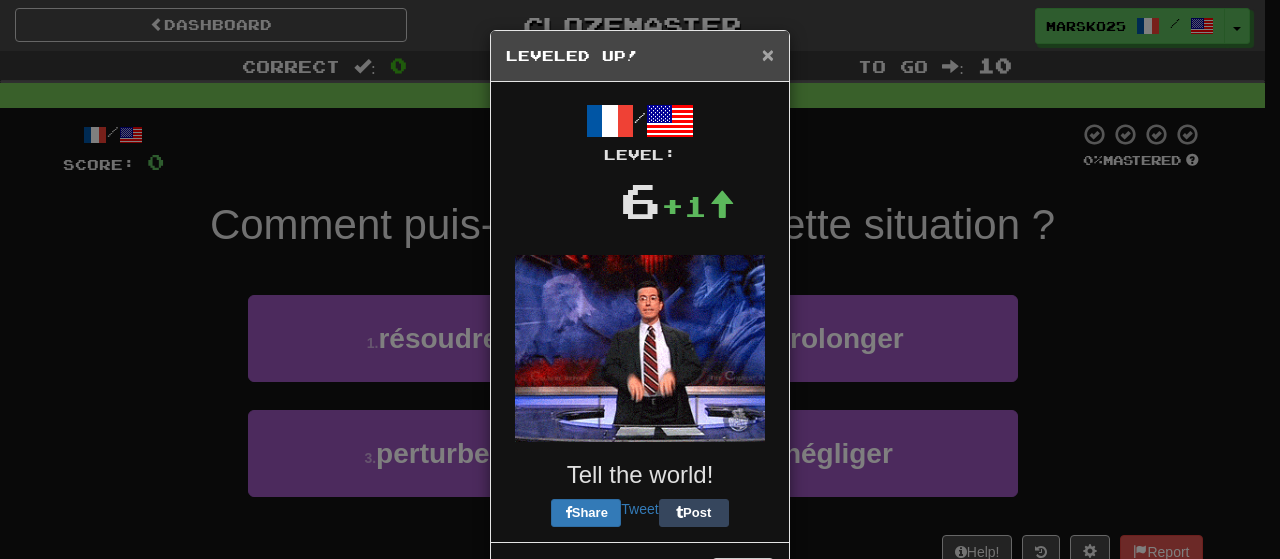 click on "×" at bounding box center (768, 54) 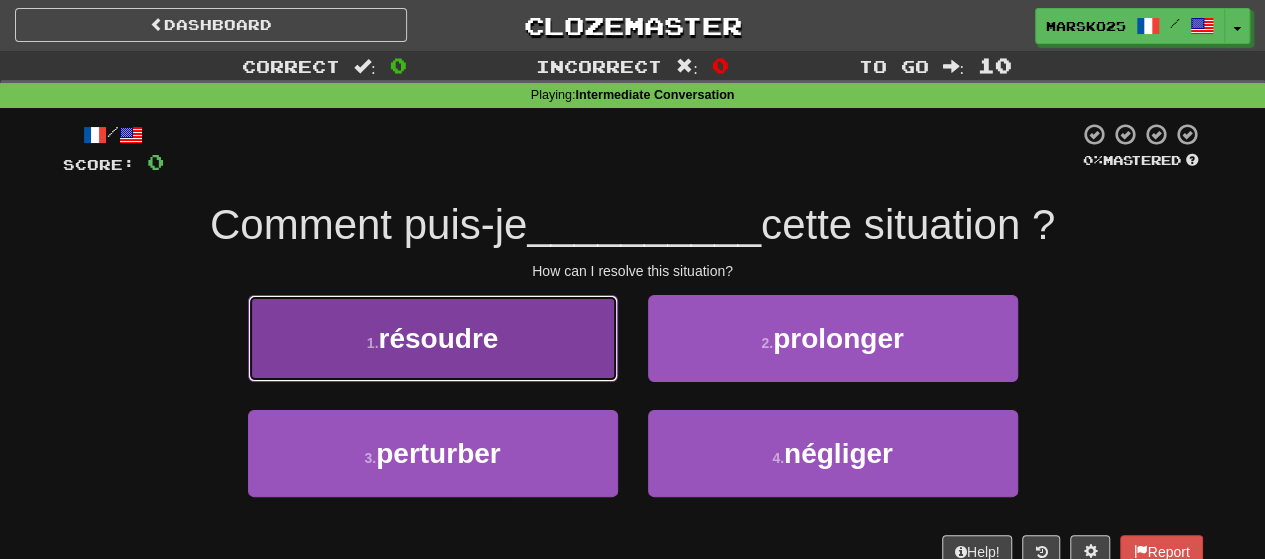 click on "1 .  résoudre" at bounding box center [433, 338] 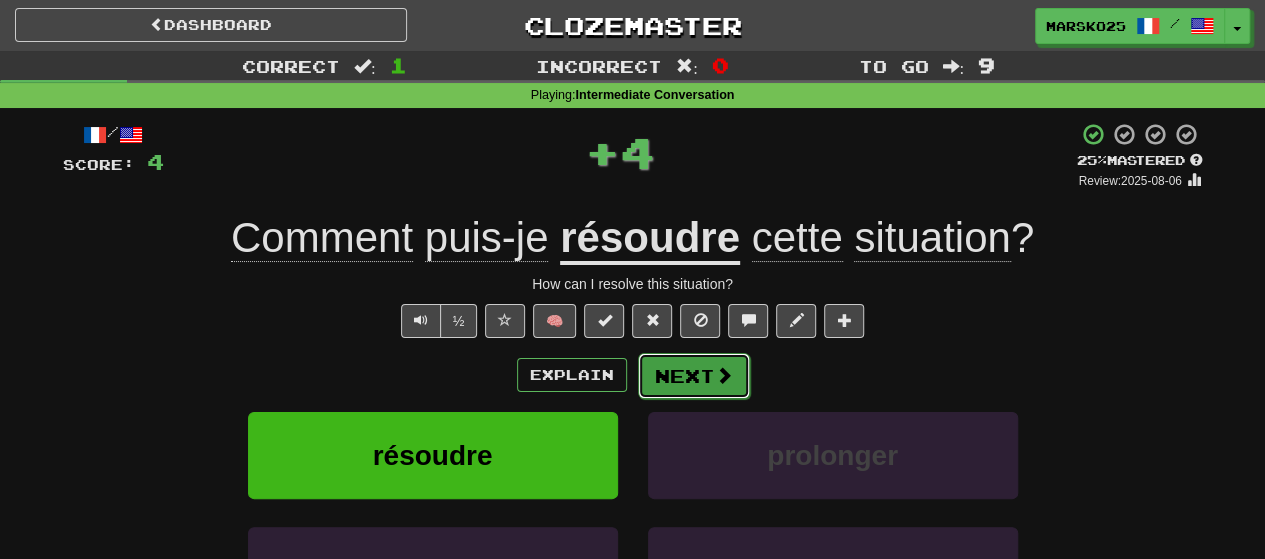 click on "Next" at bounding box center [694, 376] 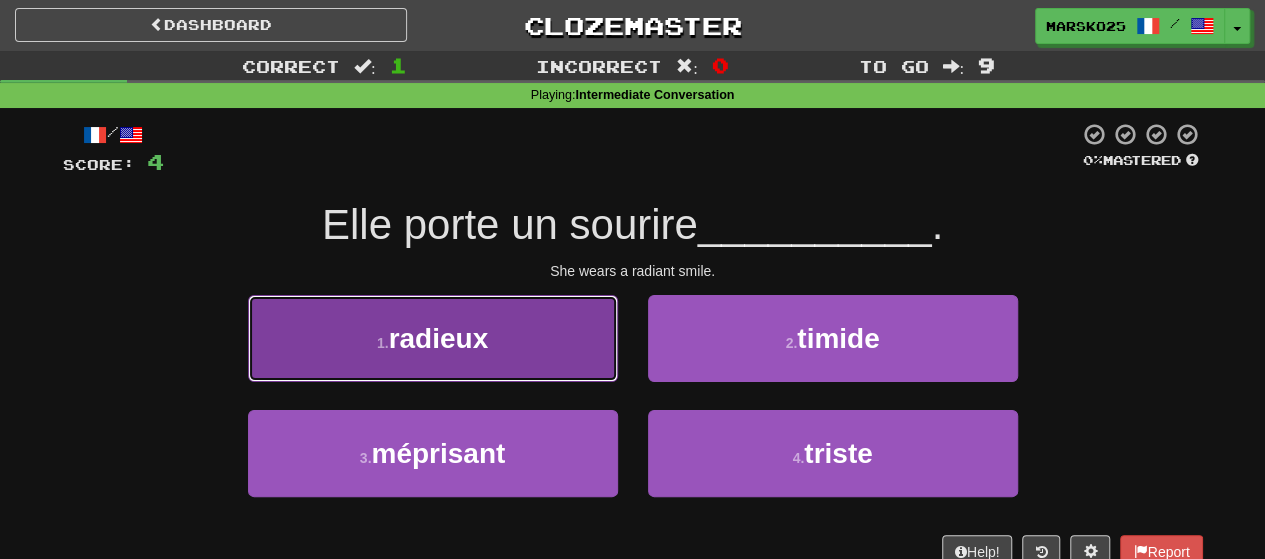 click on "1 .  radieux" at bounding box center (433, 338) 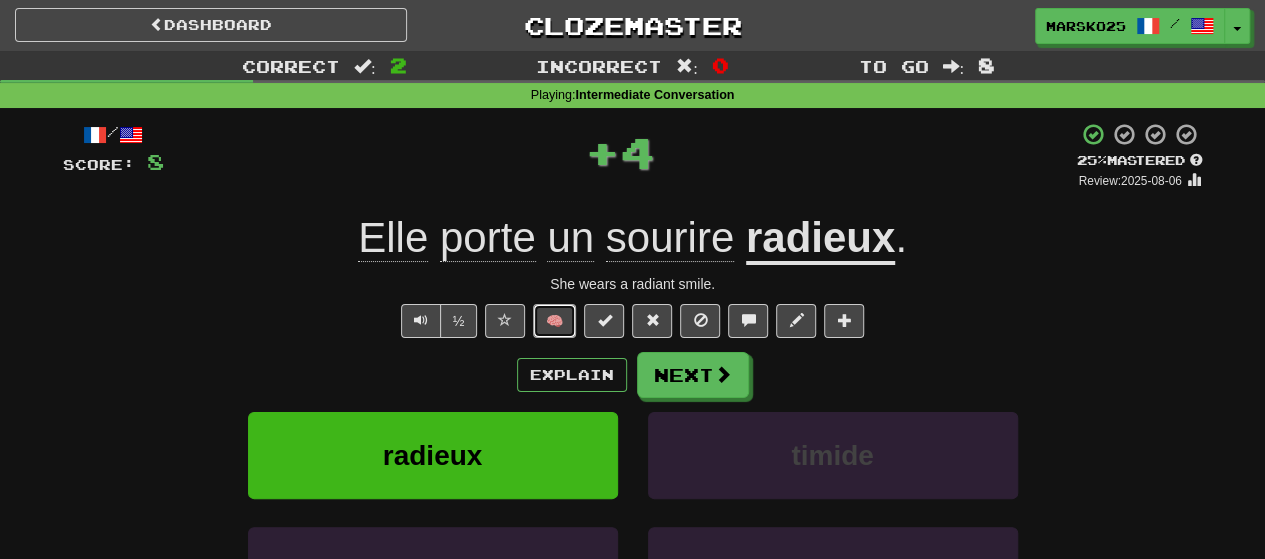 click on "🧠" at bounding box center (554, 321) 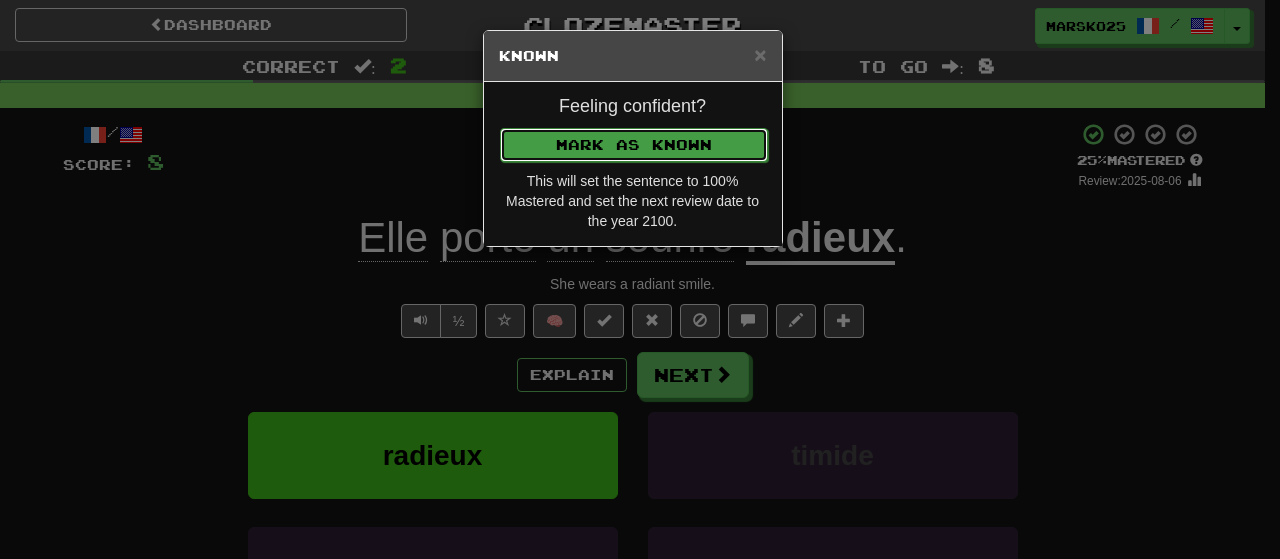 click on "Mark as Known" at bounding box center [634, 145] 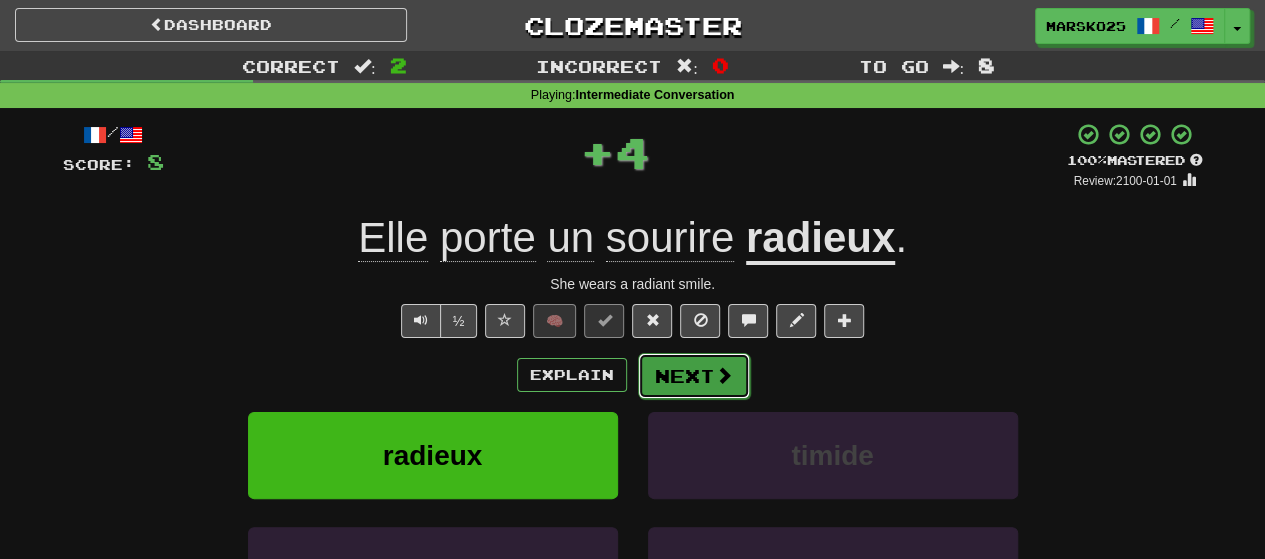 click on "Next" at bounding box center (694, 376) 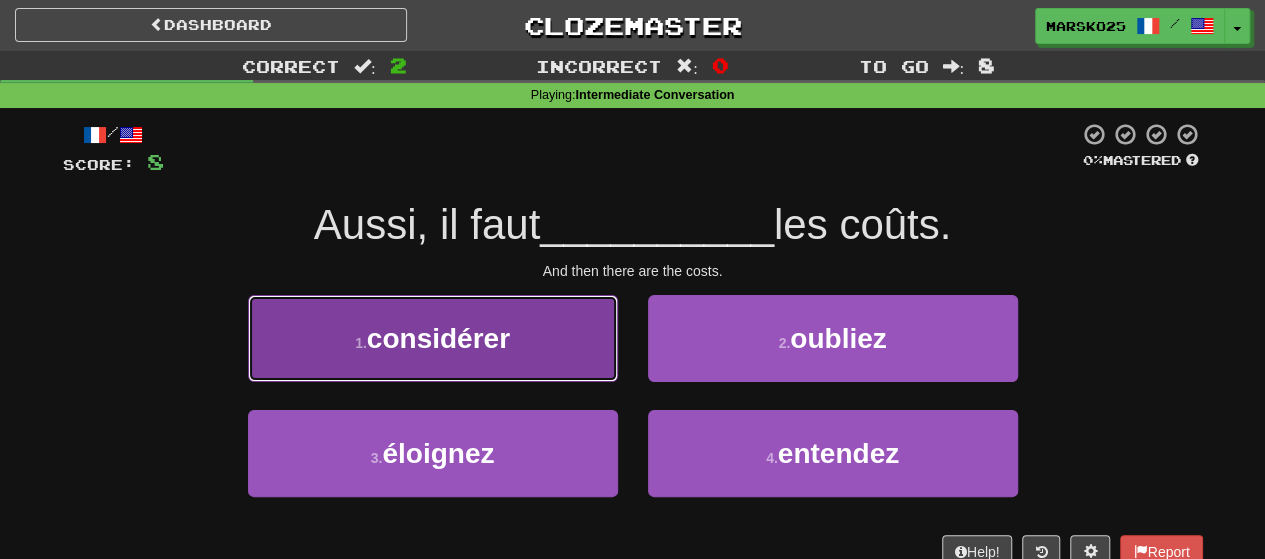 click on "1 .  considérer" at bounding box center (433, 338) 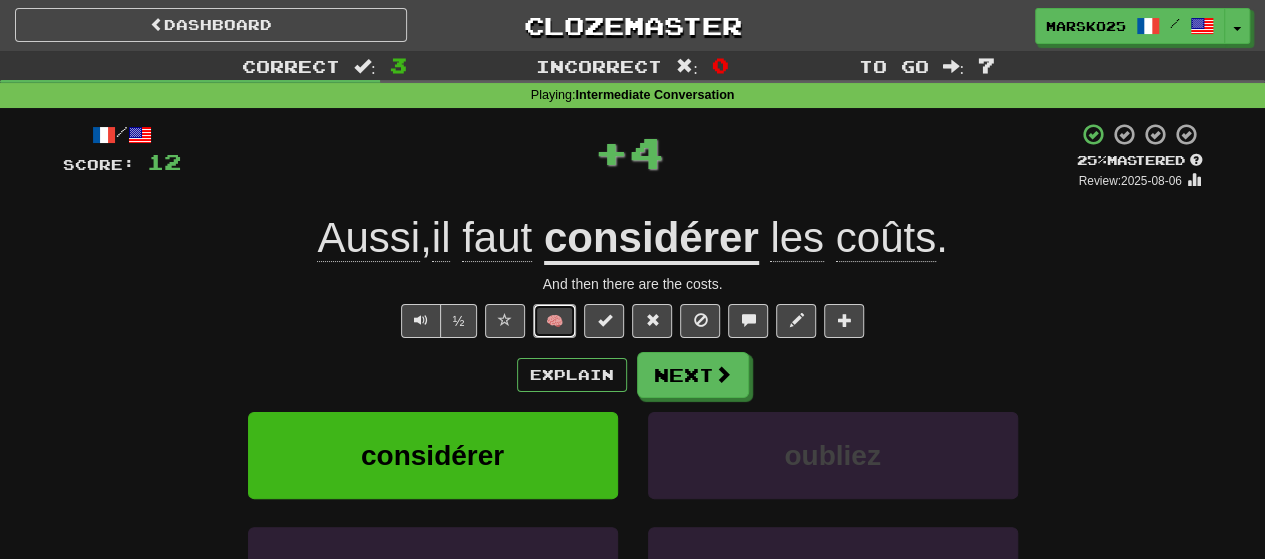 click on "🧠" at bounding box center (554, 321) 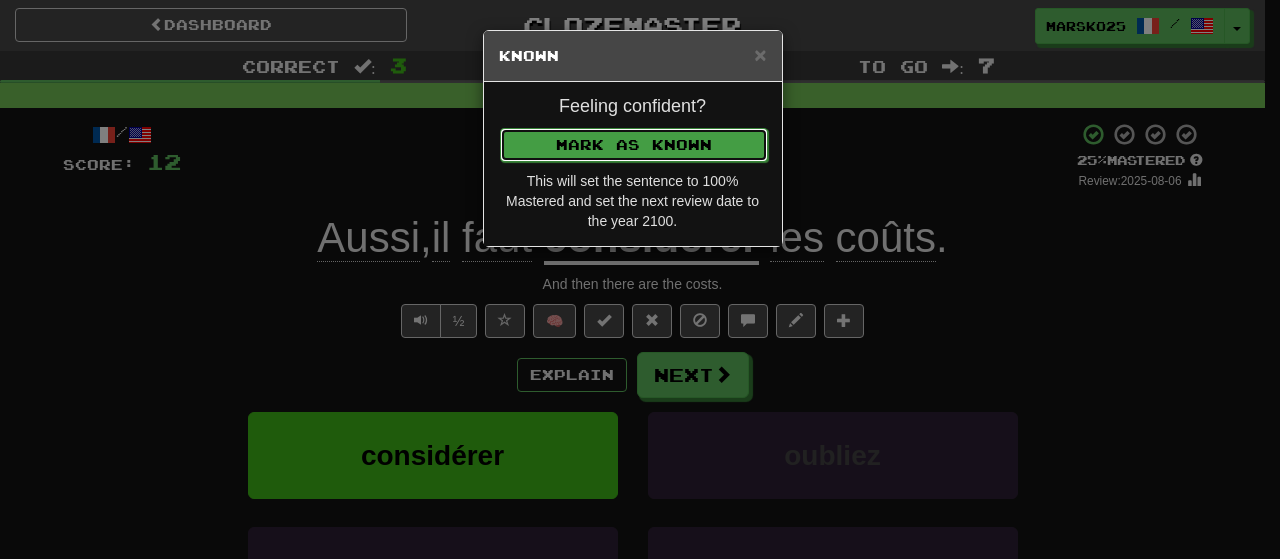 click on "Mark as Known" at bounding box center [634, 145] 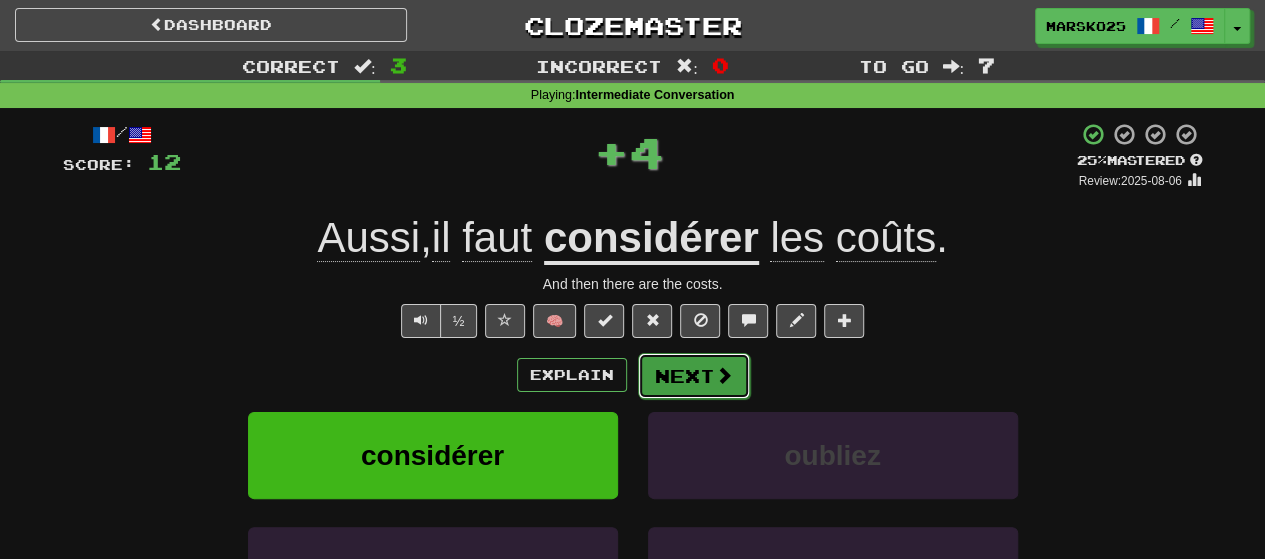 click on "Next" at bounding box center [694, 376] 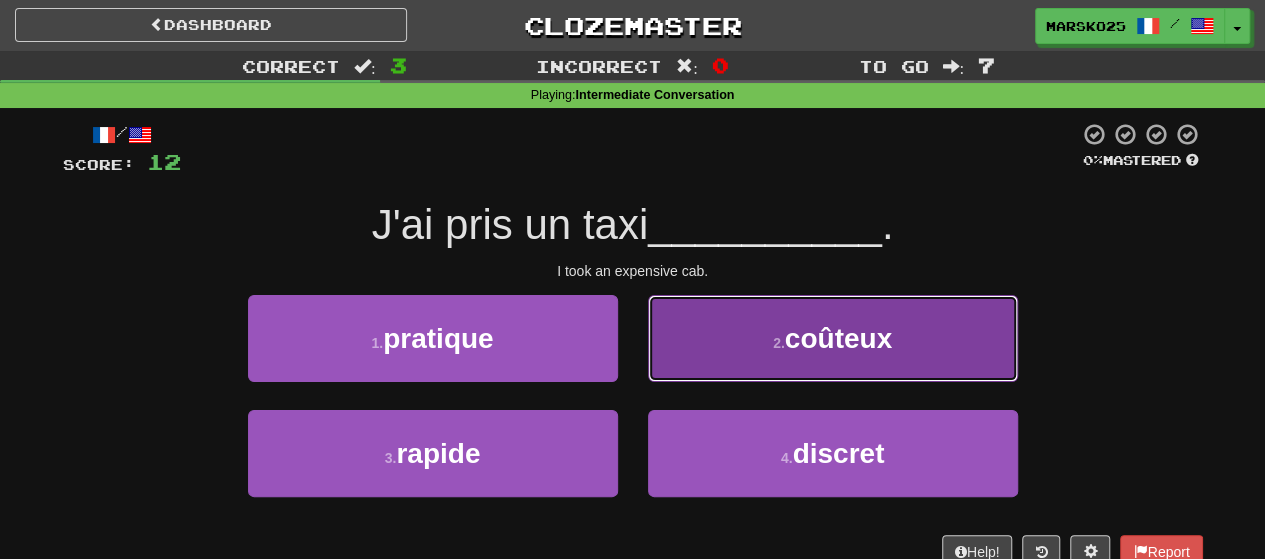 click on "2 .  coûteux" at bounding box center (833, 338) 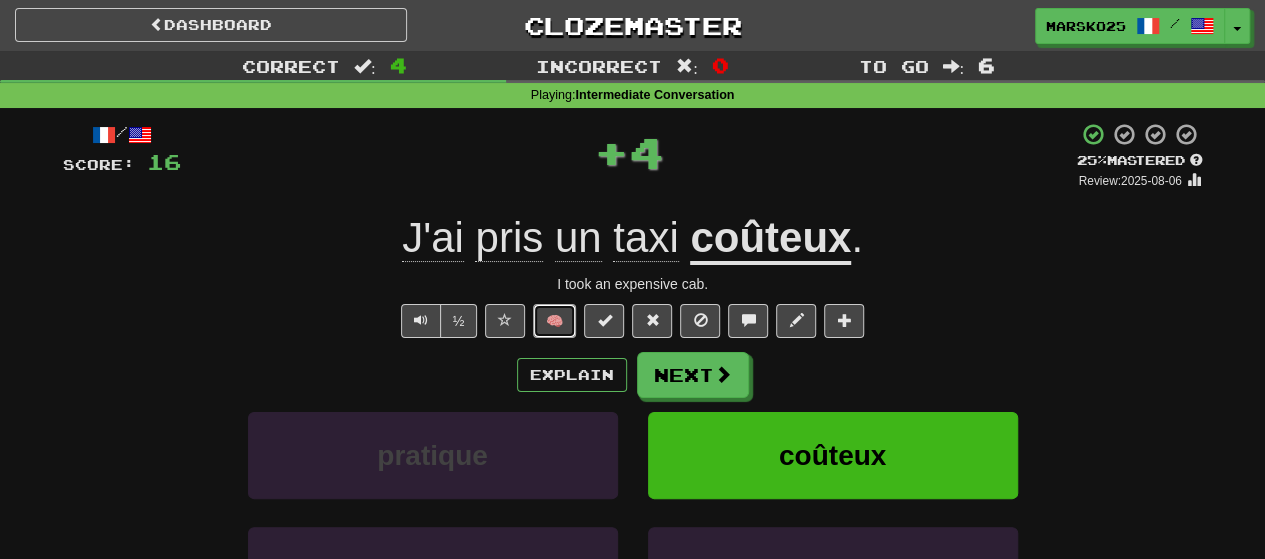 click on "🧠" at bounding box center [554, 321] 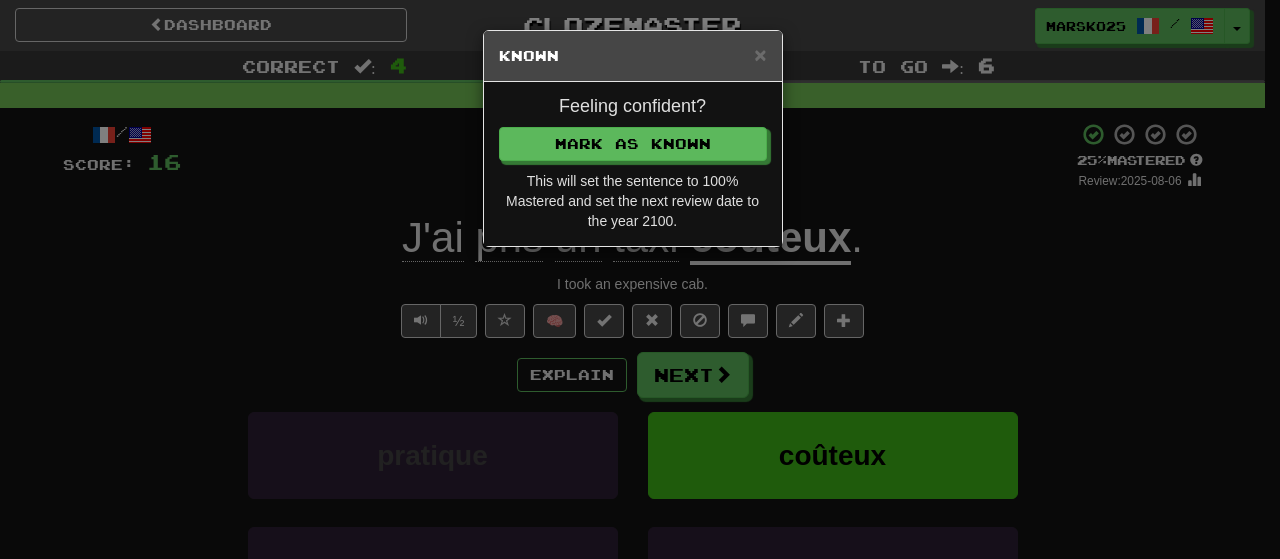 click on "Known" at bounding box center [633, 56] 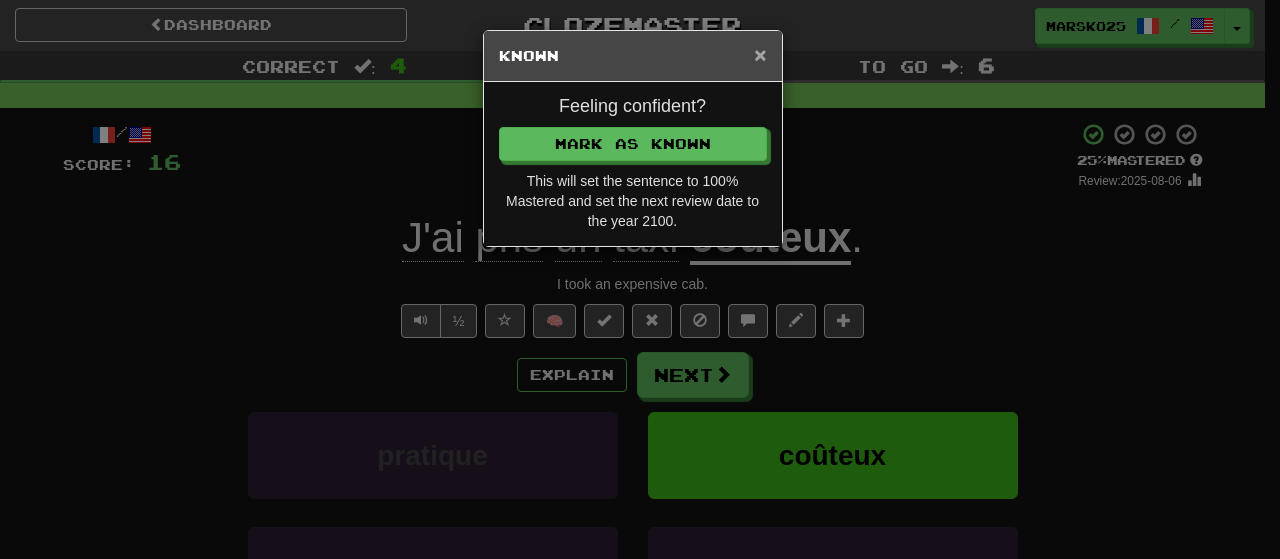 click on "×" at bounding box center [760, 54] 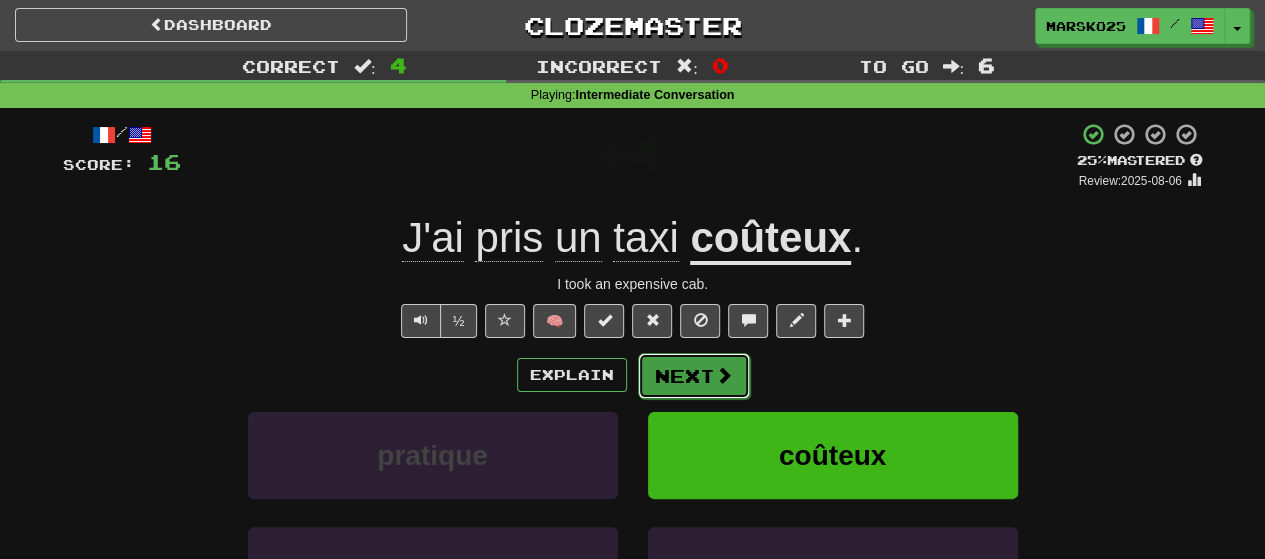 click at bounding box center [724, 375] 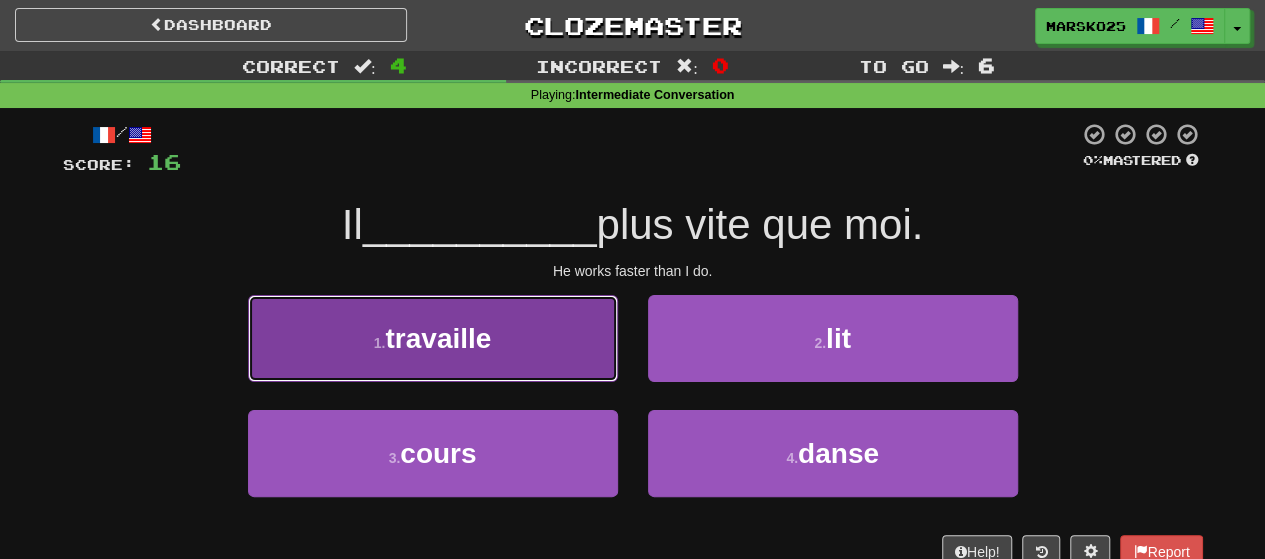 click on "1 .  travaille" at bounding box center [433, 338] 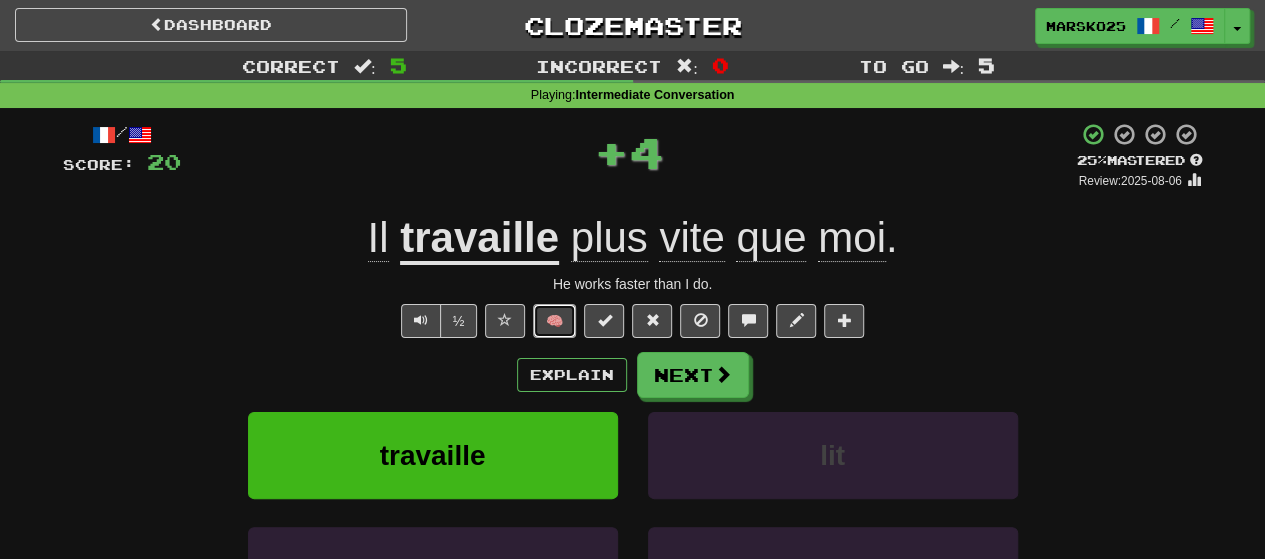 click on "🧠" at bounding box center [554, 321] 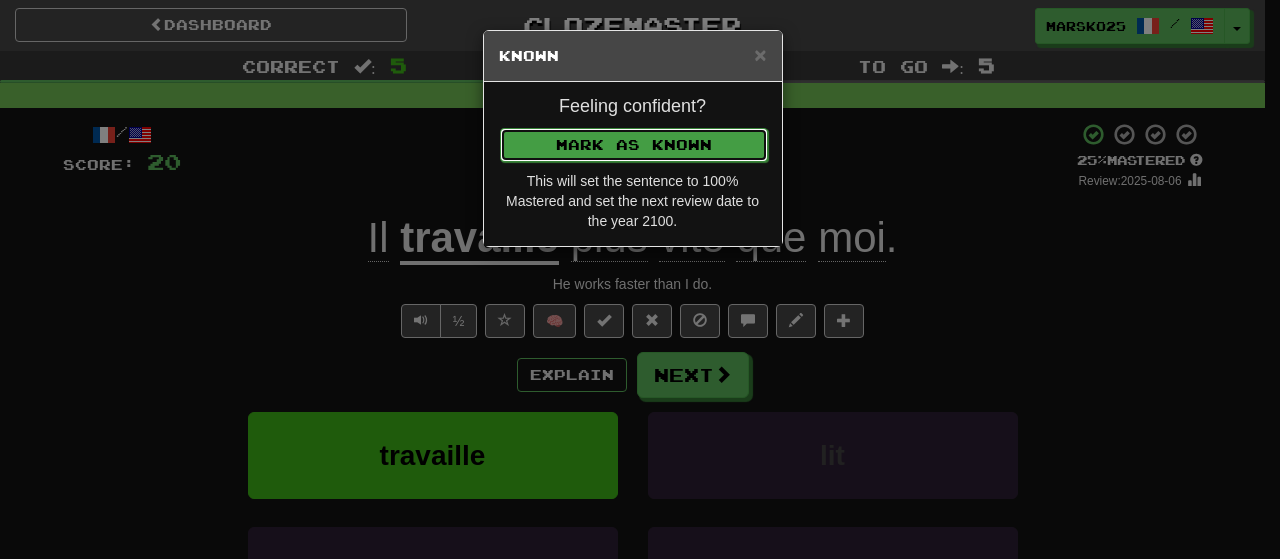 click on "Mark as Known" at bounding box center (634, 145) 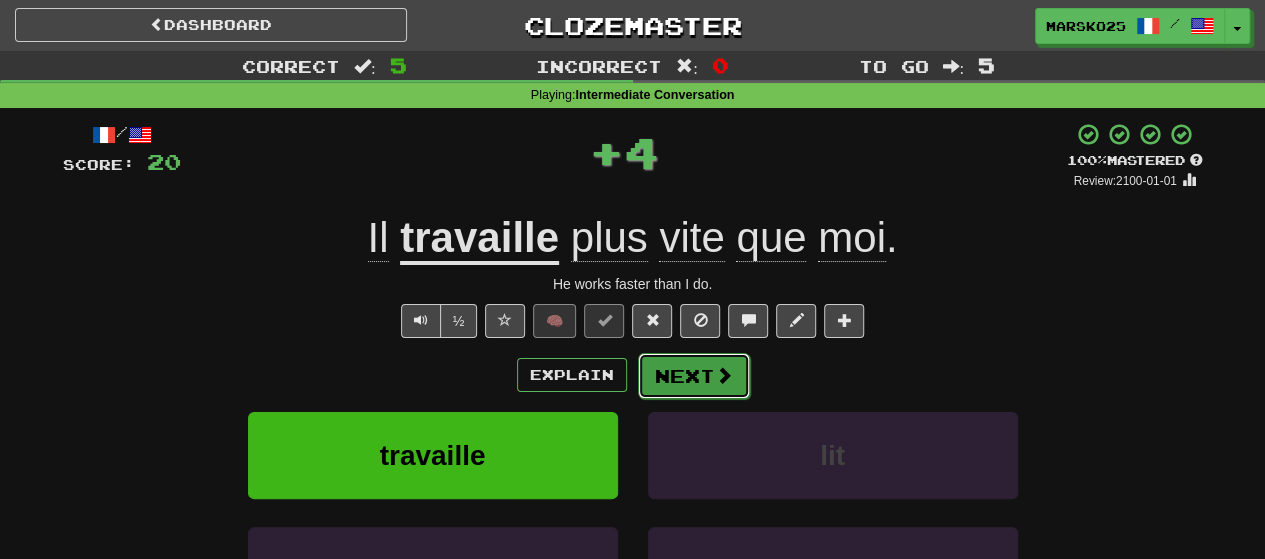 click on "Next" at bounding box center (694, 376) 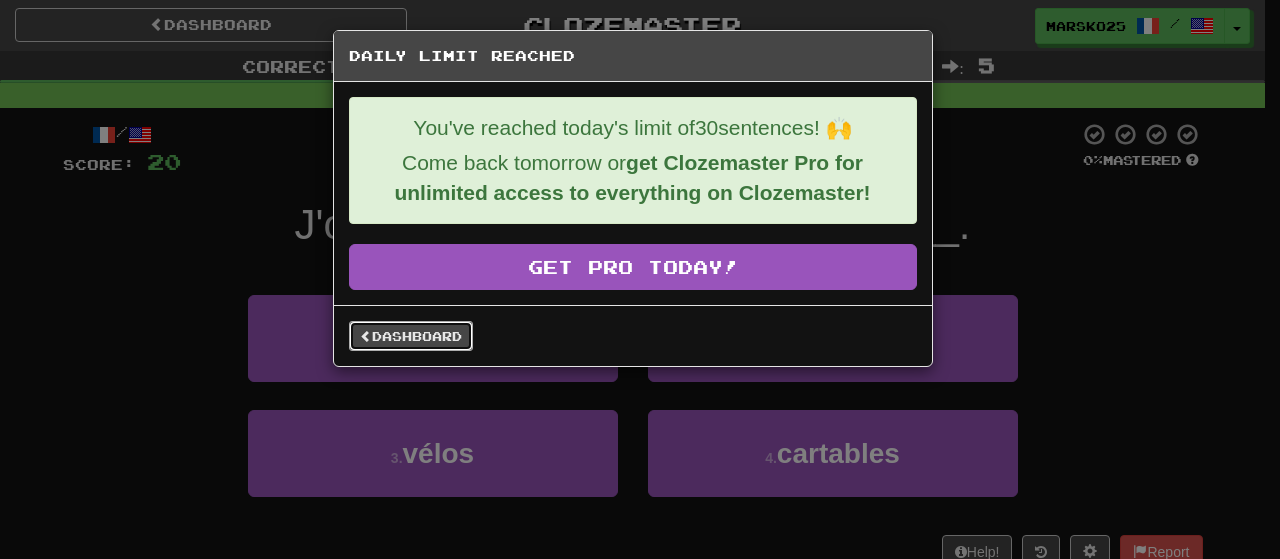 click on "Dashboard" at bounding box center [411, 336] 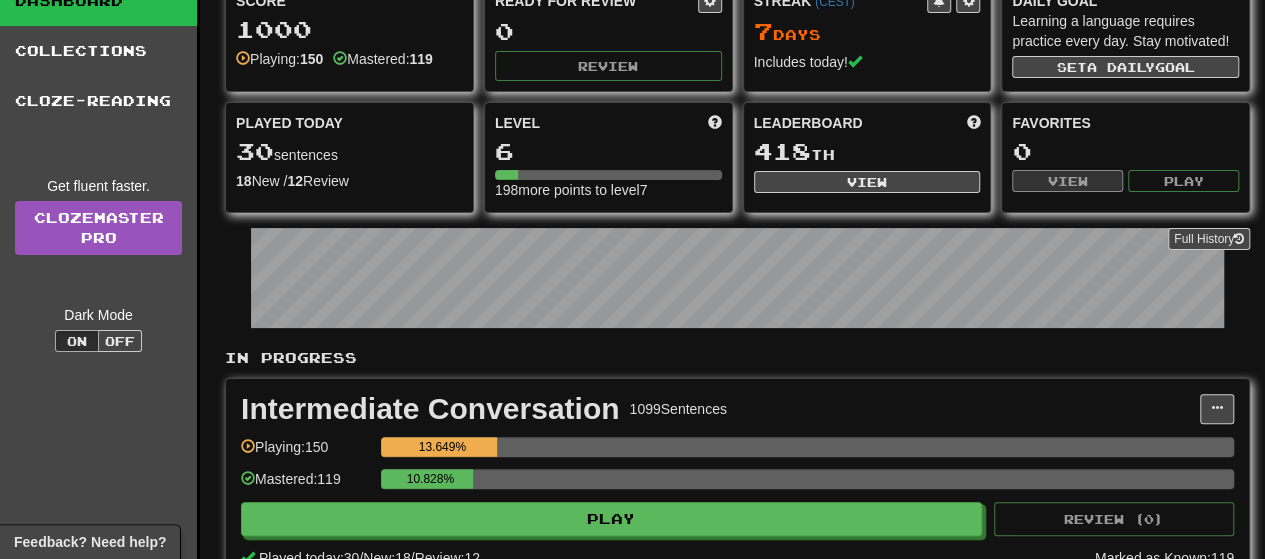 scroll, scrollTop: 0, scrollLeft: 0, axis: both 